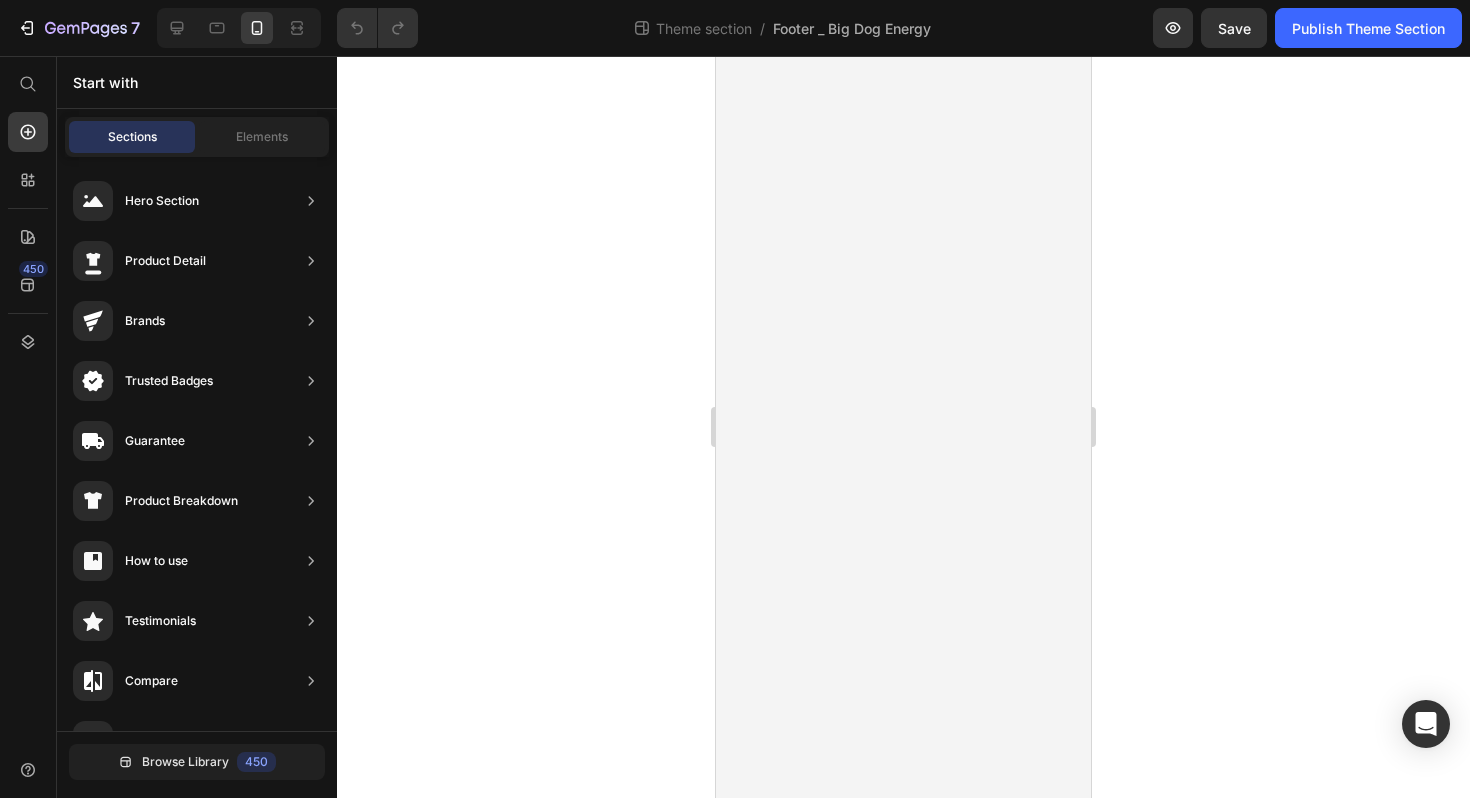 scroll, scrollTop: 0, scrollLeft: 0, axis: both 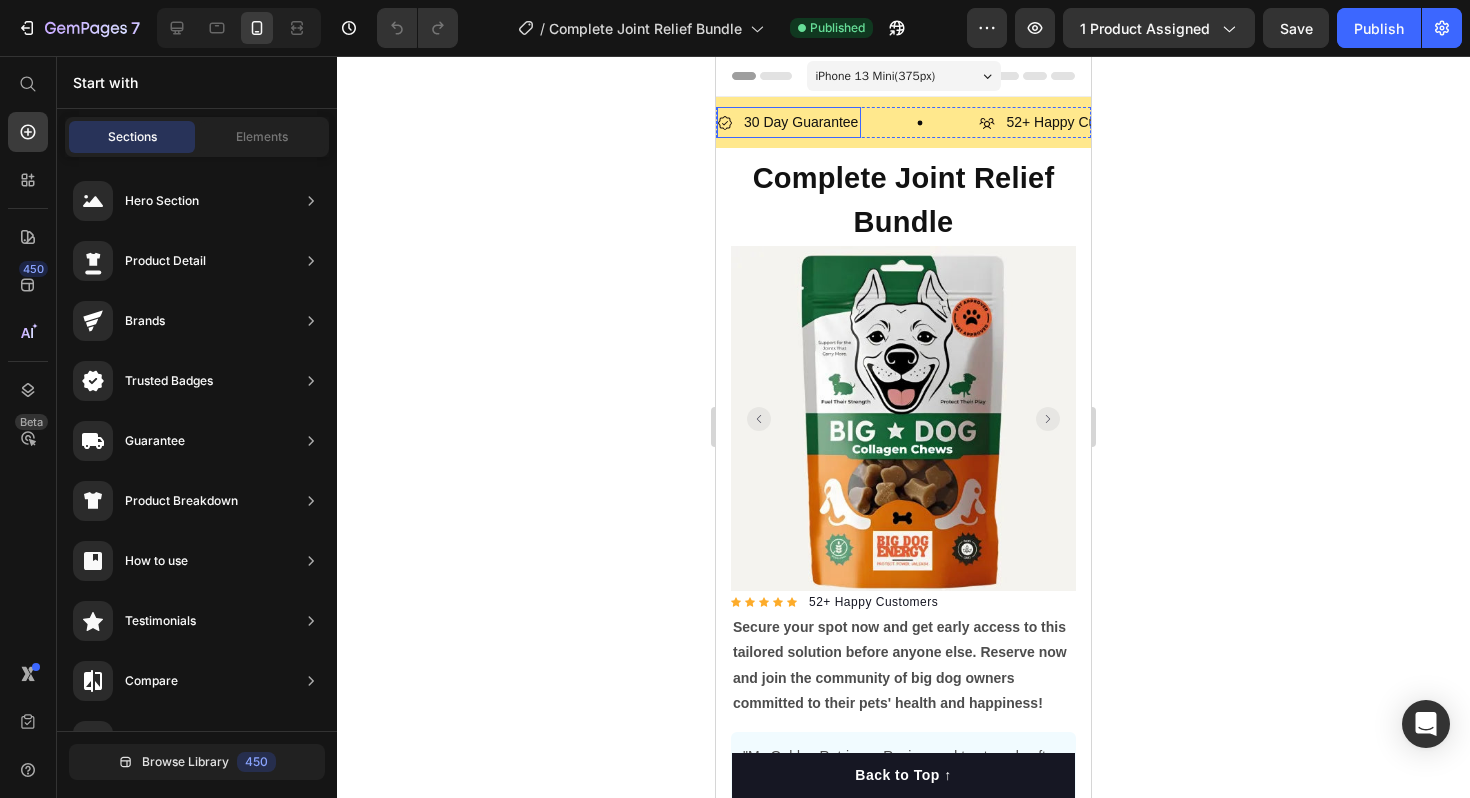 click 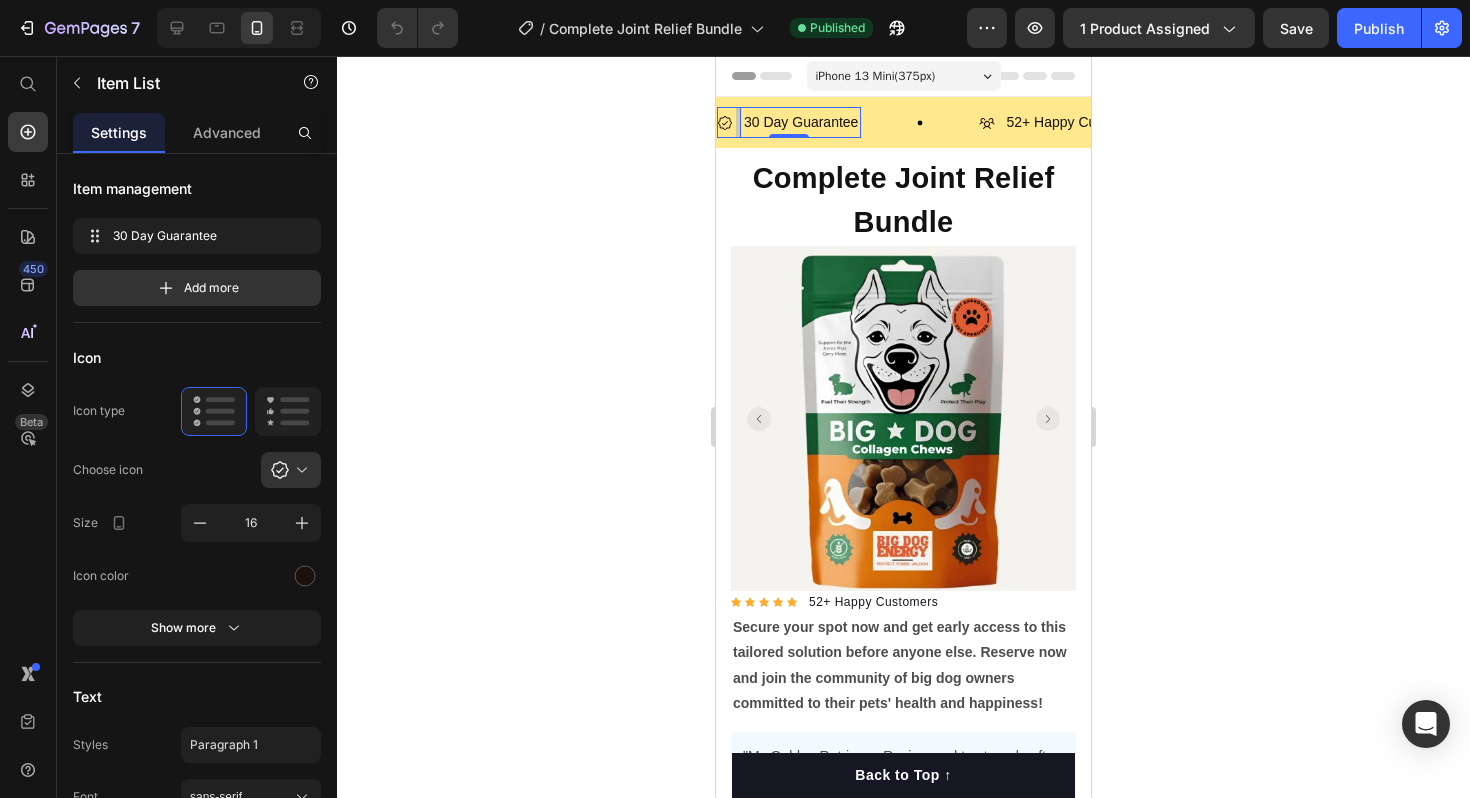 click on "30 Day Guarantee" at bounding box center [801, 122] 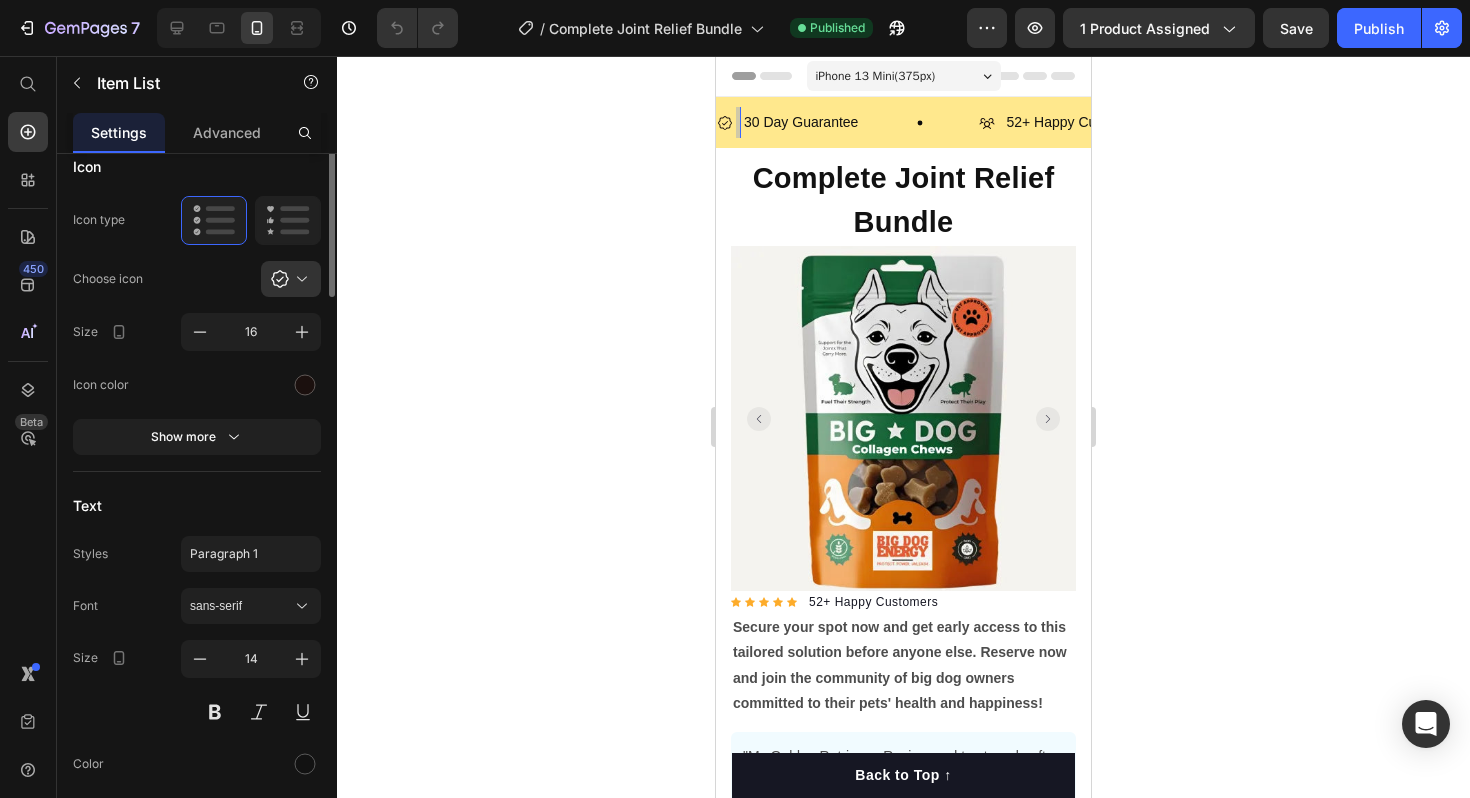 scroll, scrollTop: 0, scrollLeft: 0, axis: both 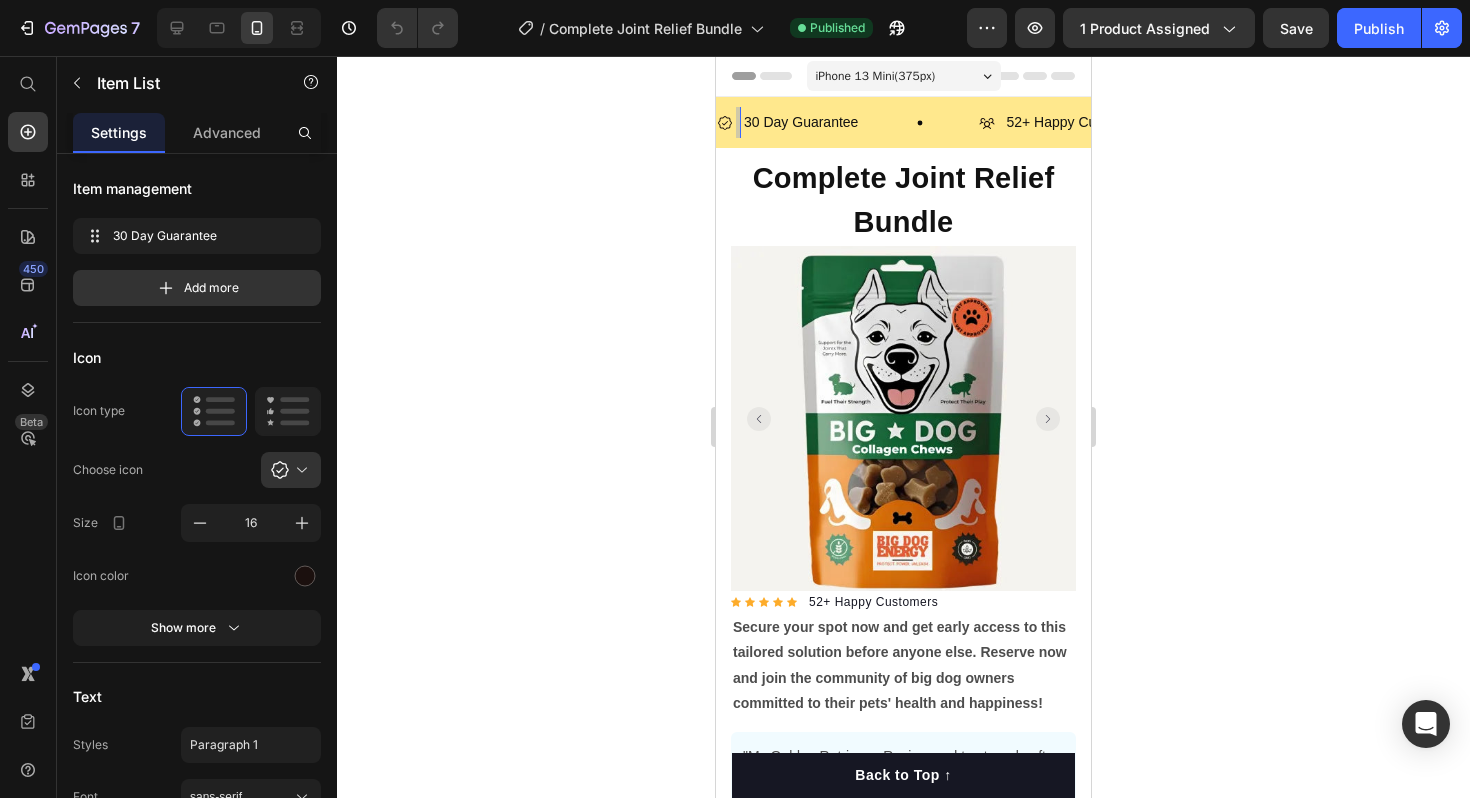 click 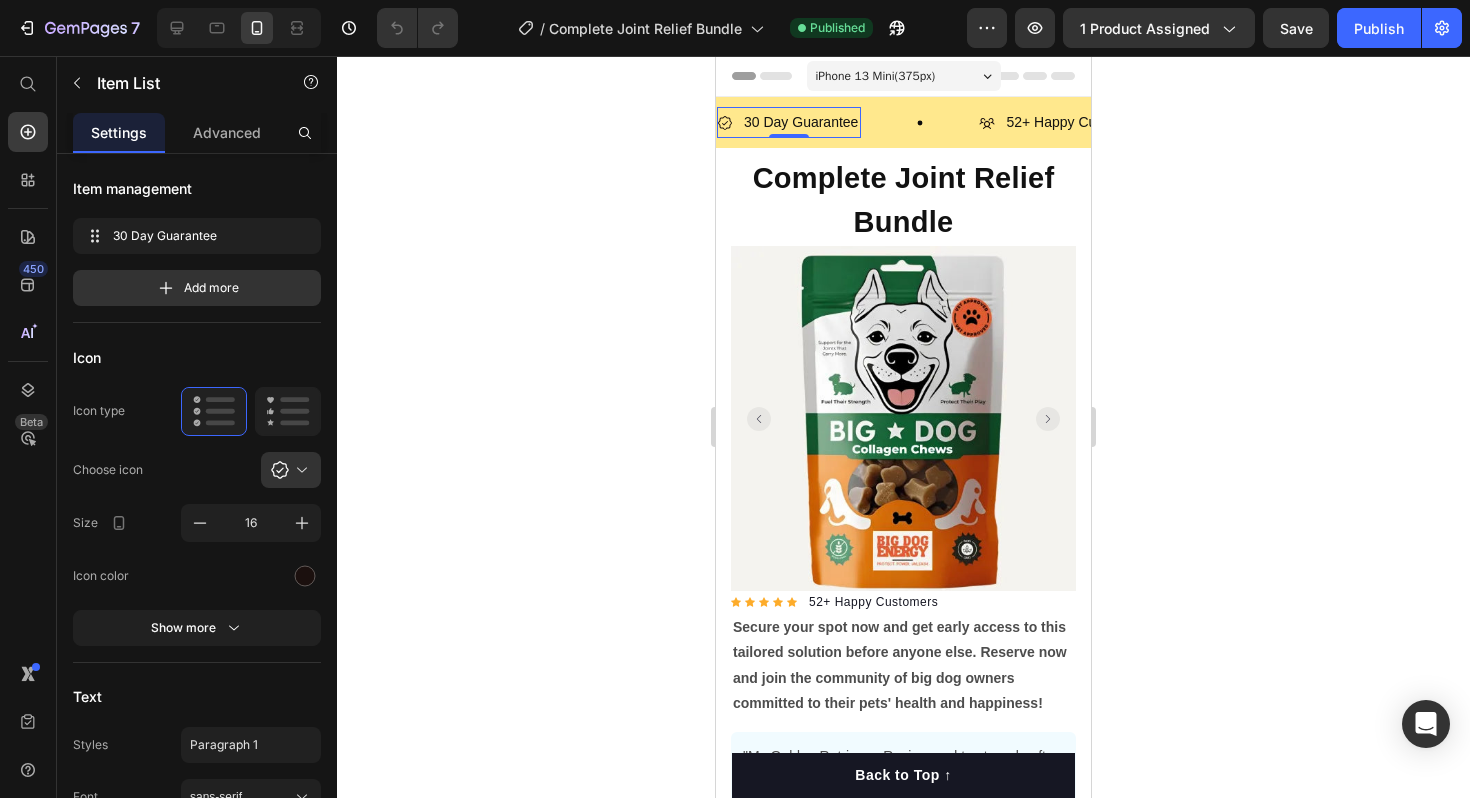 click 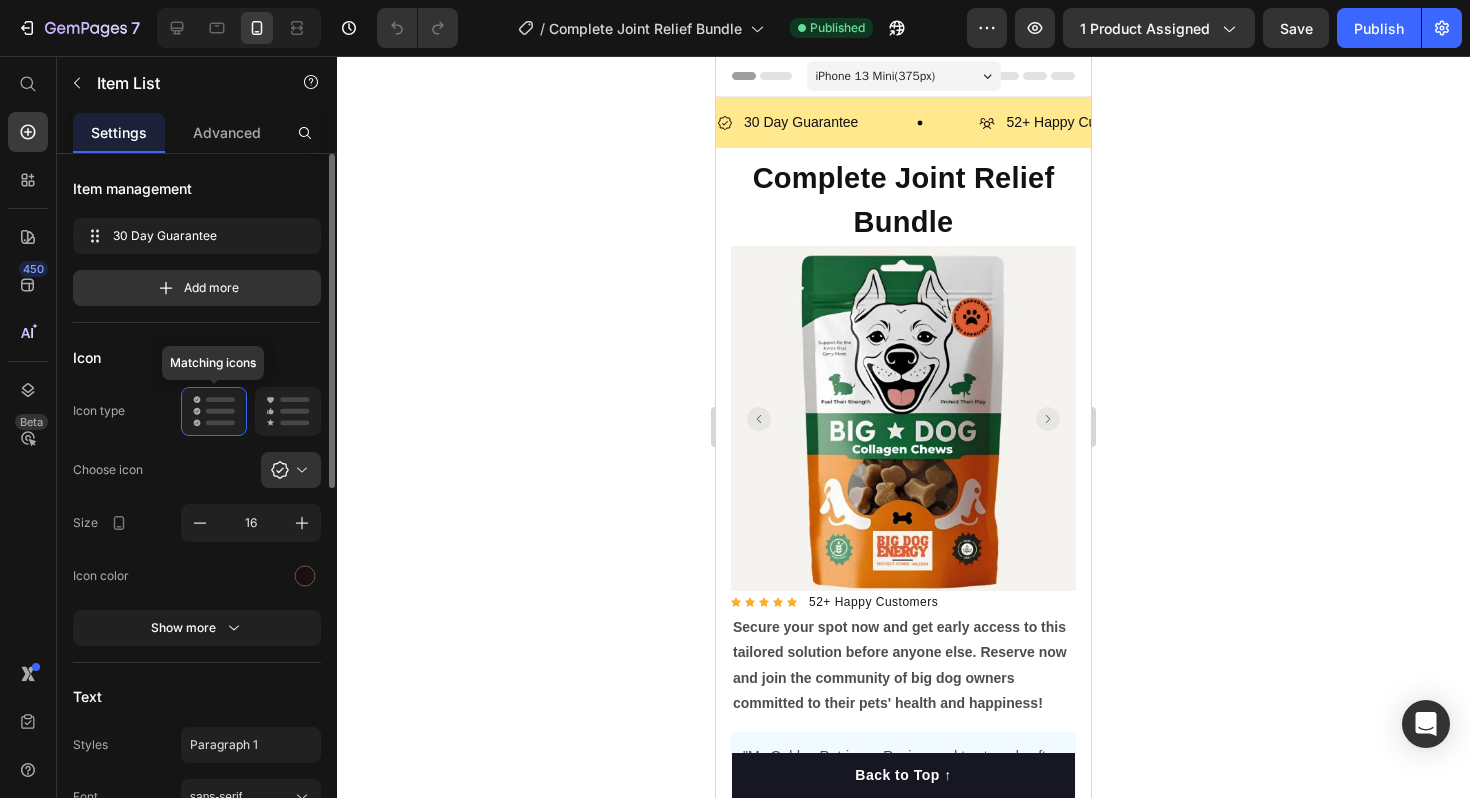 click 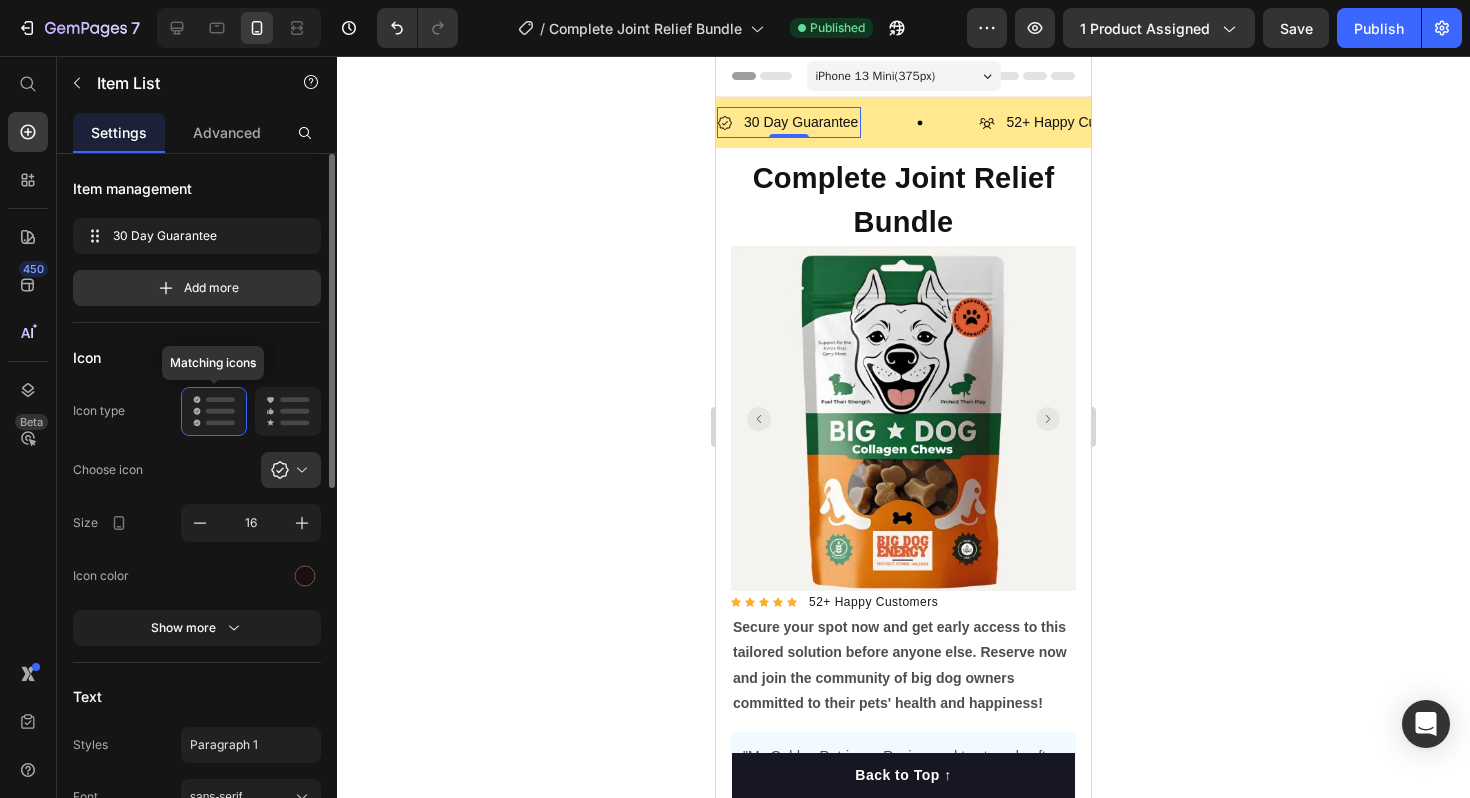 click 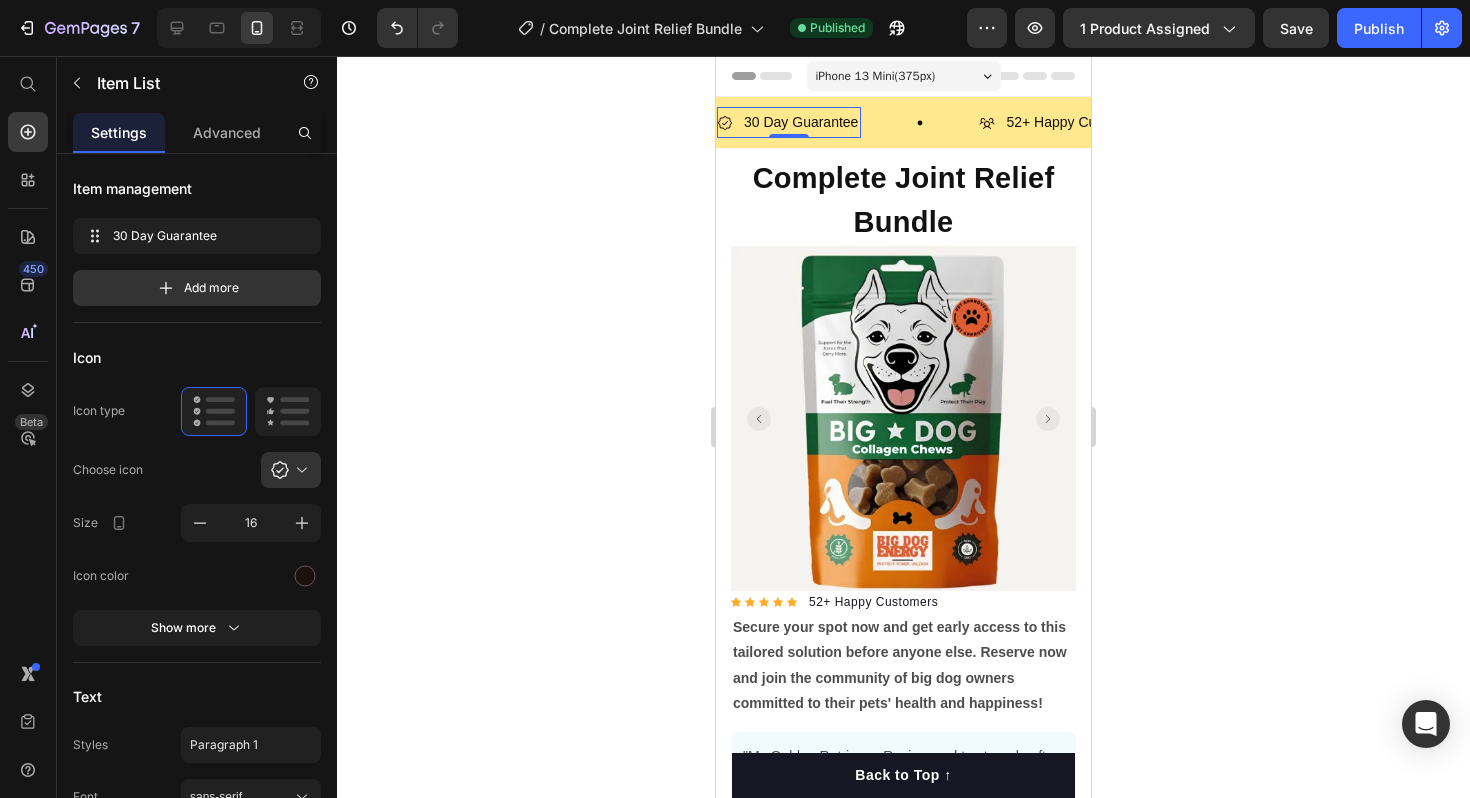 click on "30 Day Guarantee" at bounding box center (801, 122) 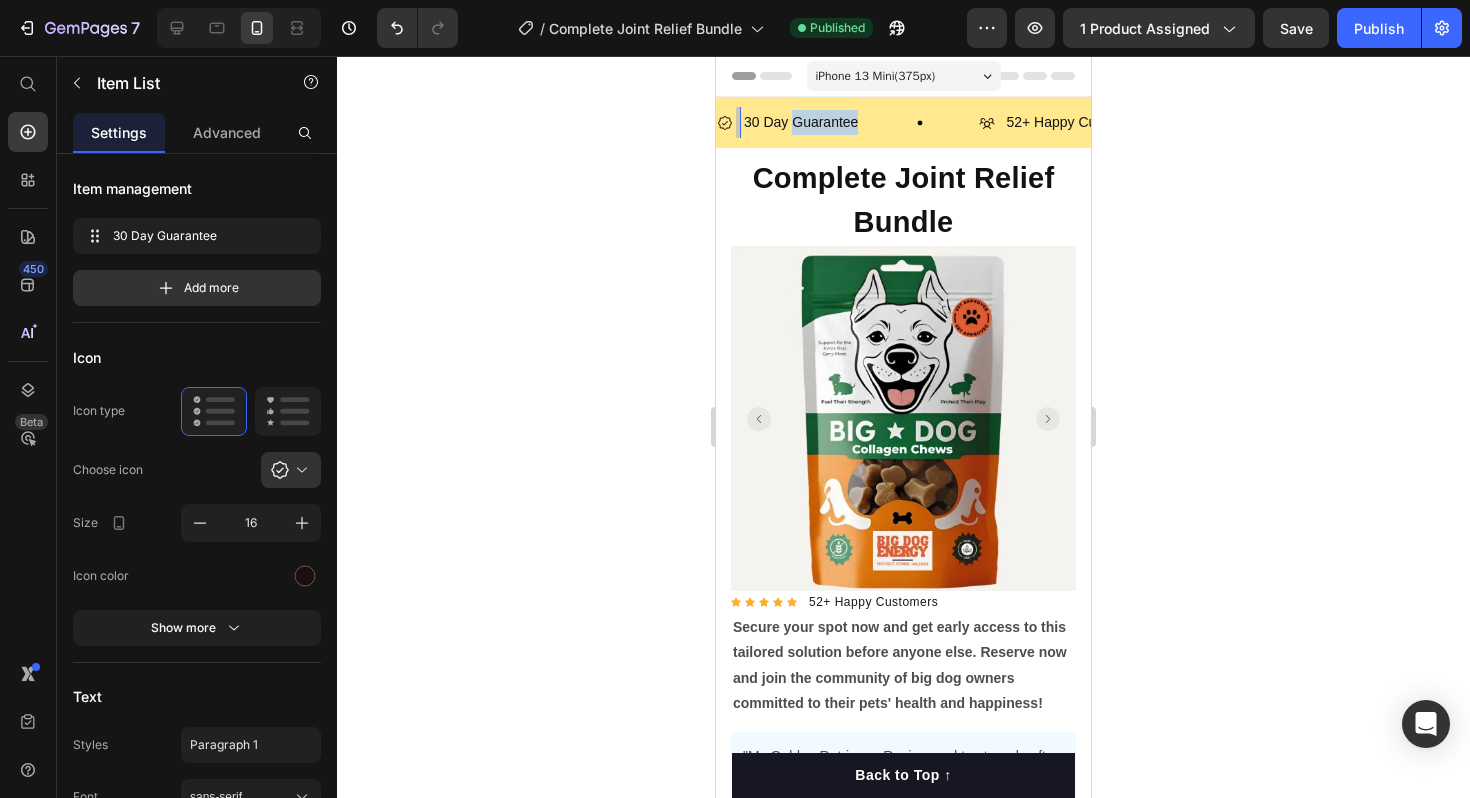 click on "30 Day Guarantee" at bounding box center (801, 122) 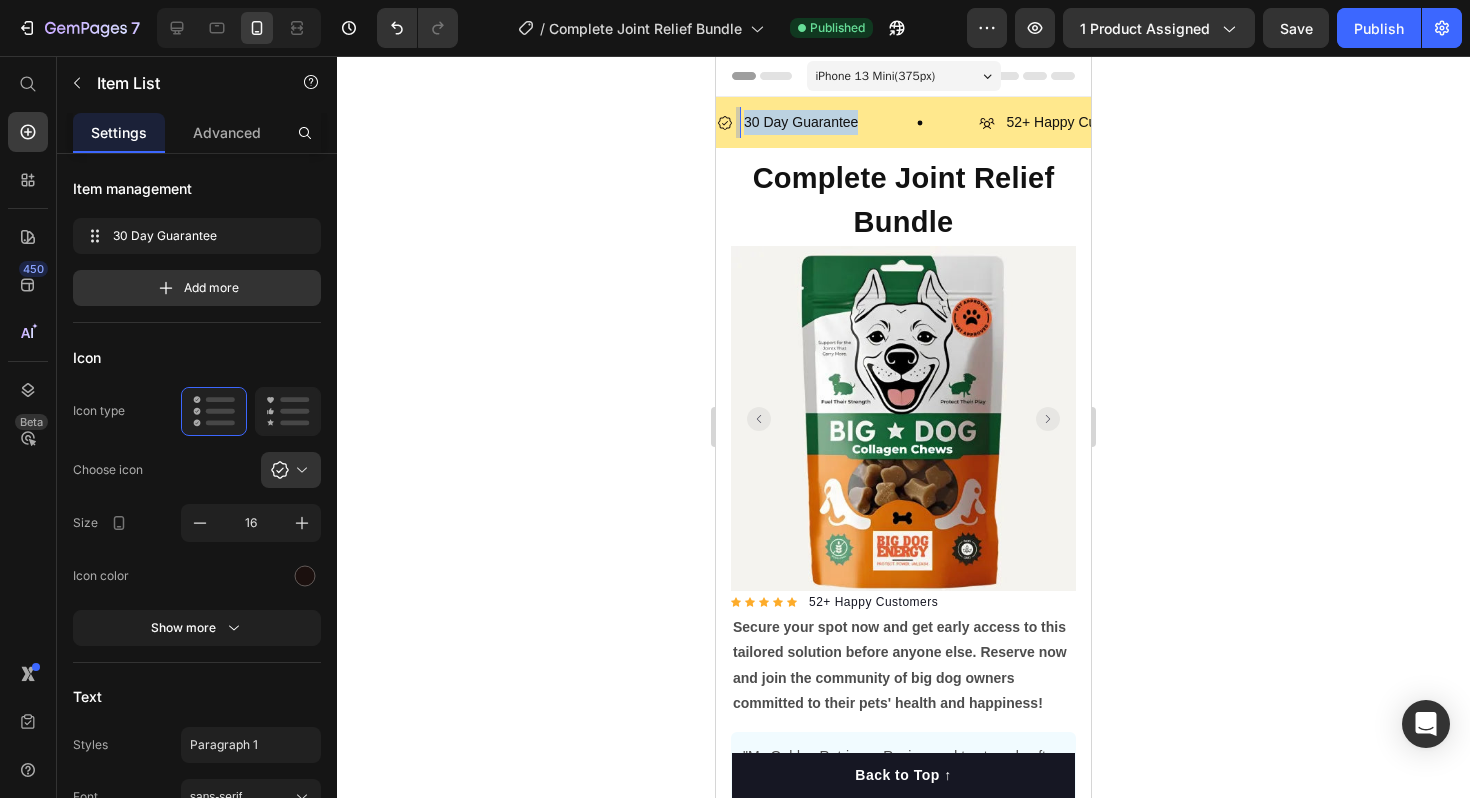 click on "30 Day Guarantee" at bounding box center [801, 122] 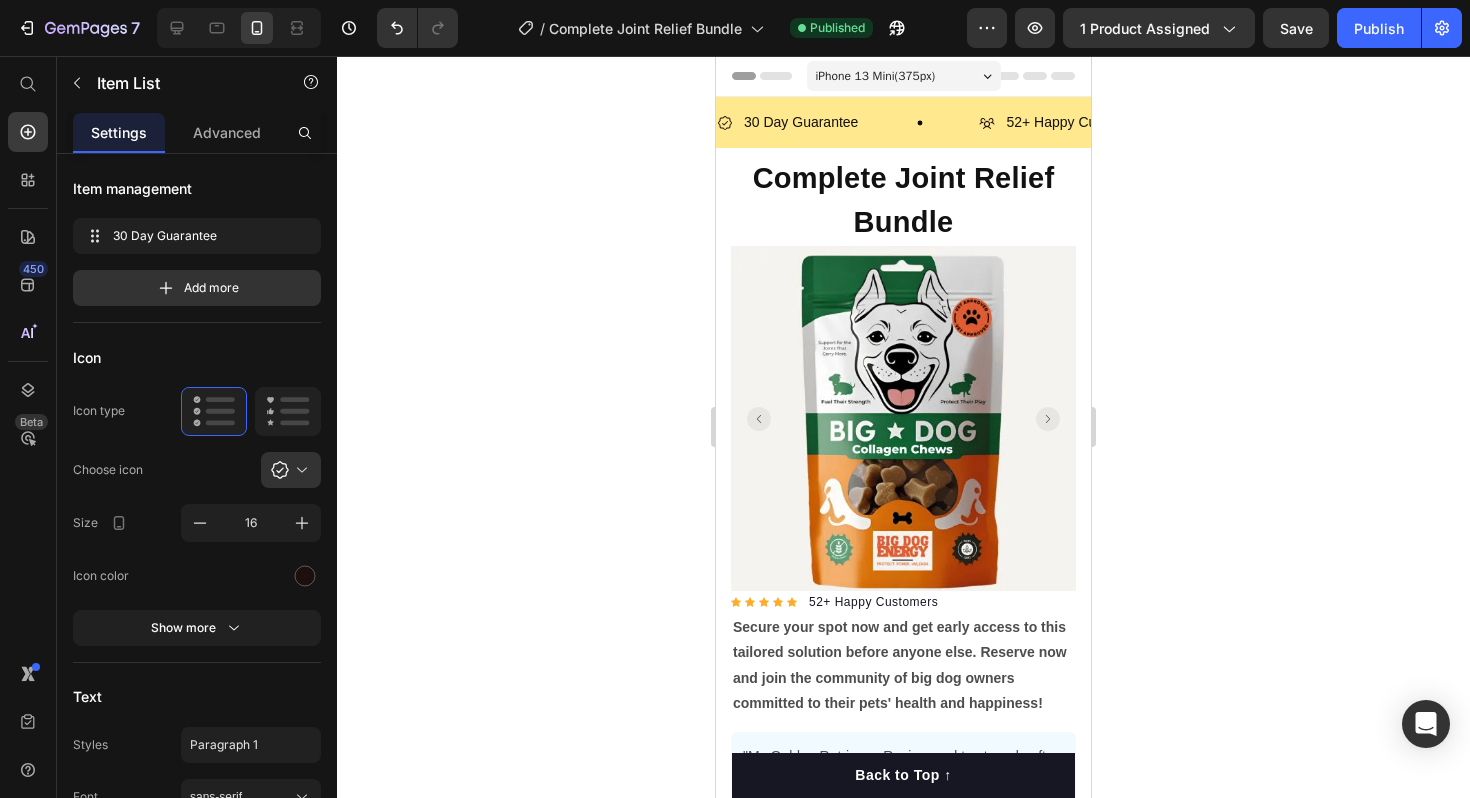 click 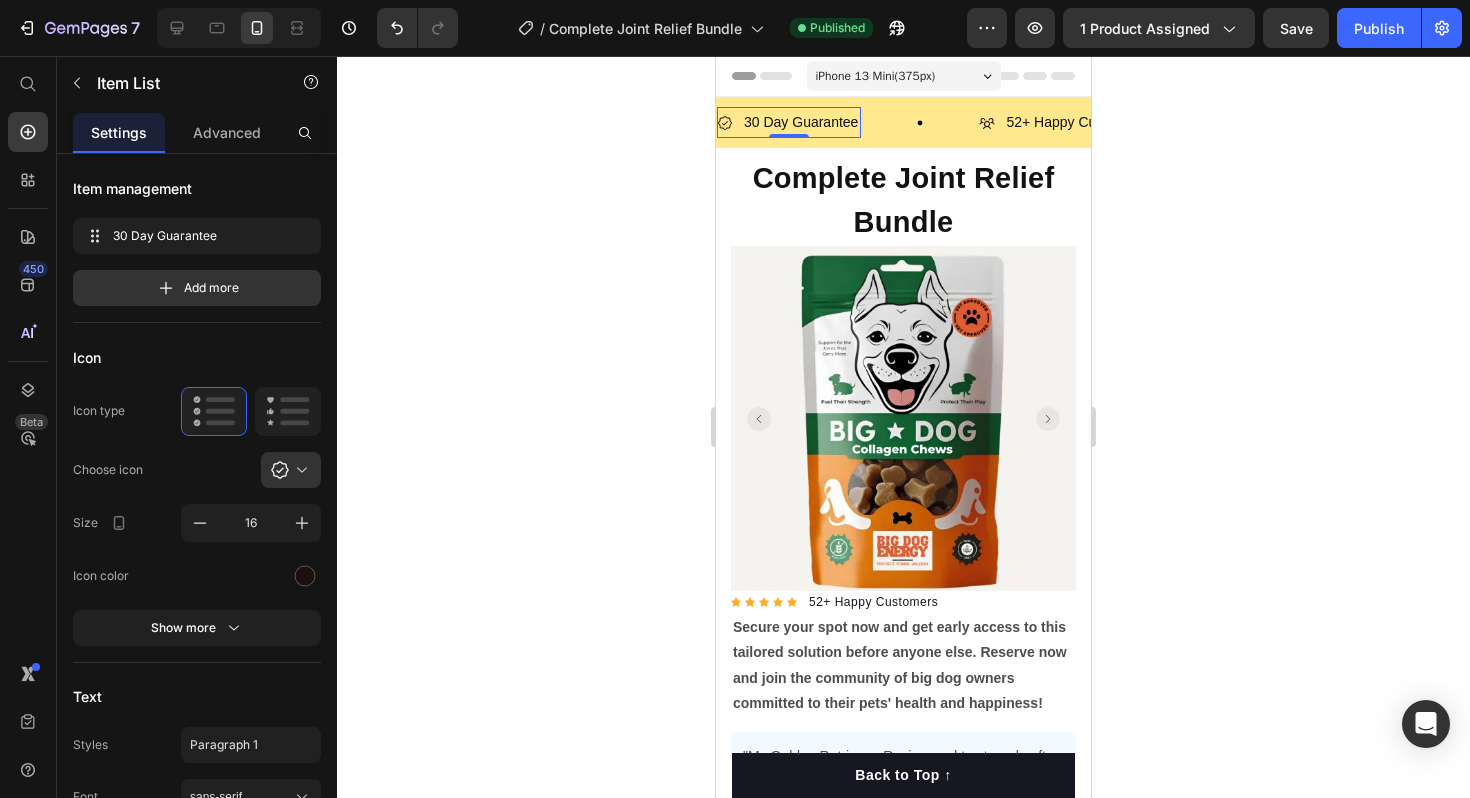 click 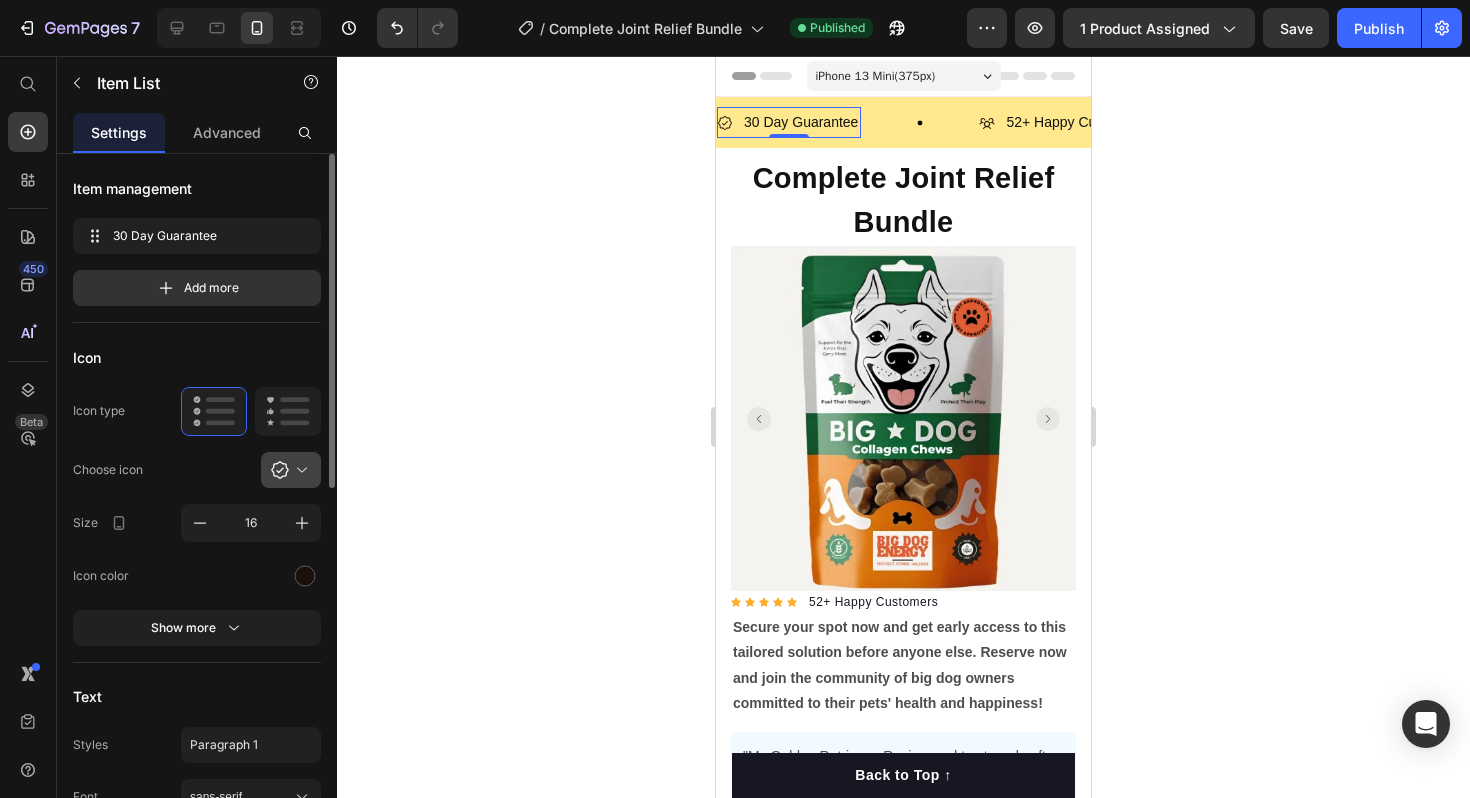 click at bounding box center [299, 470] 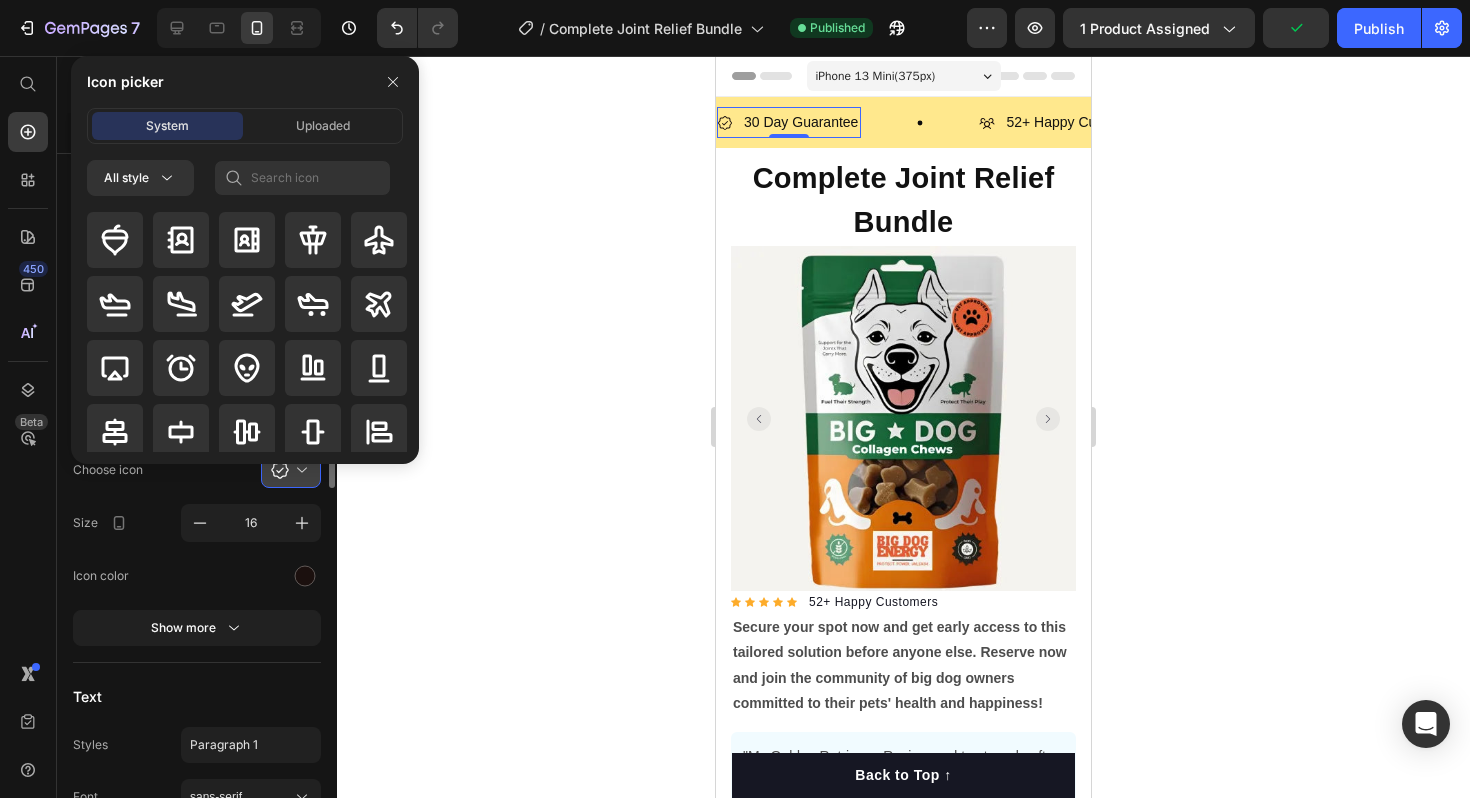 click at bounding box center (299, 470) 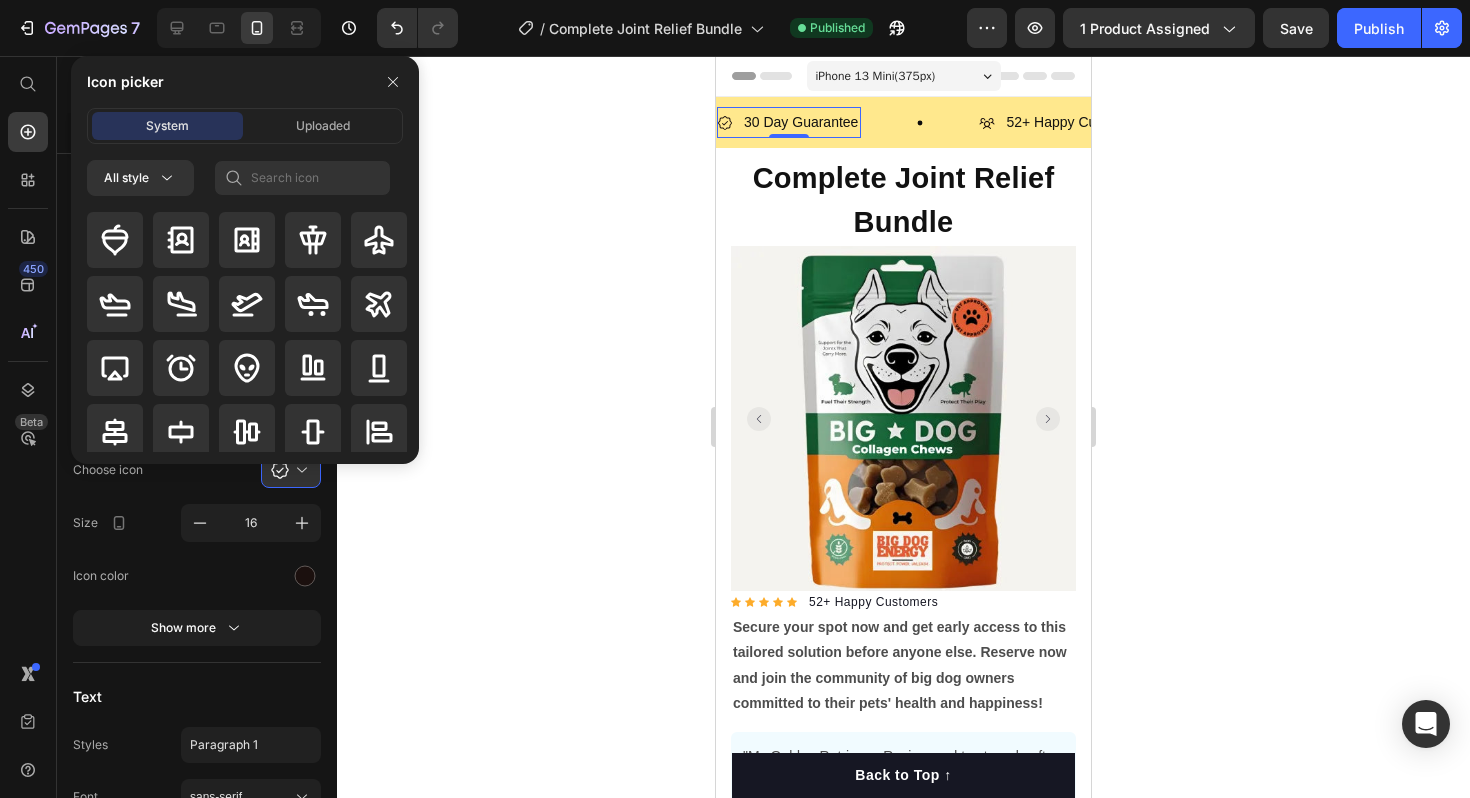 click 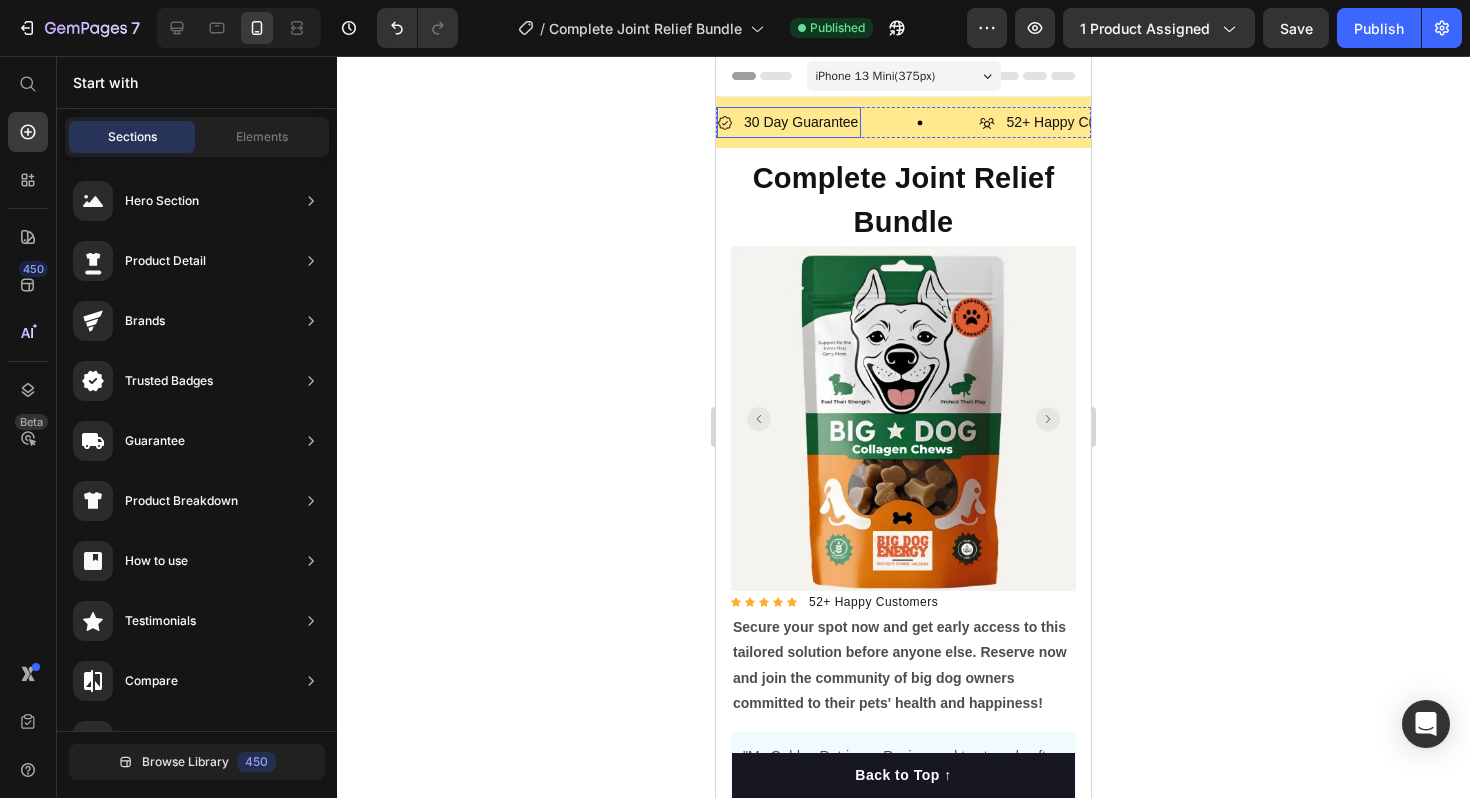click on "30 Day Guarantee" at bounding box center [801, 122] 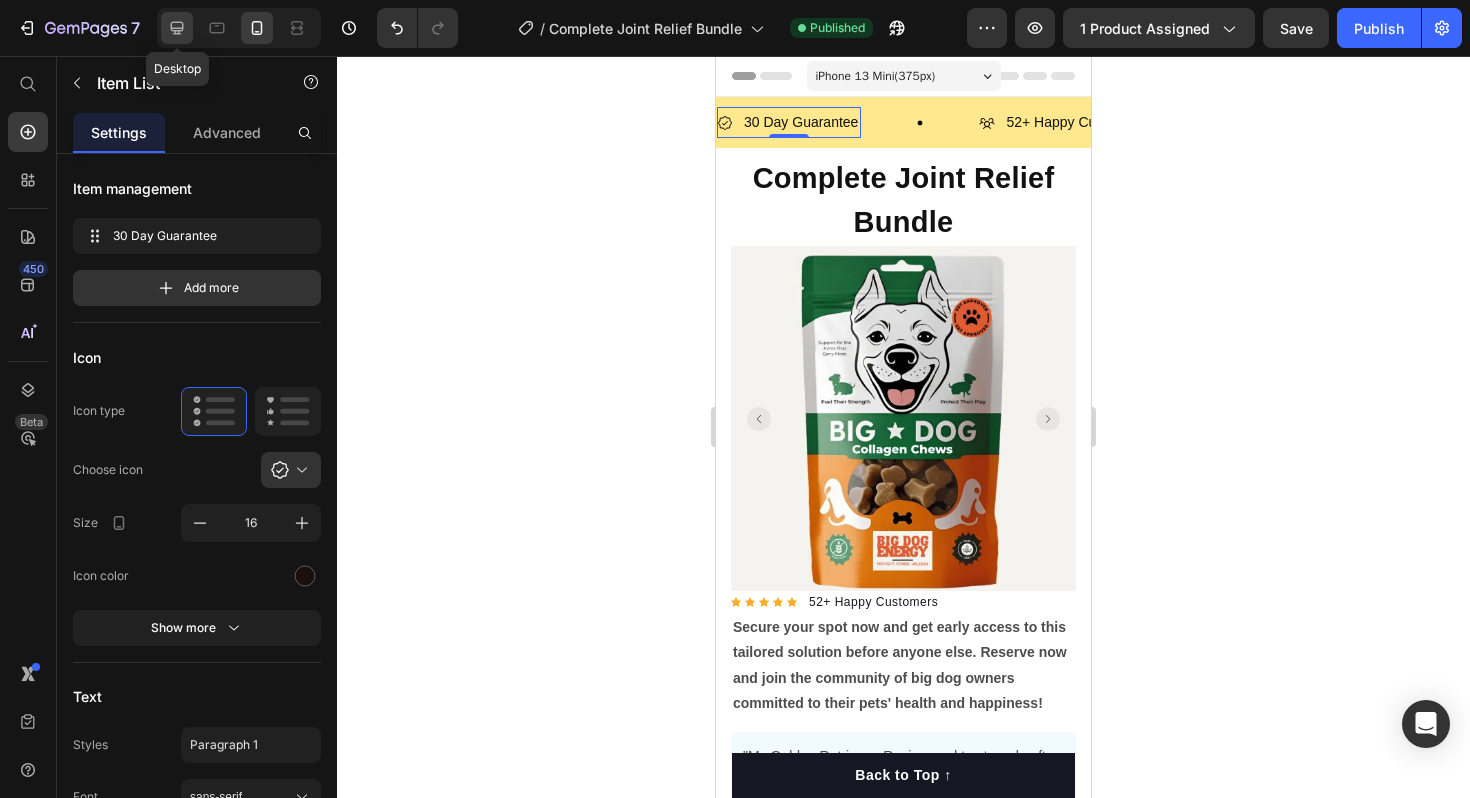click 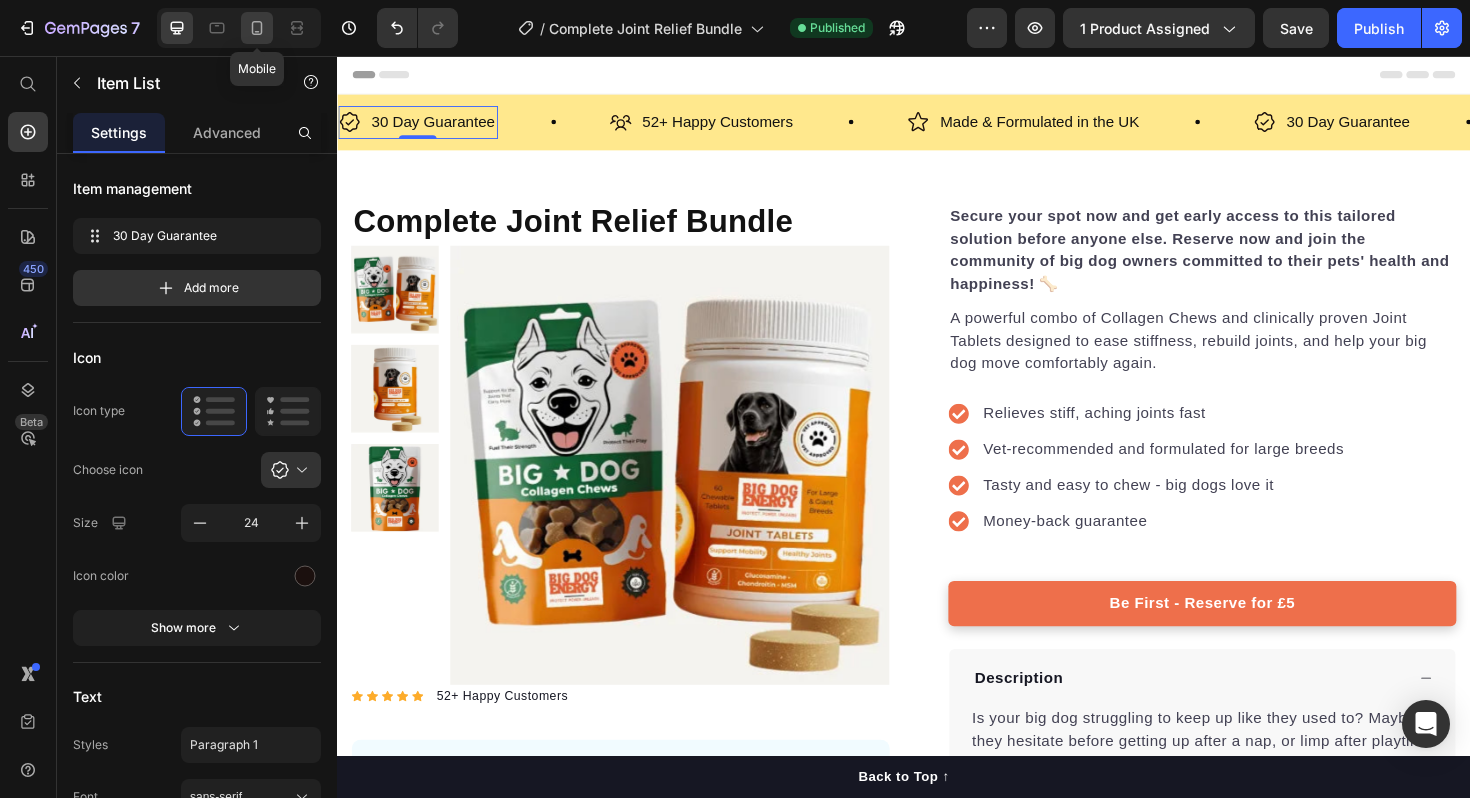 click 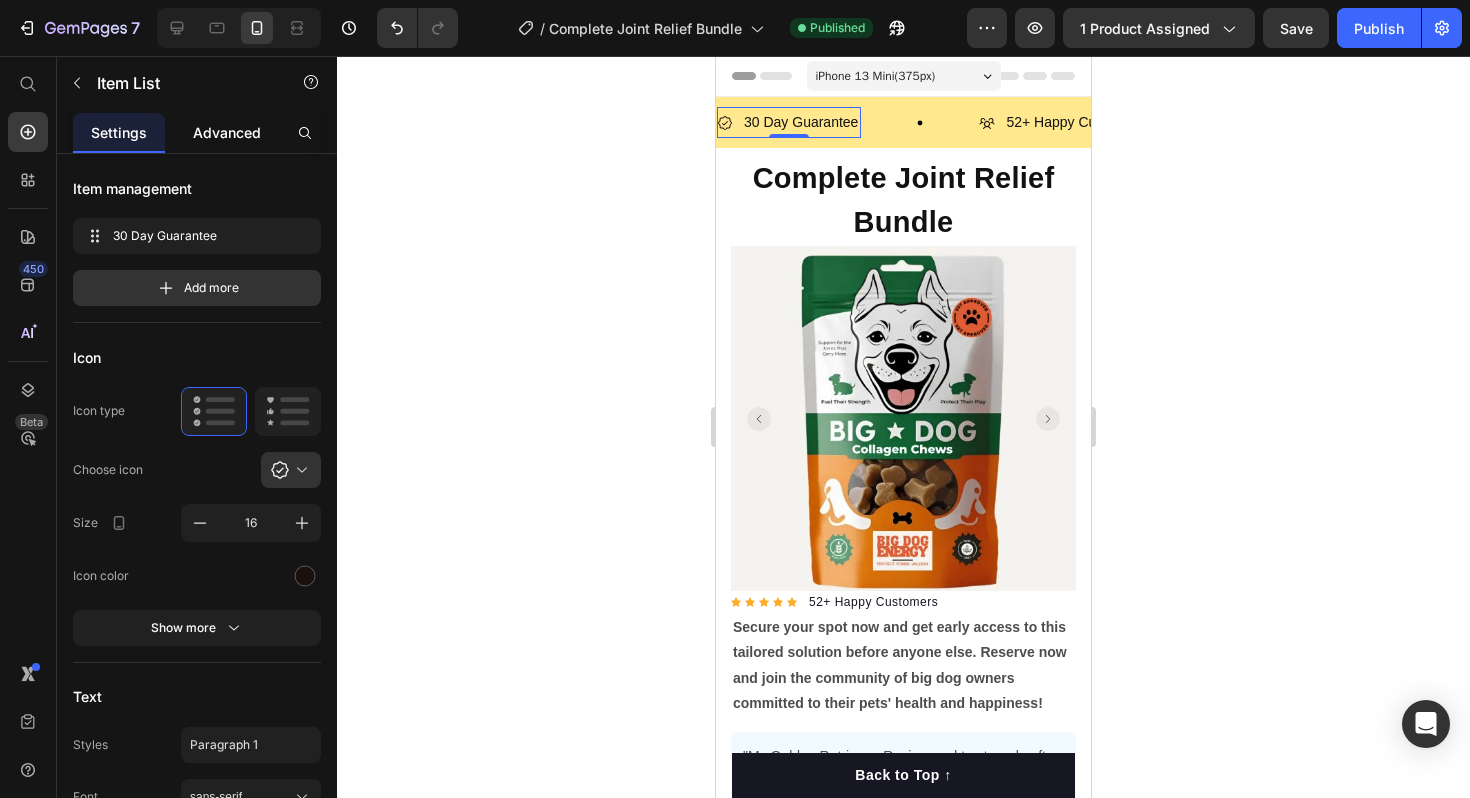 click on "Advanced" 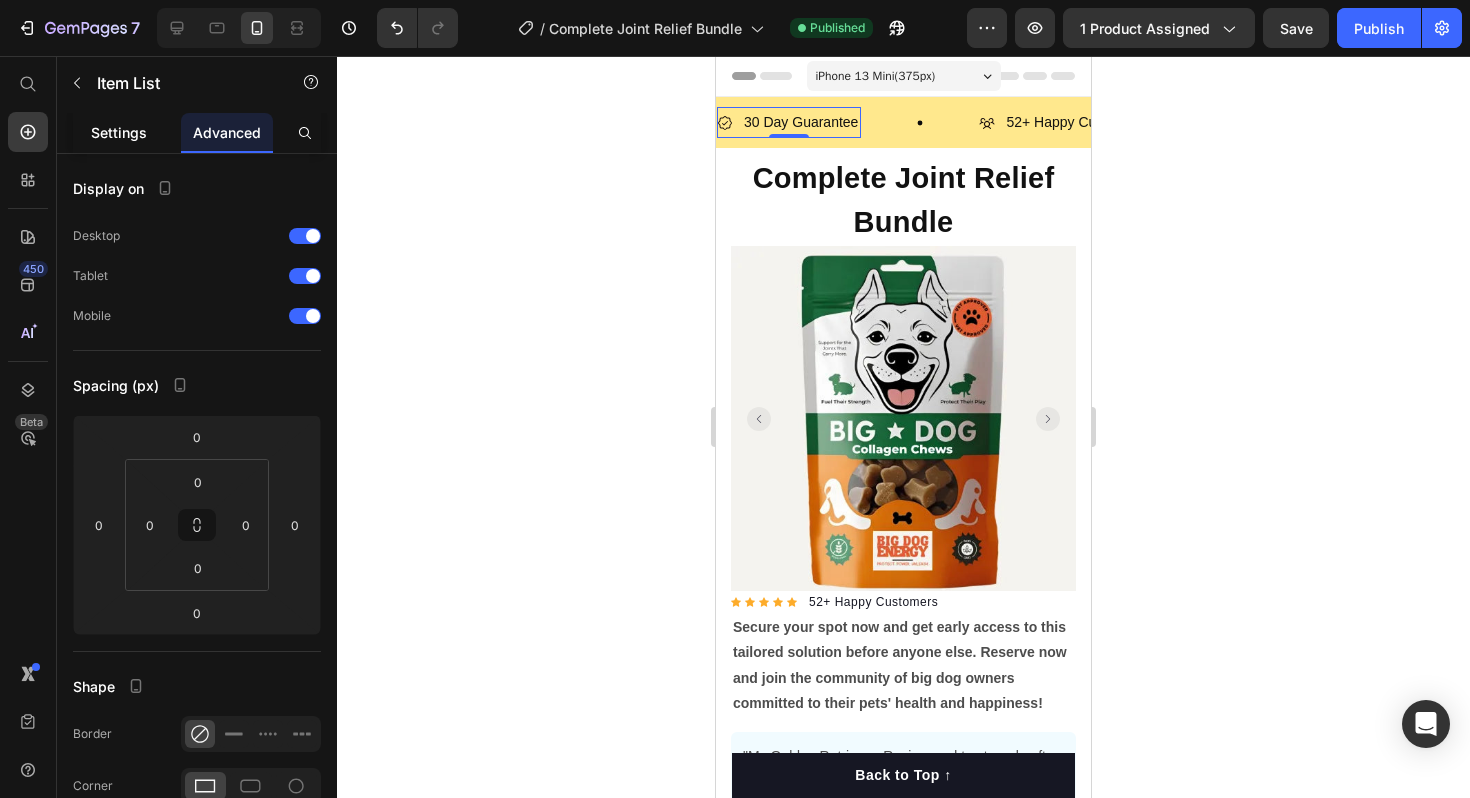 click on "Settings" at bounding box center [119, 132] 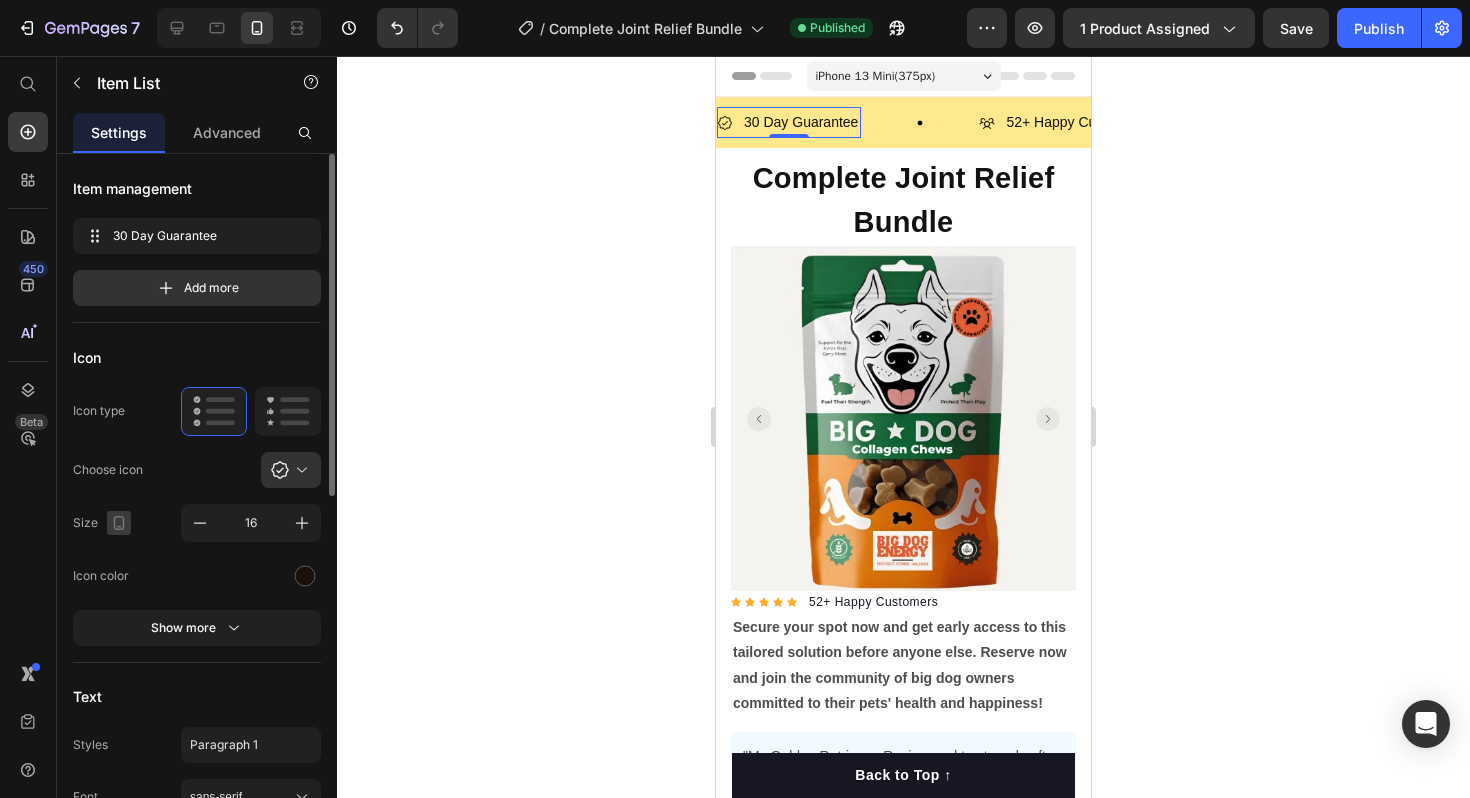 click 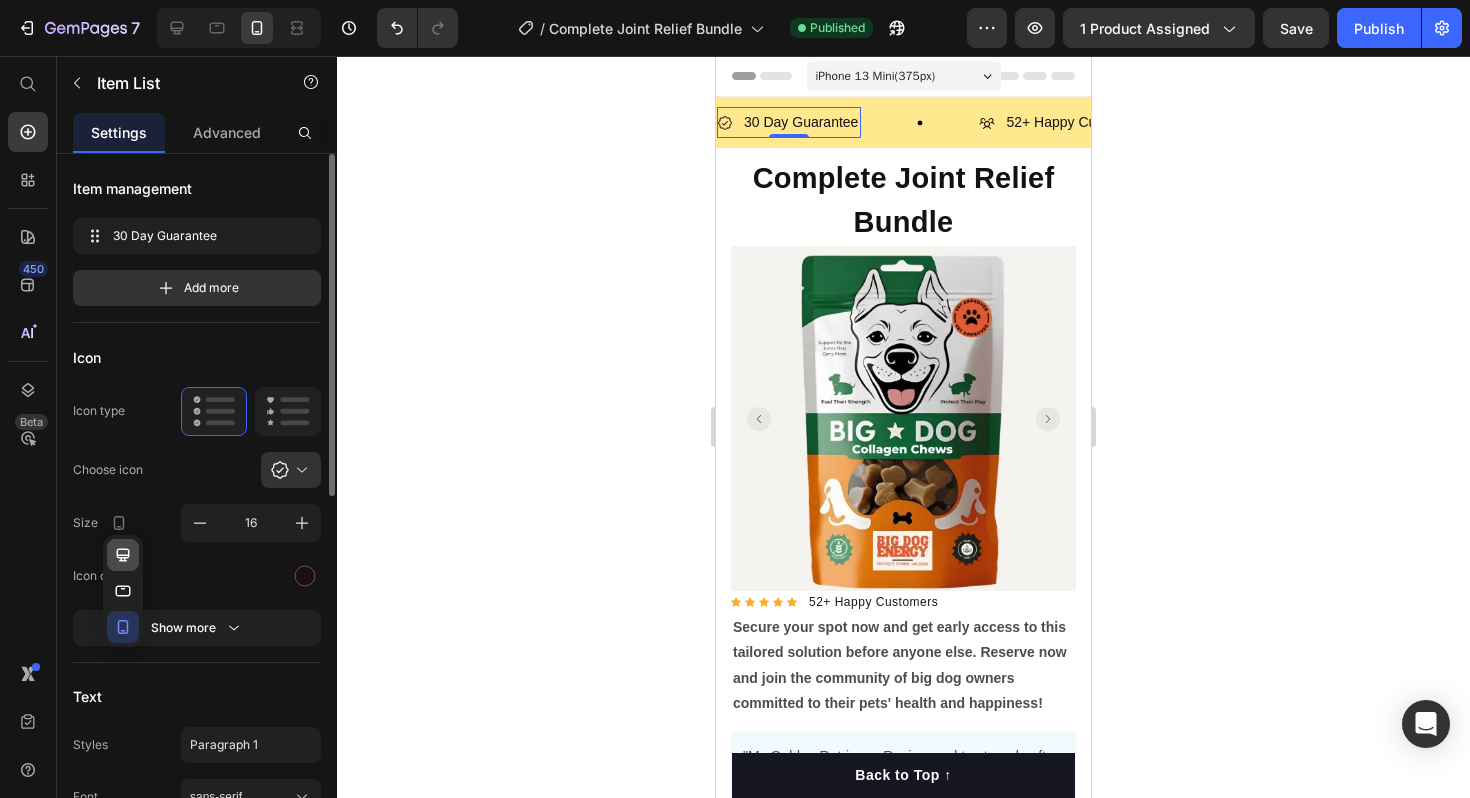 click 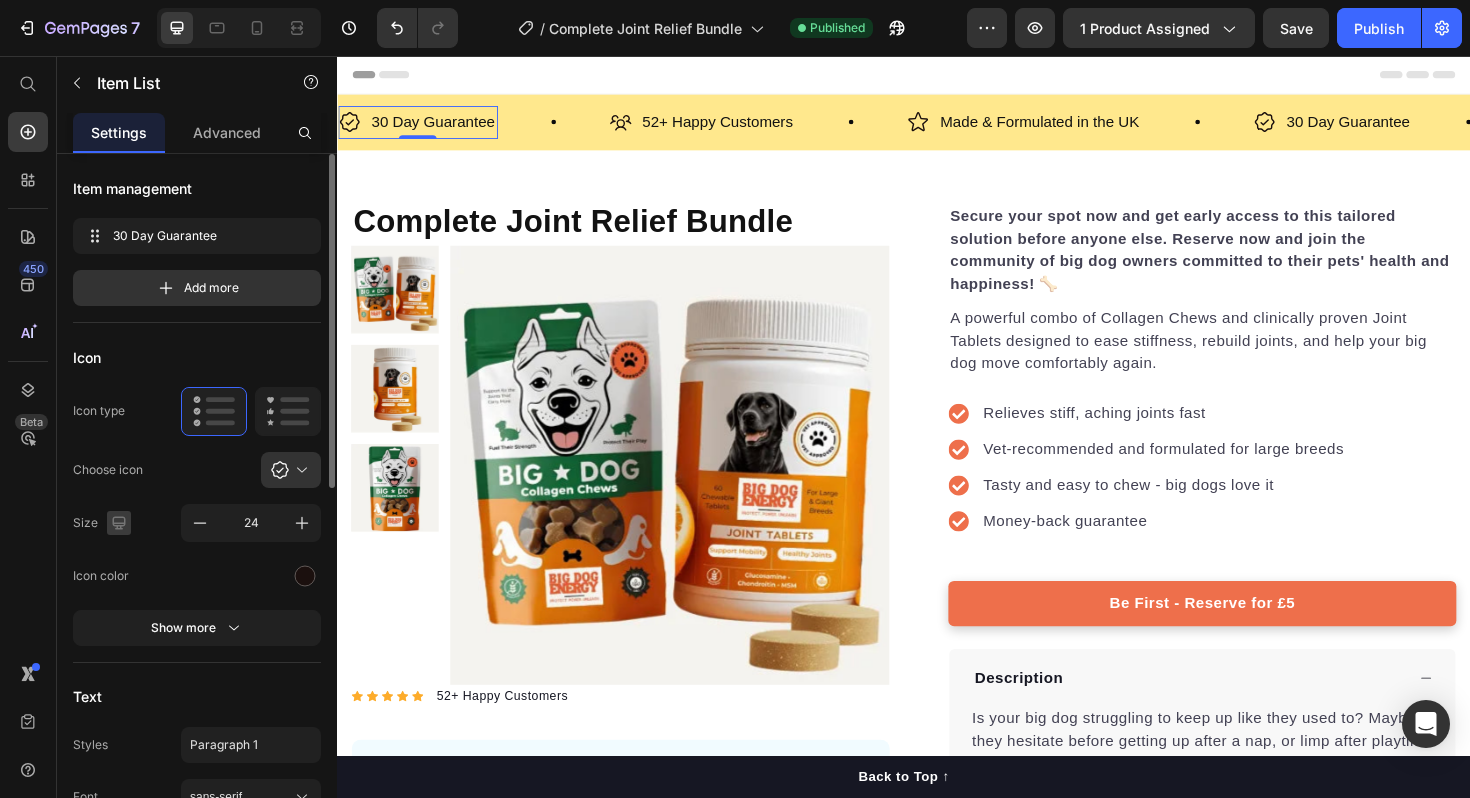 click 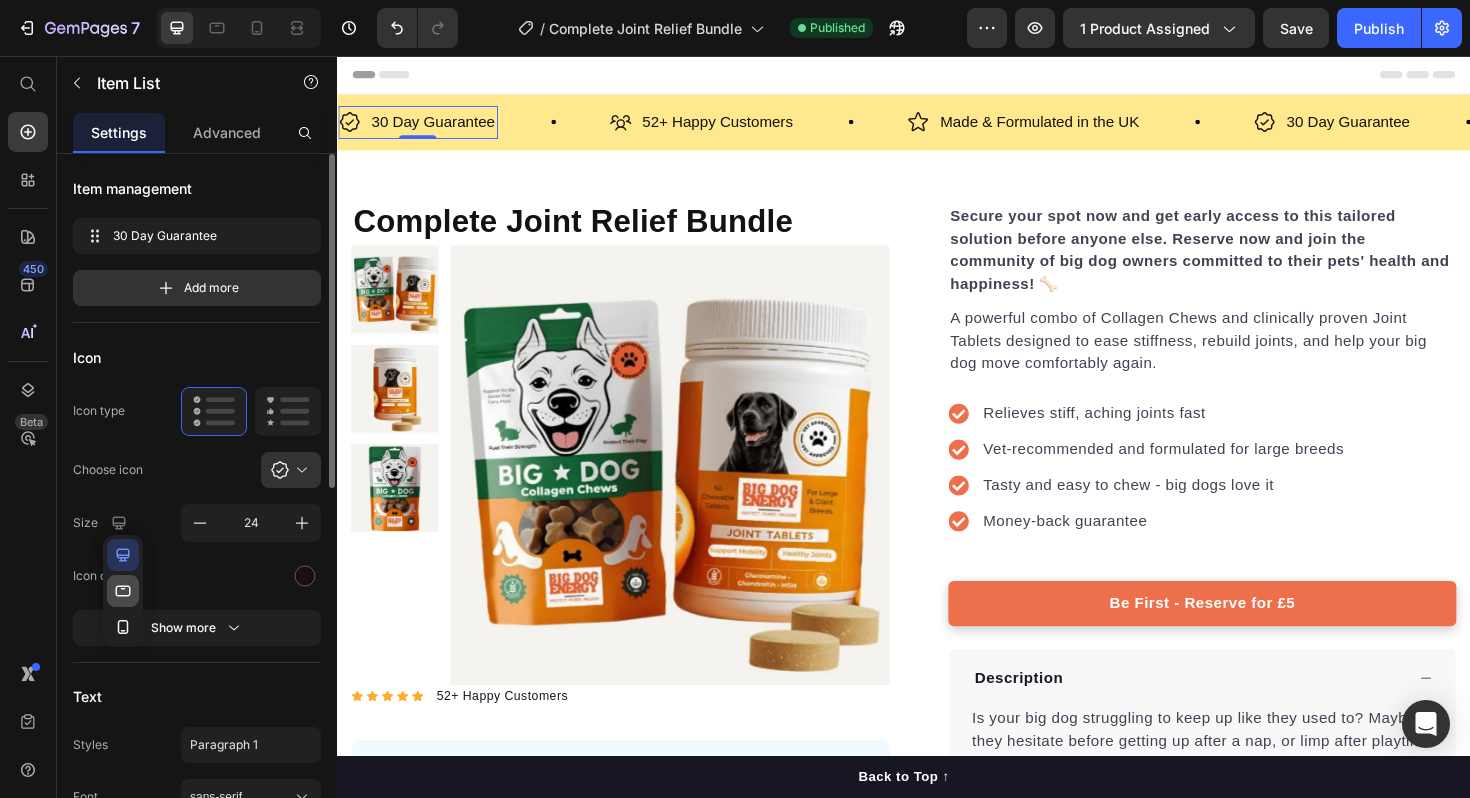 click 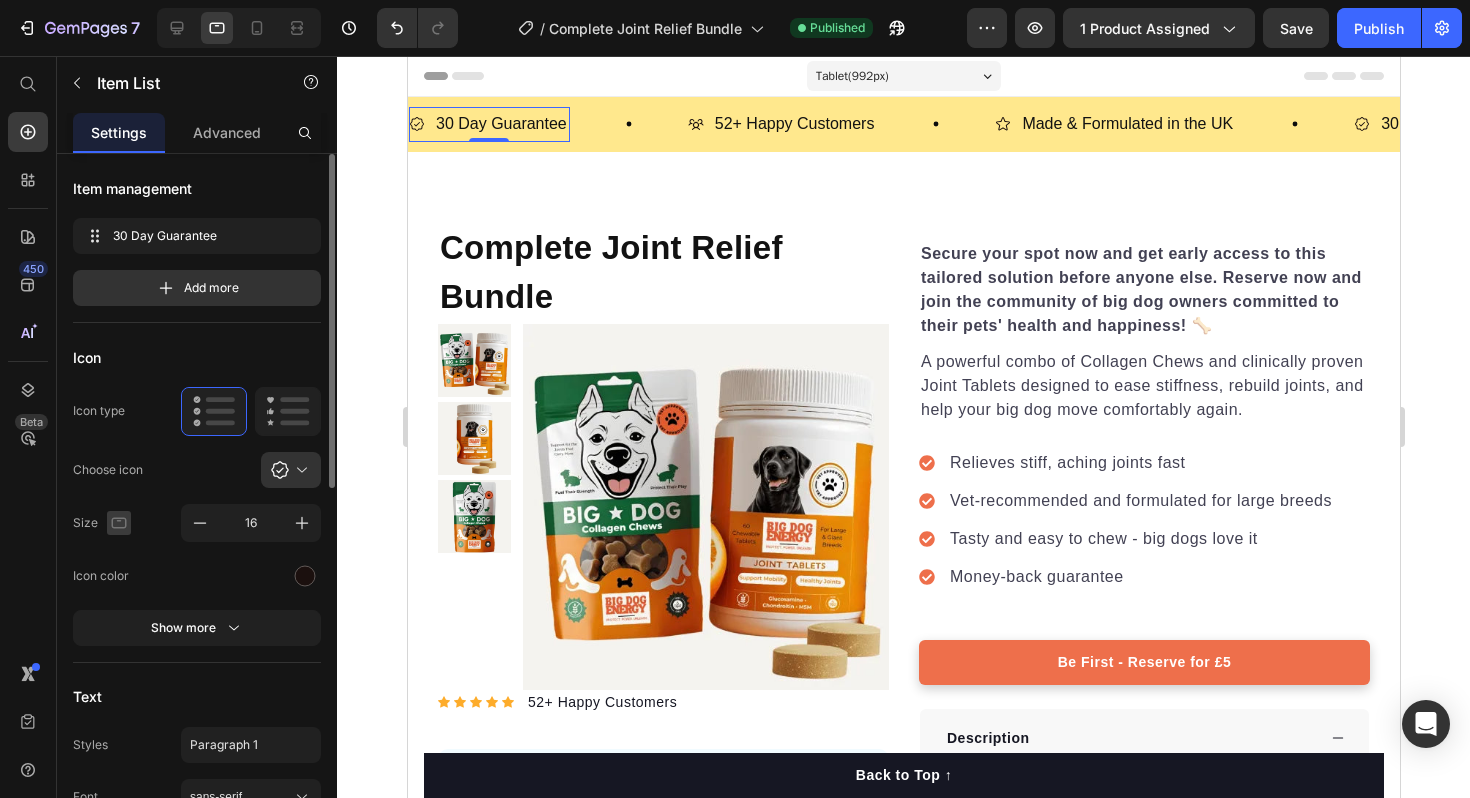 click 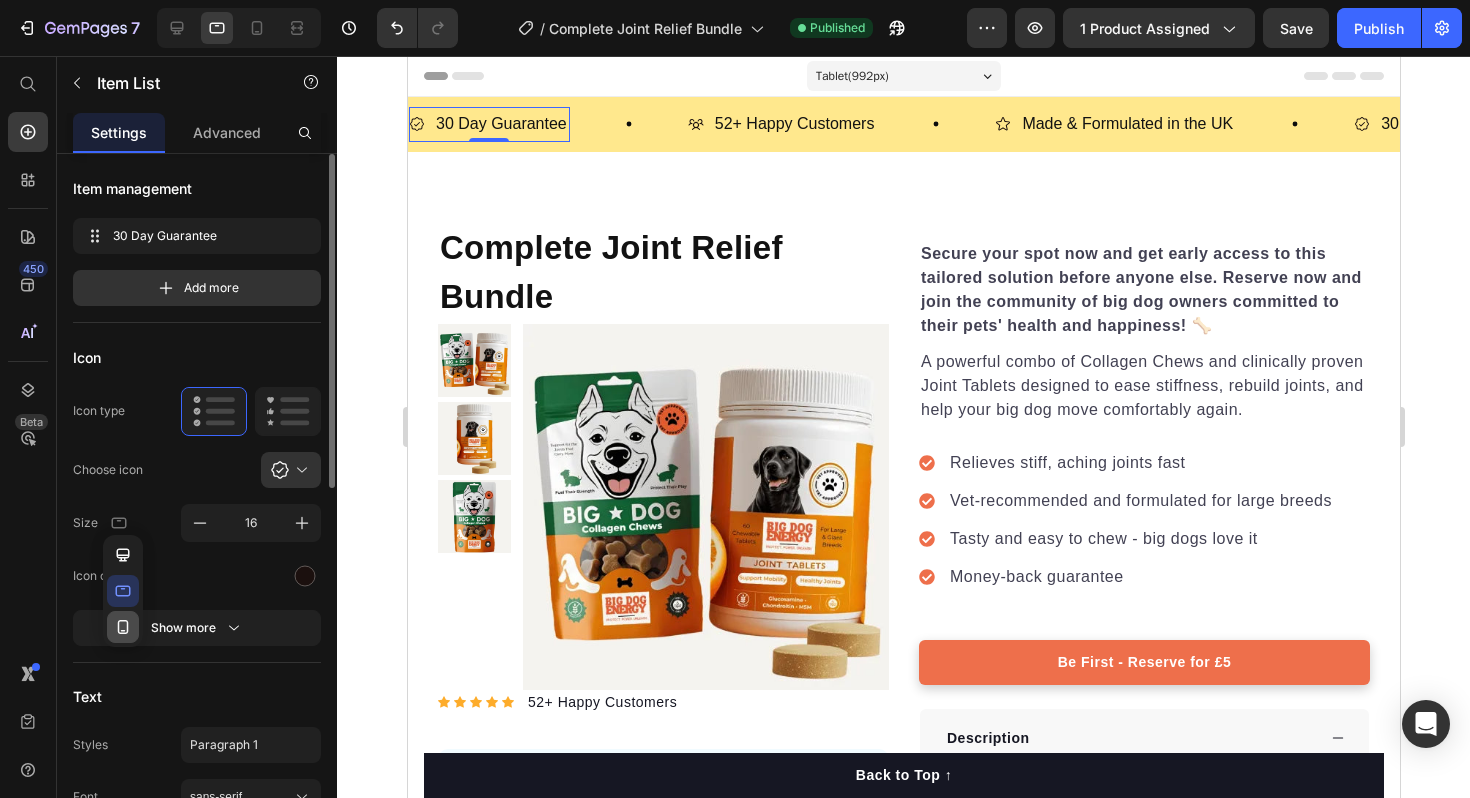 click 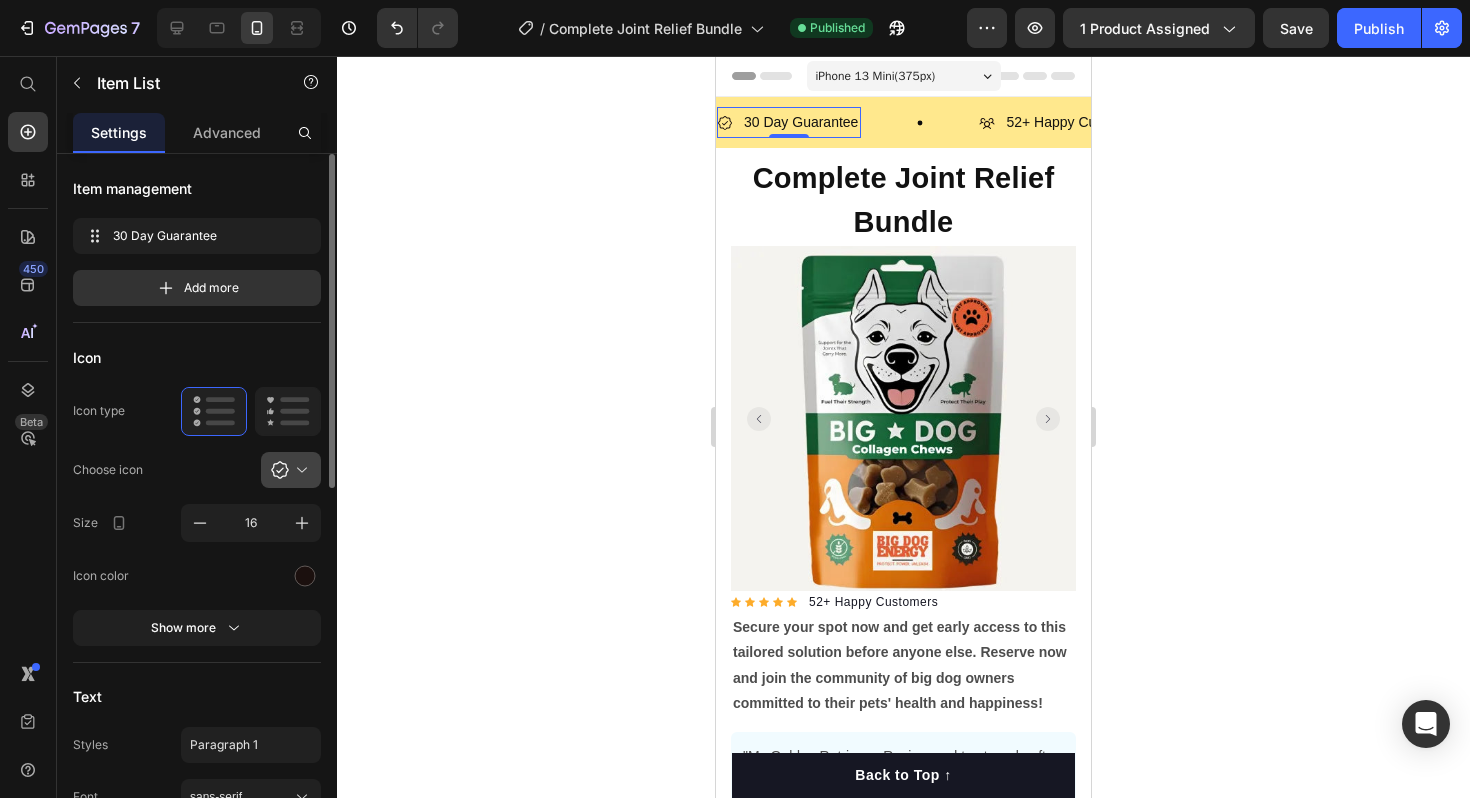 click at bounding box center [299, 470] 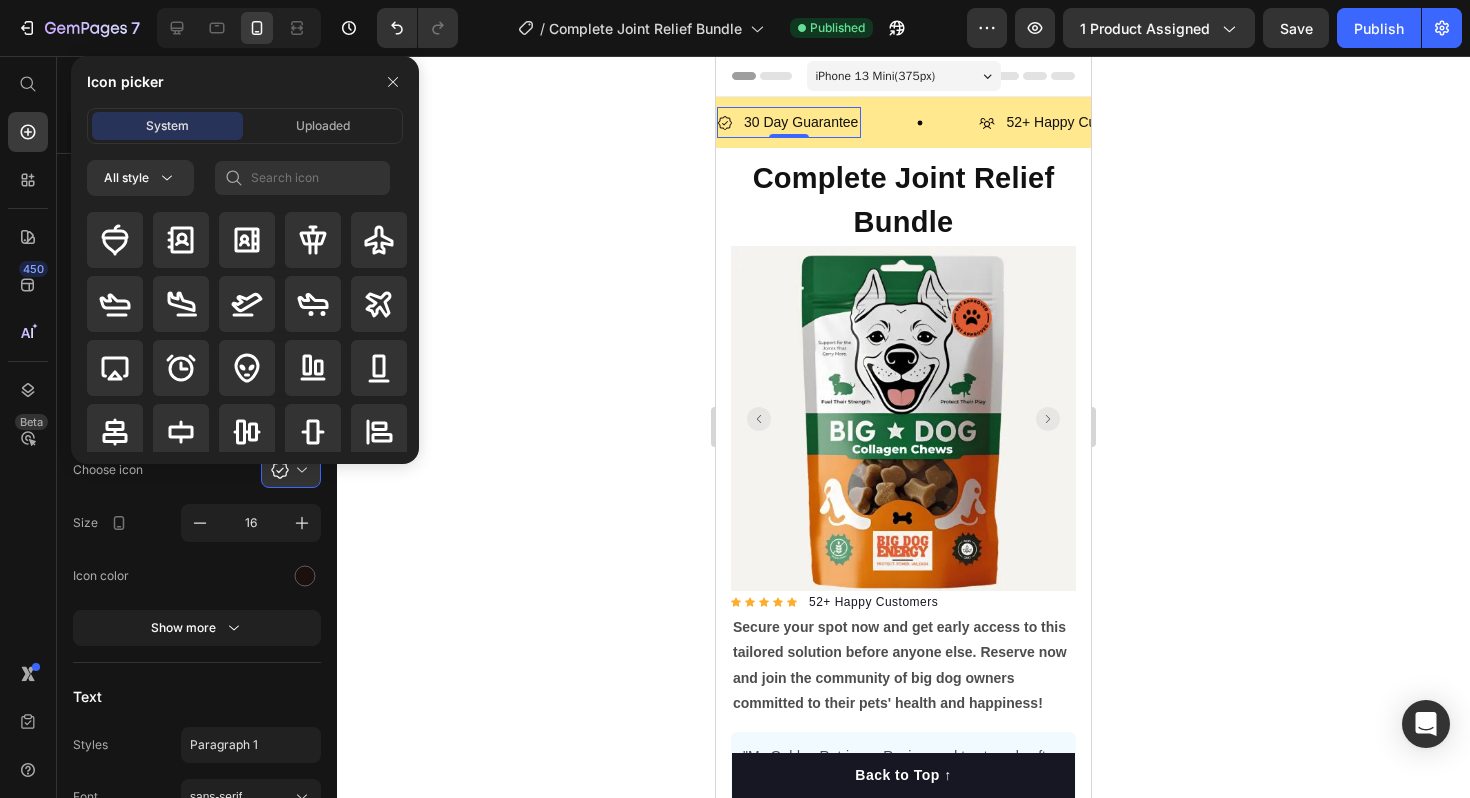 click on "Icon picker System Uploaded All style" at bounding box center [237, 260] 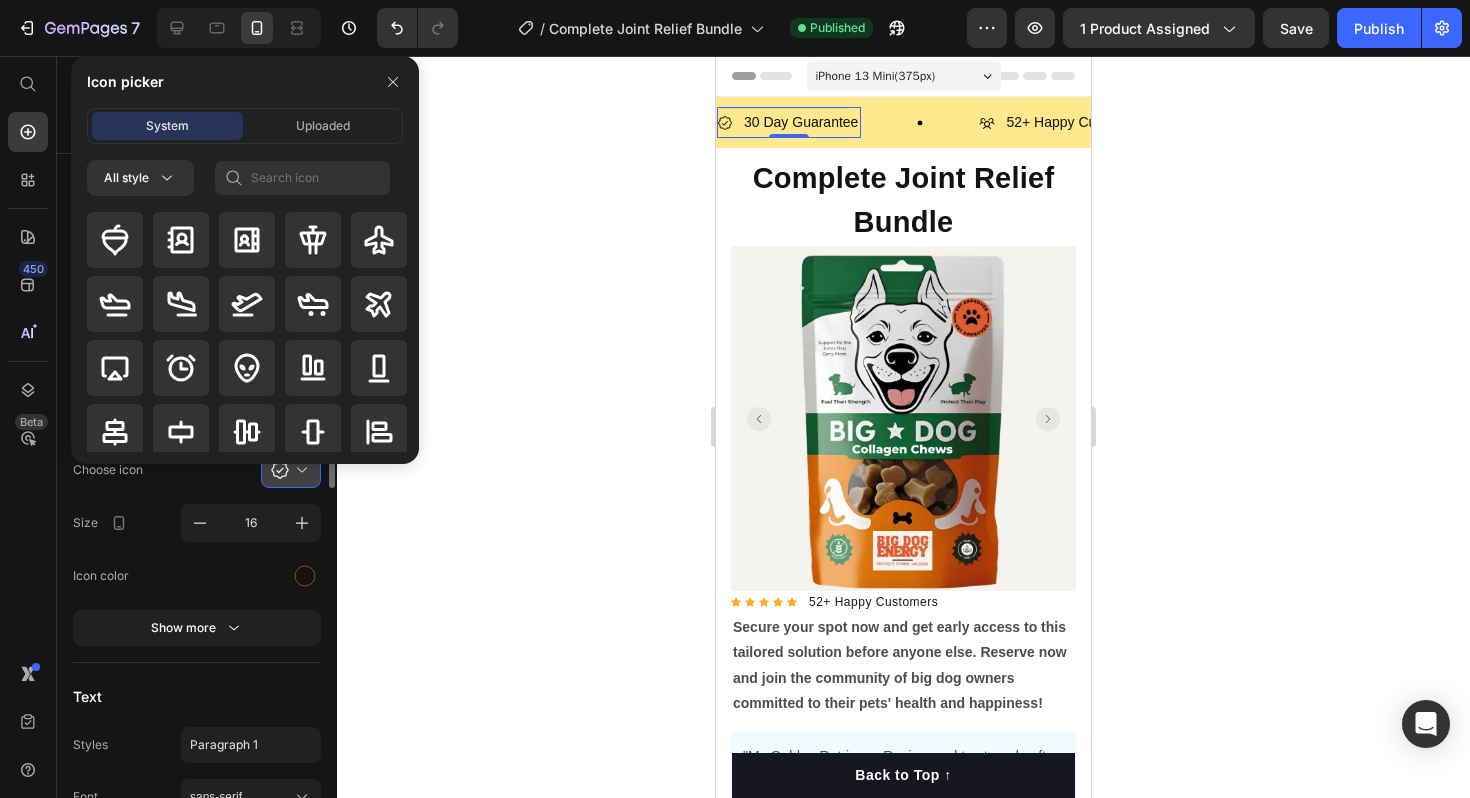 click at bounding box center [299, 470] 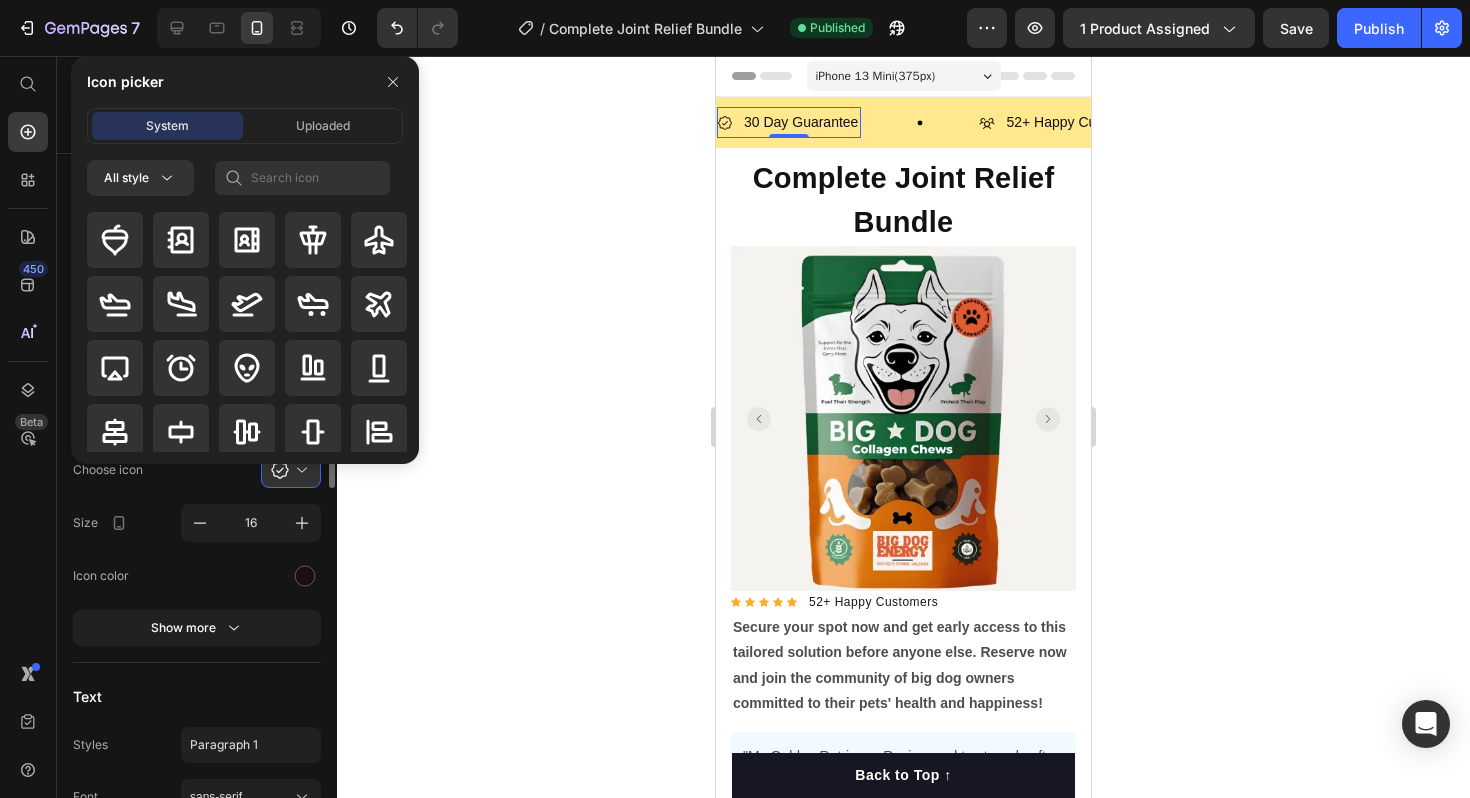 click on "Choose icon" 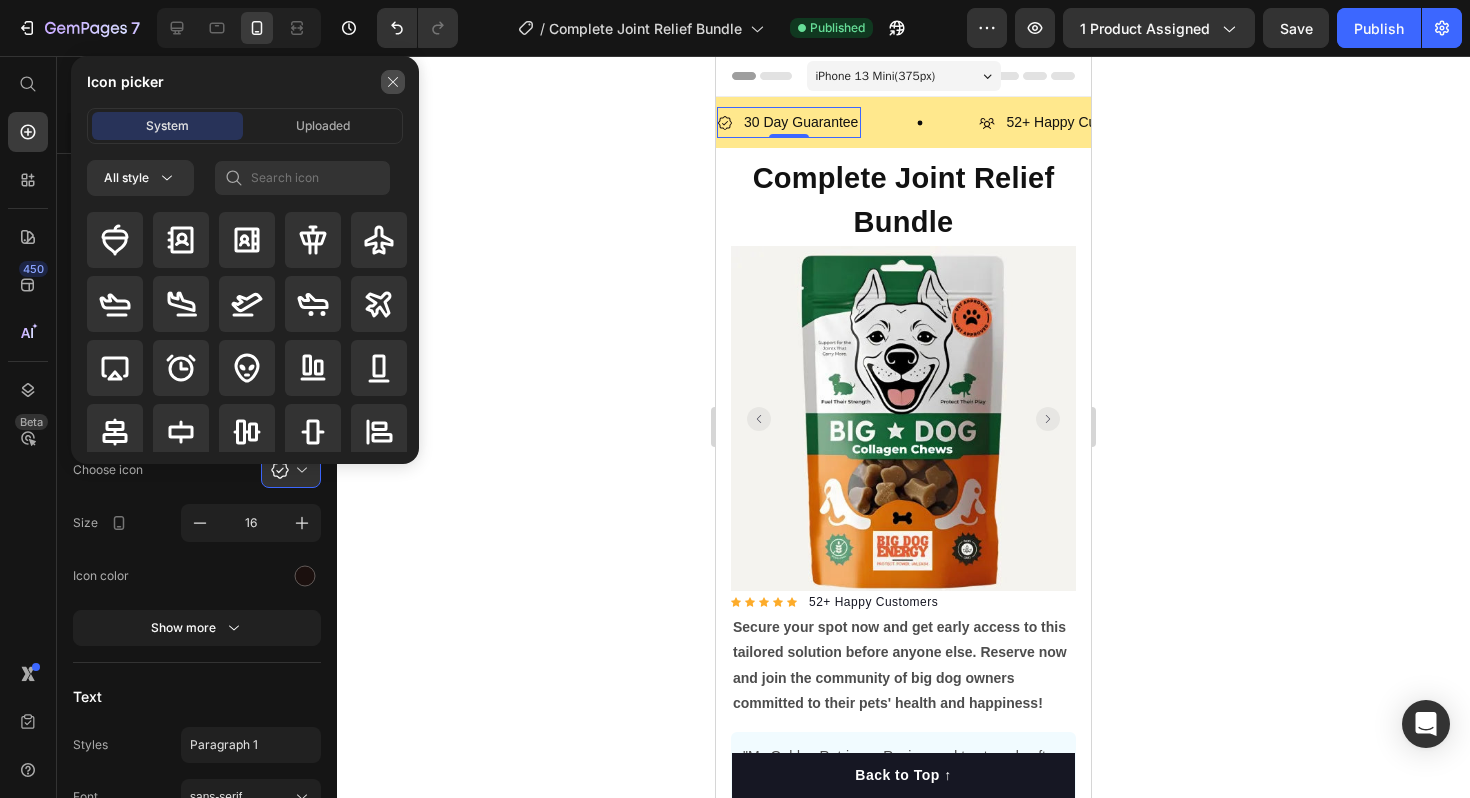 click 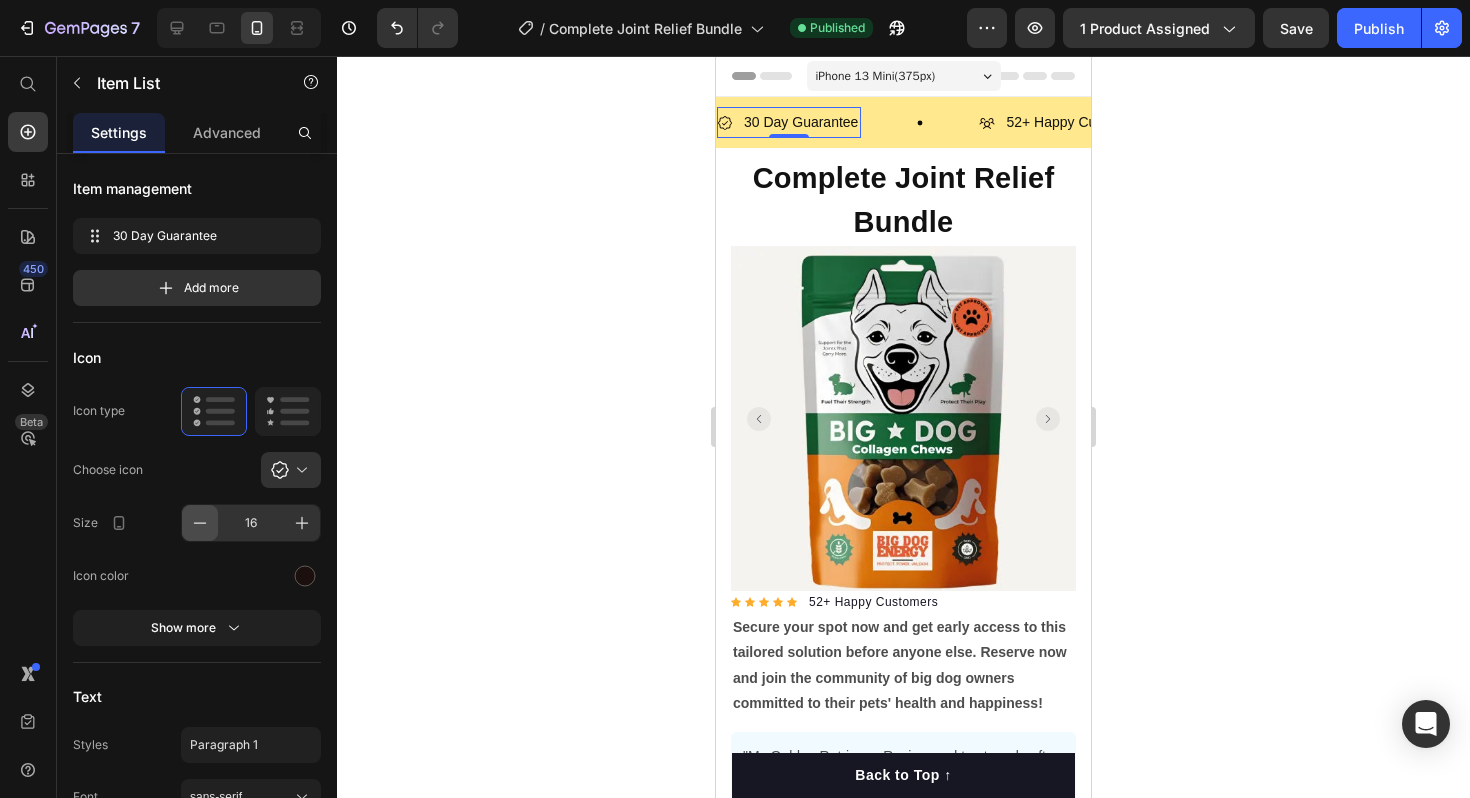 click 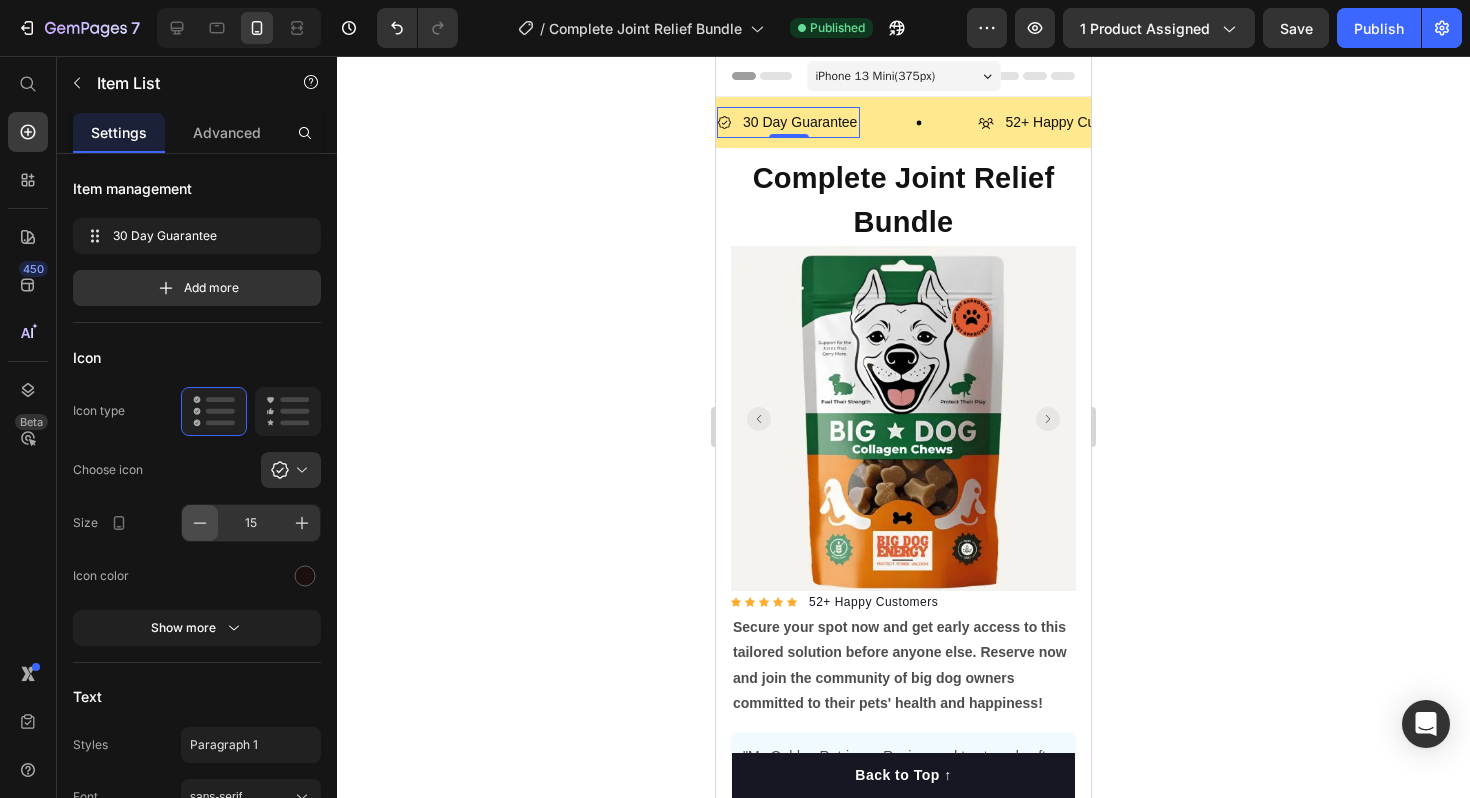 click 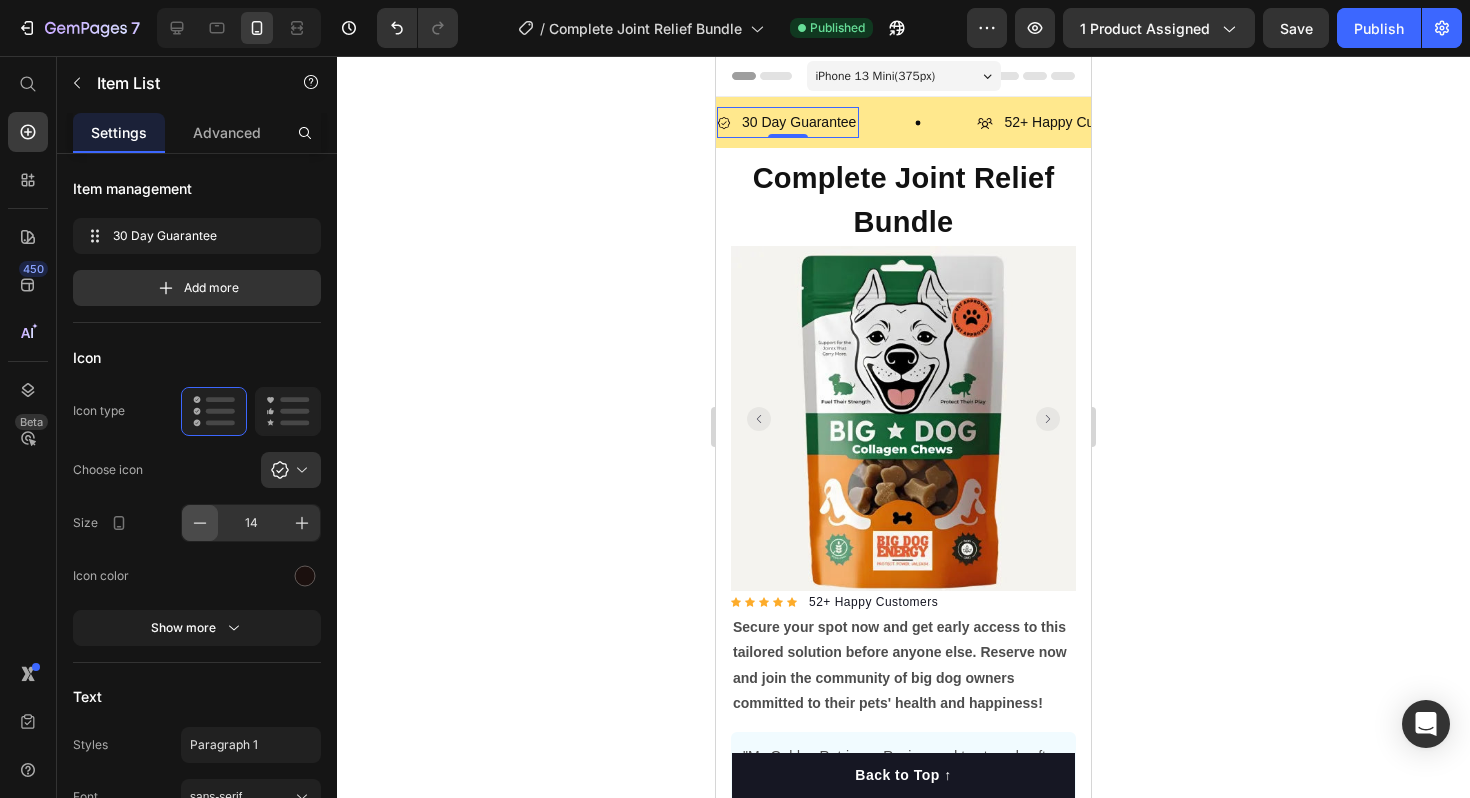 click 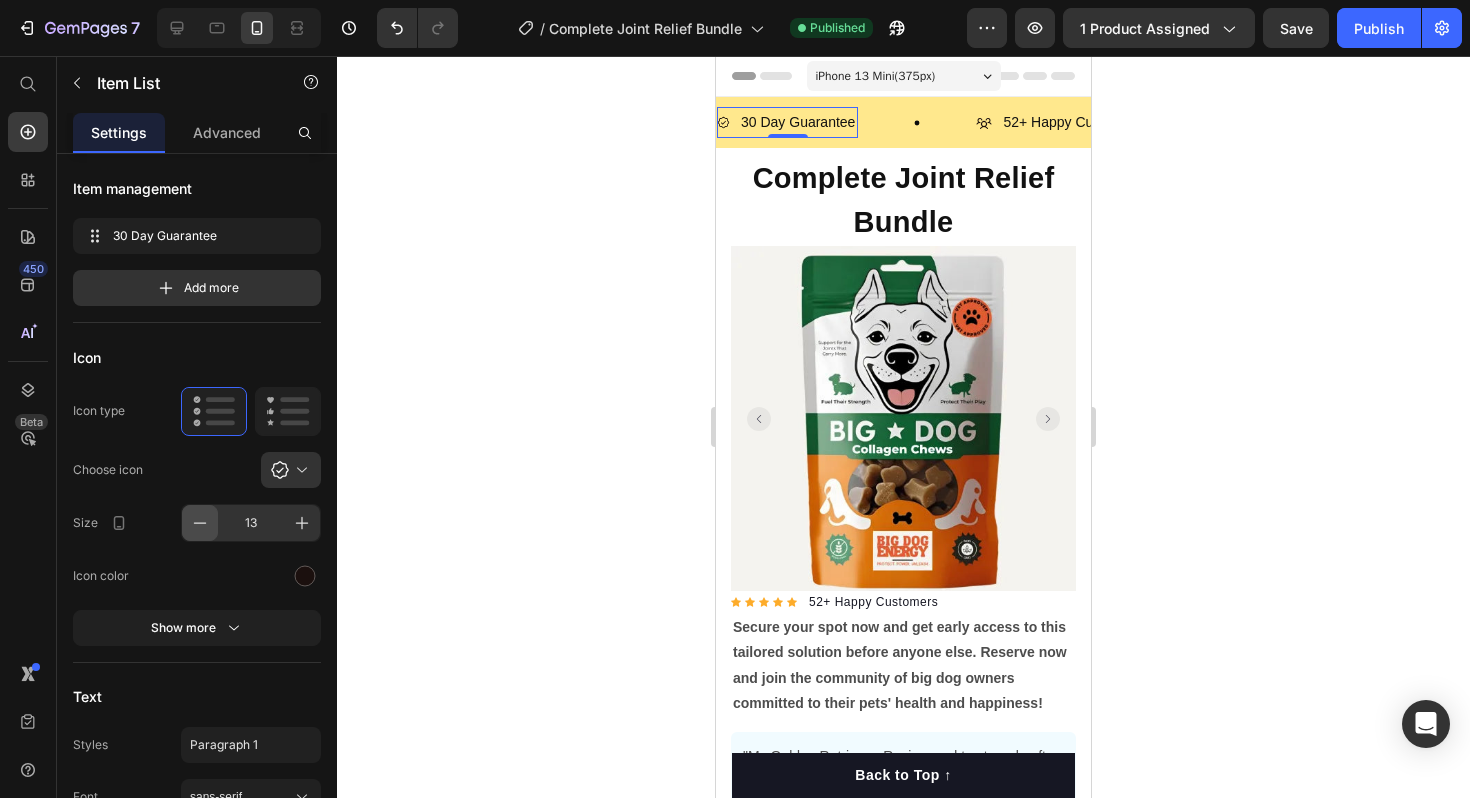click 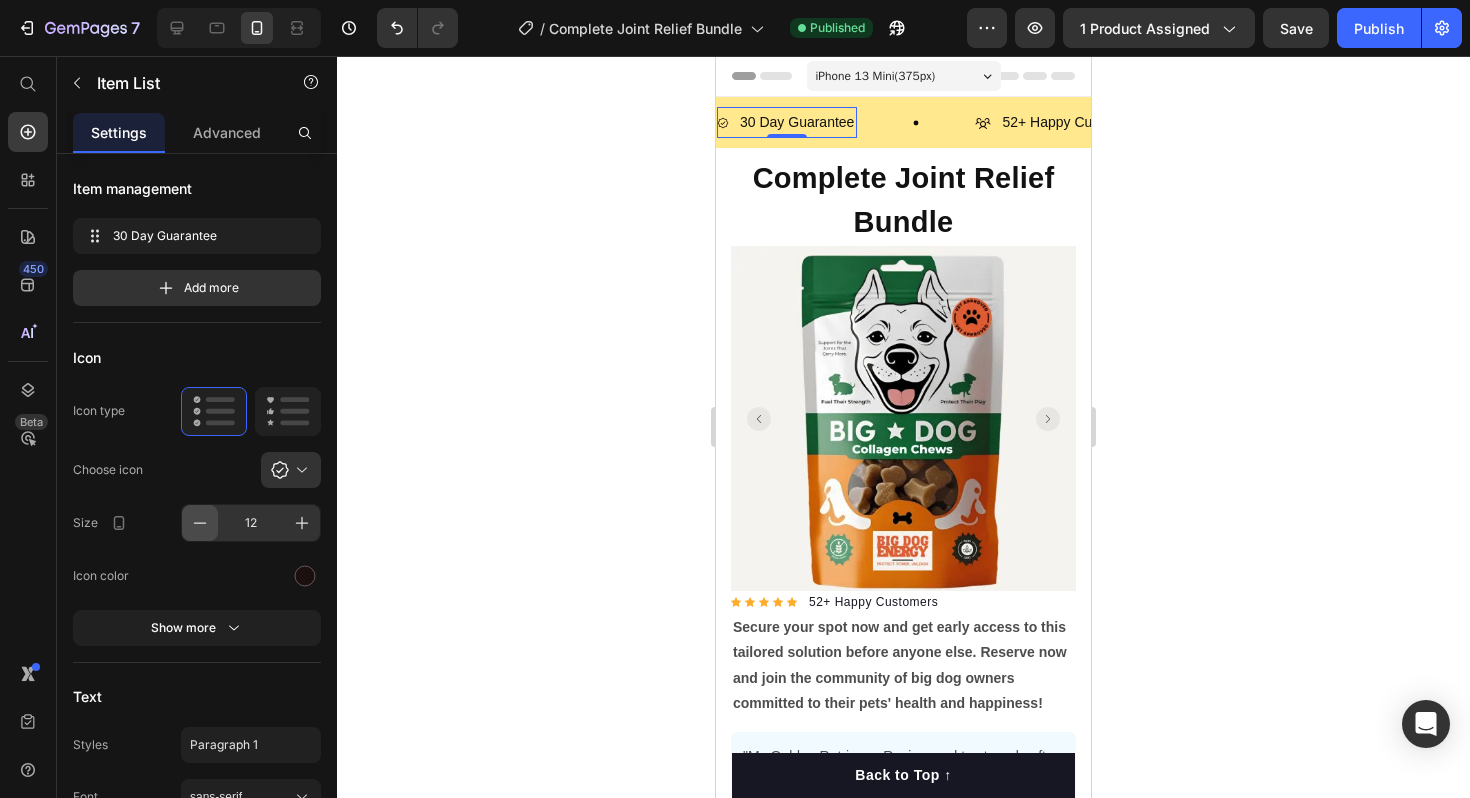 click 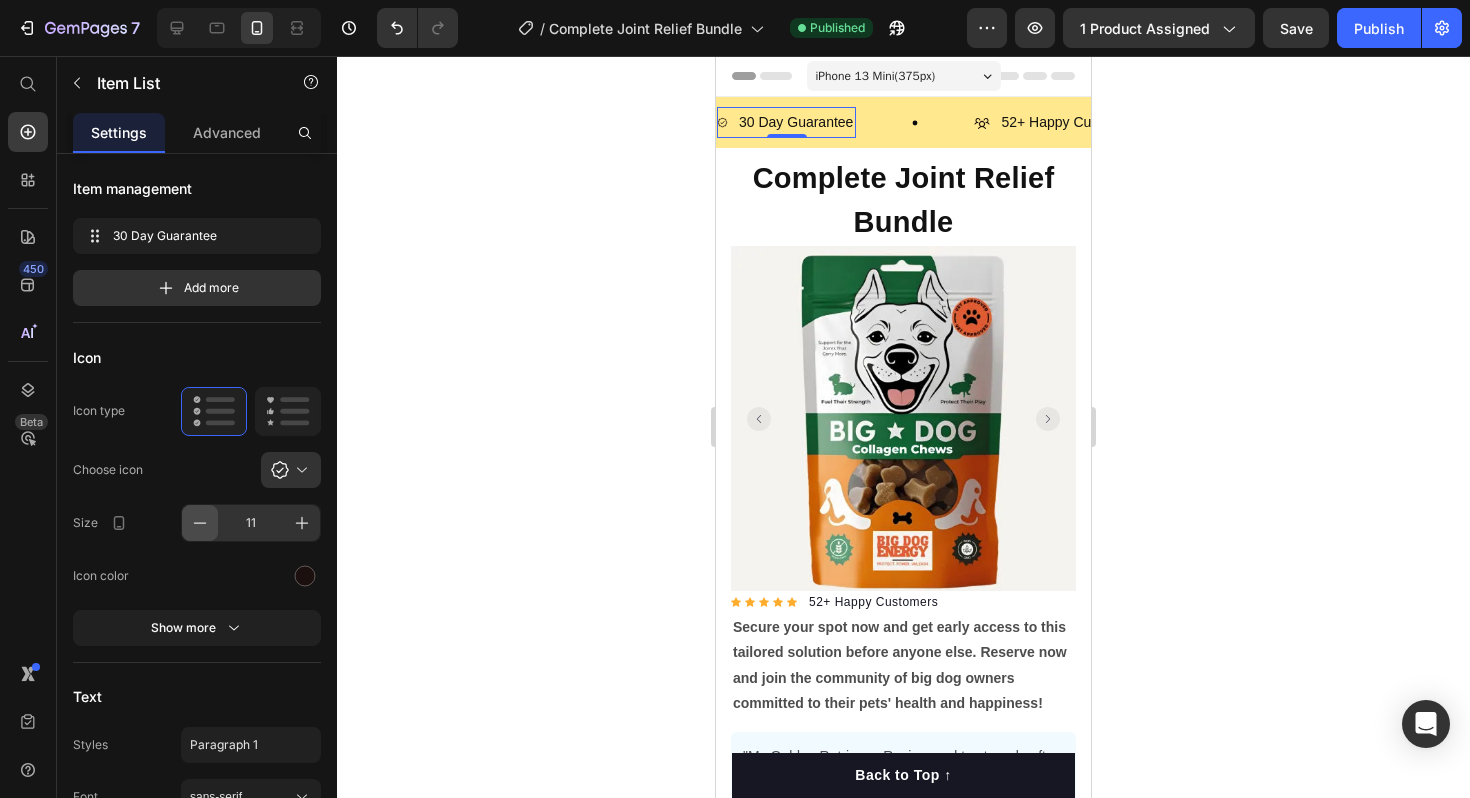 click 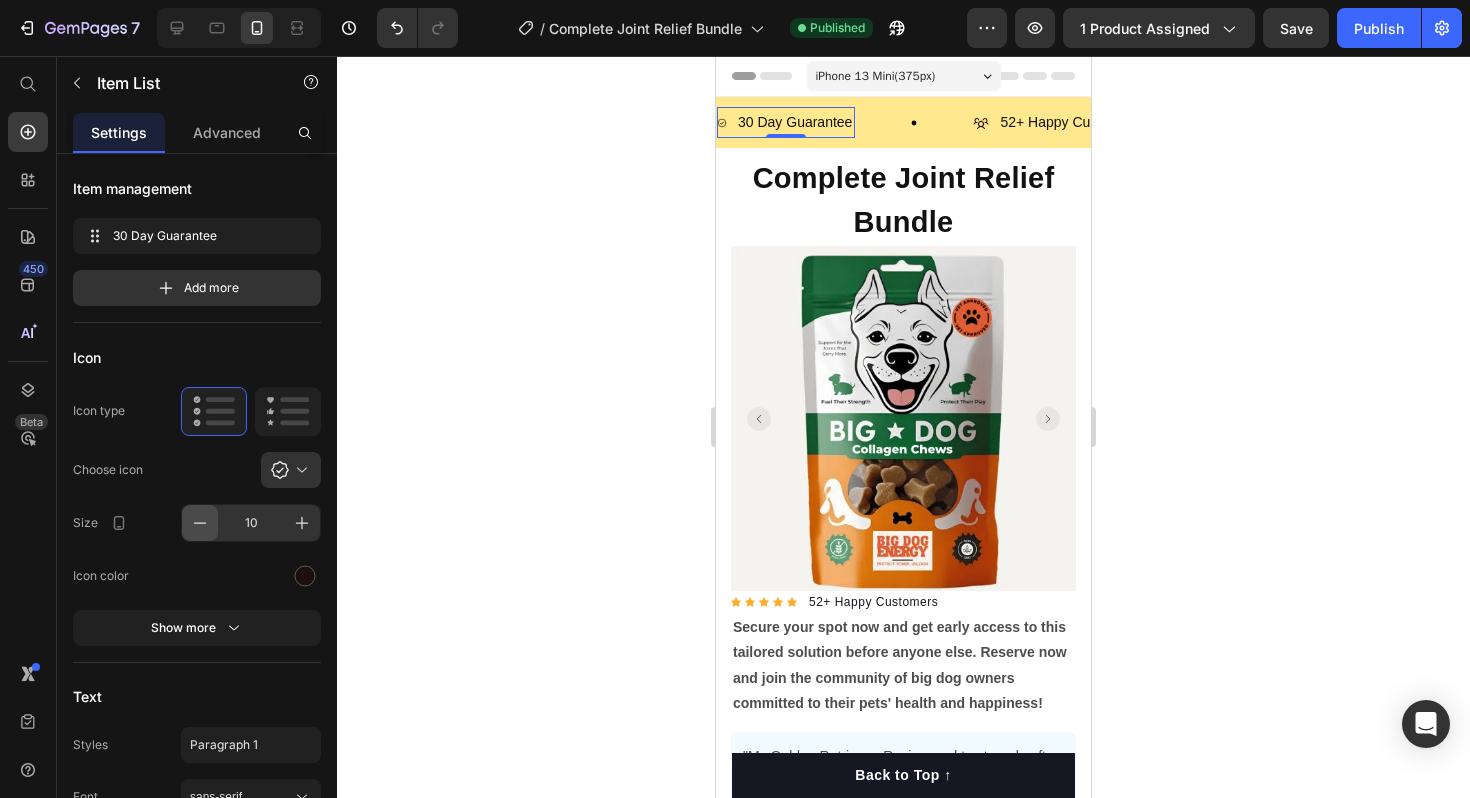 click 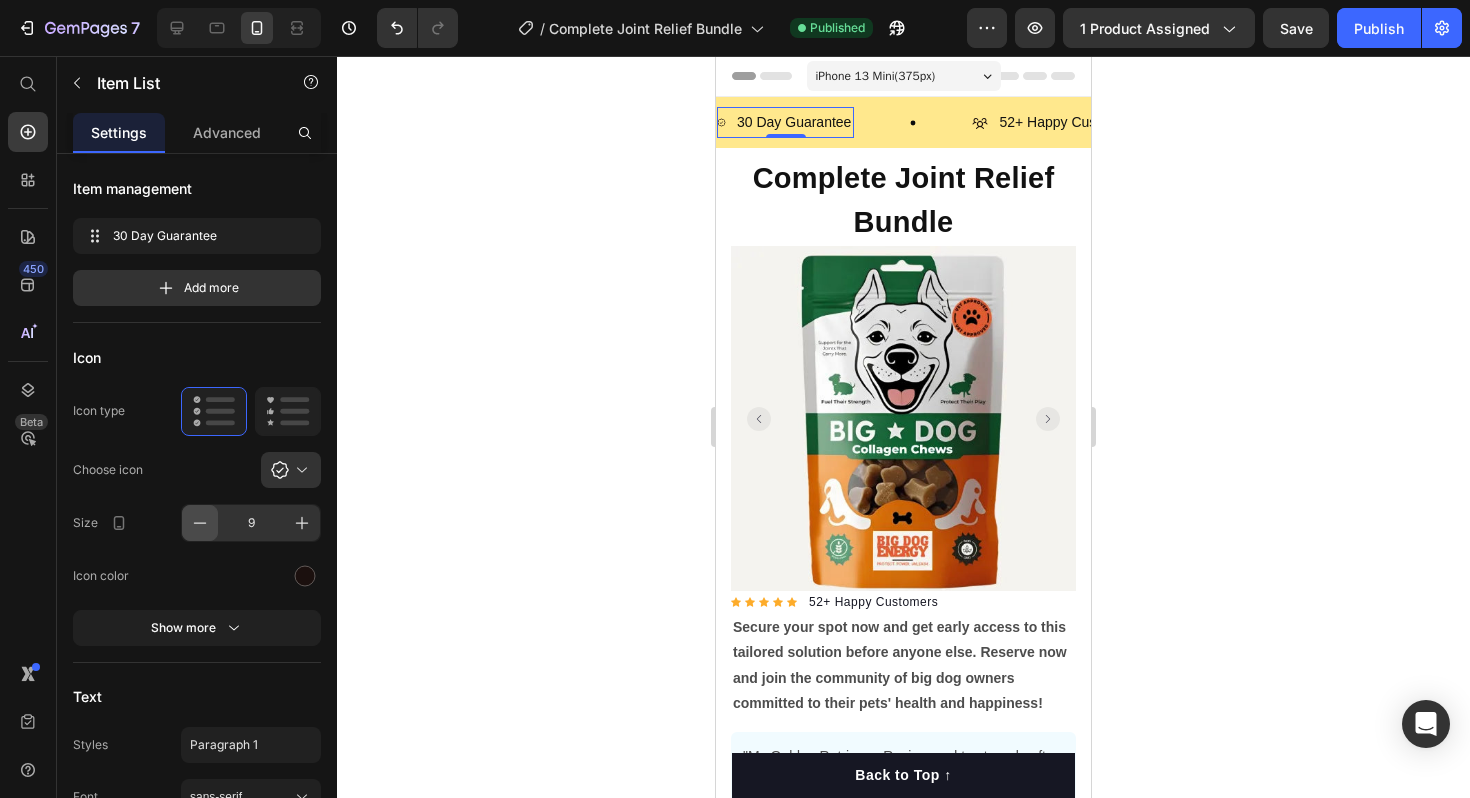 click 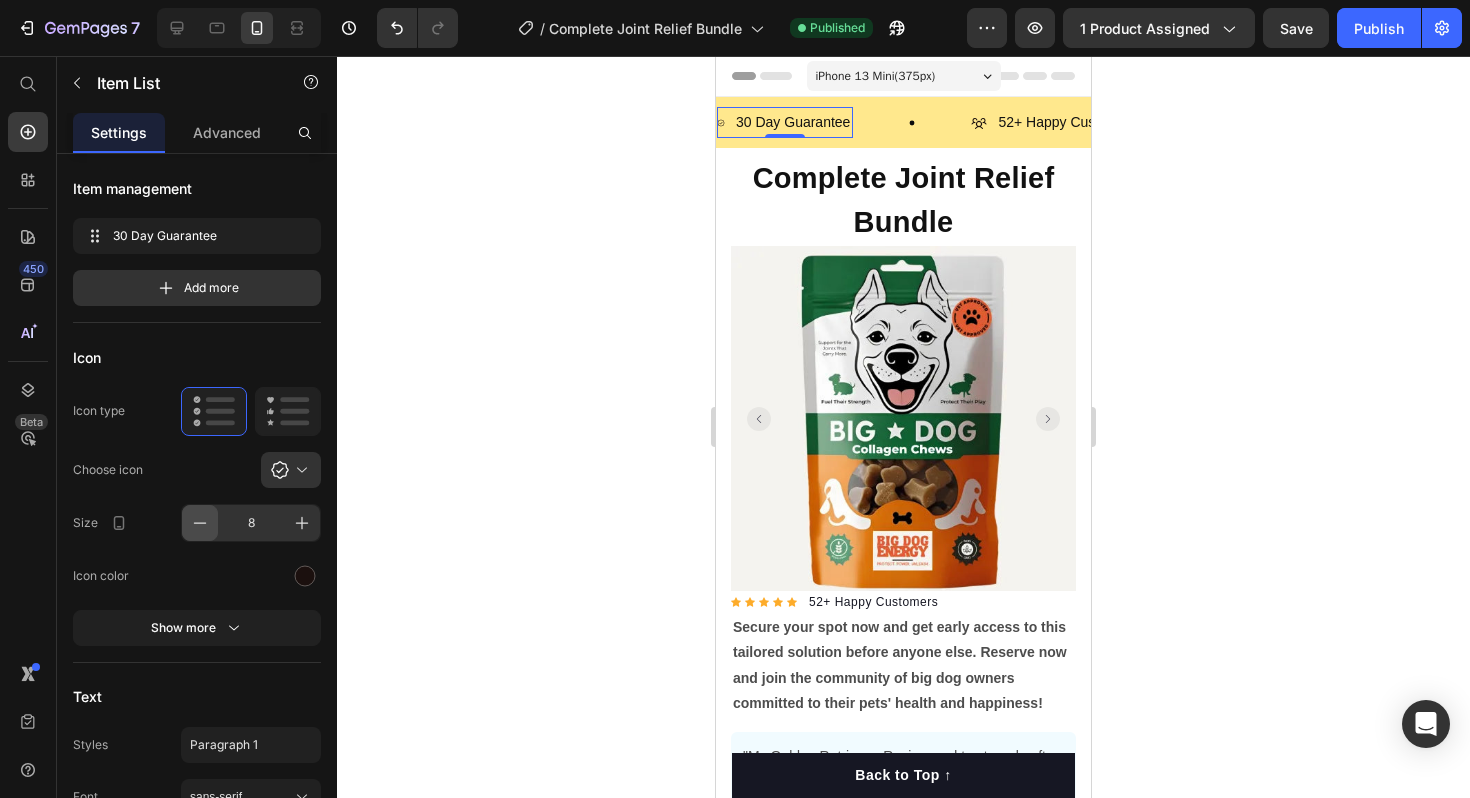 click 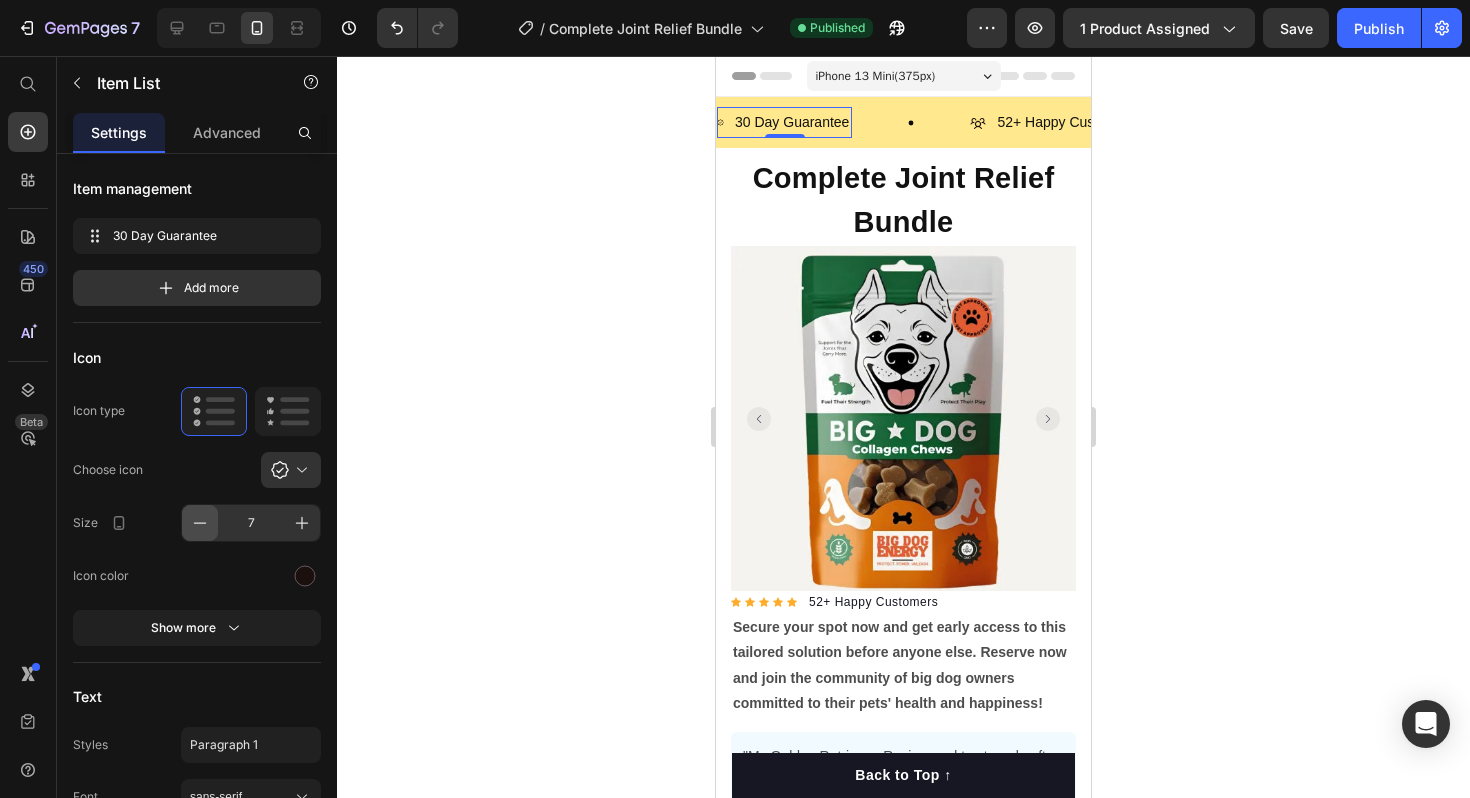 click 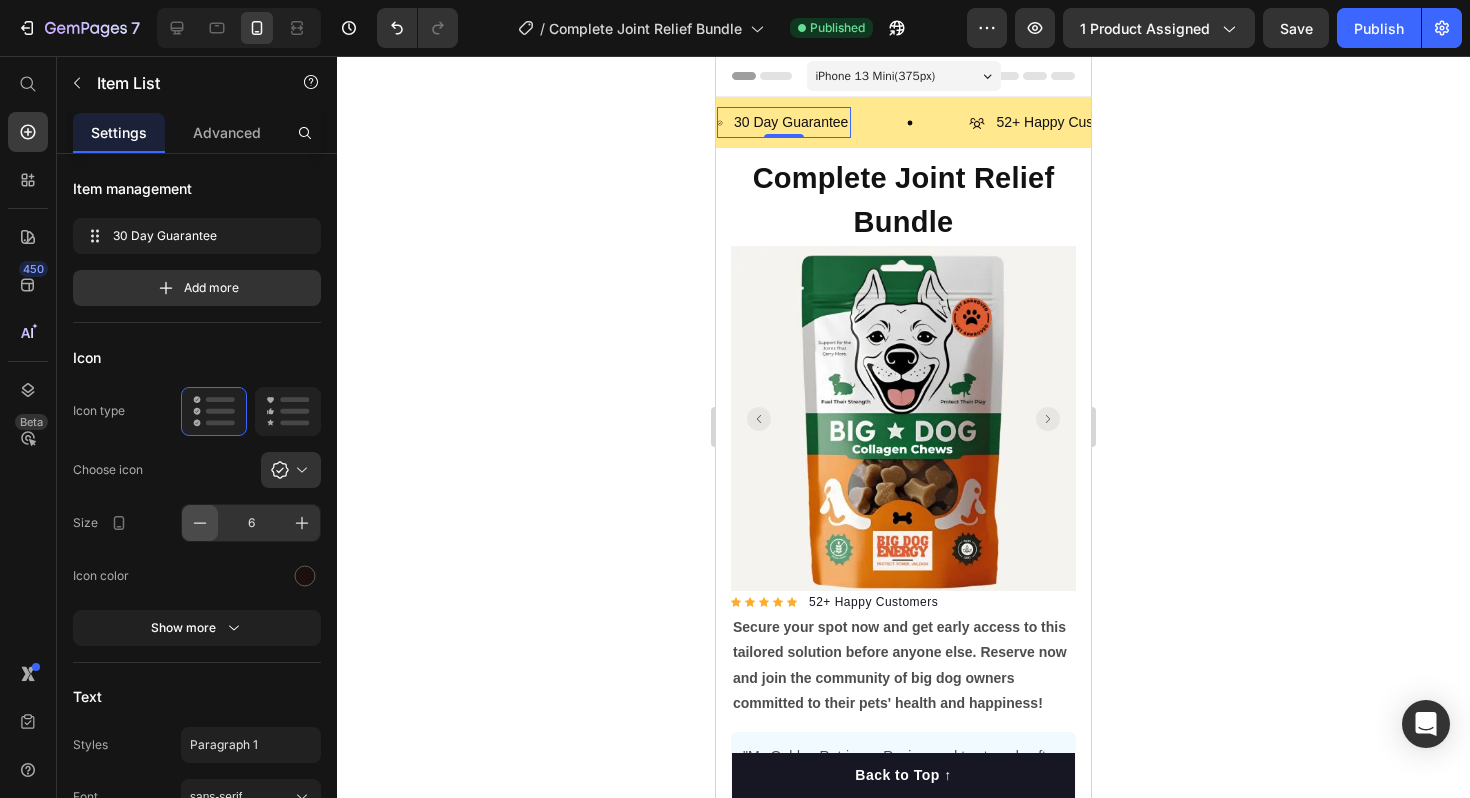 click 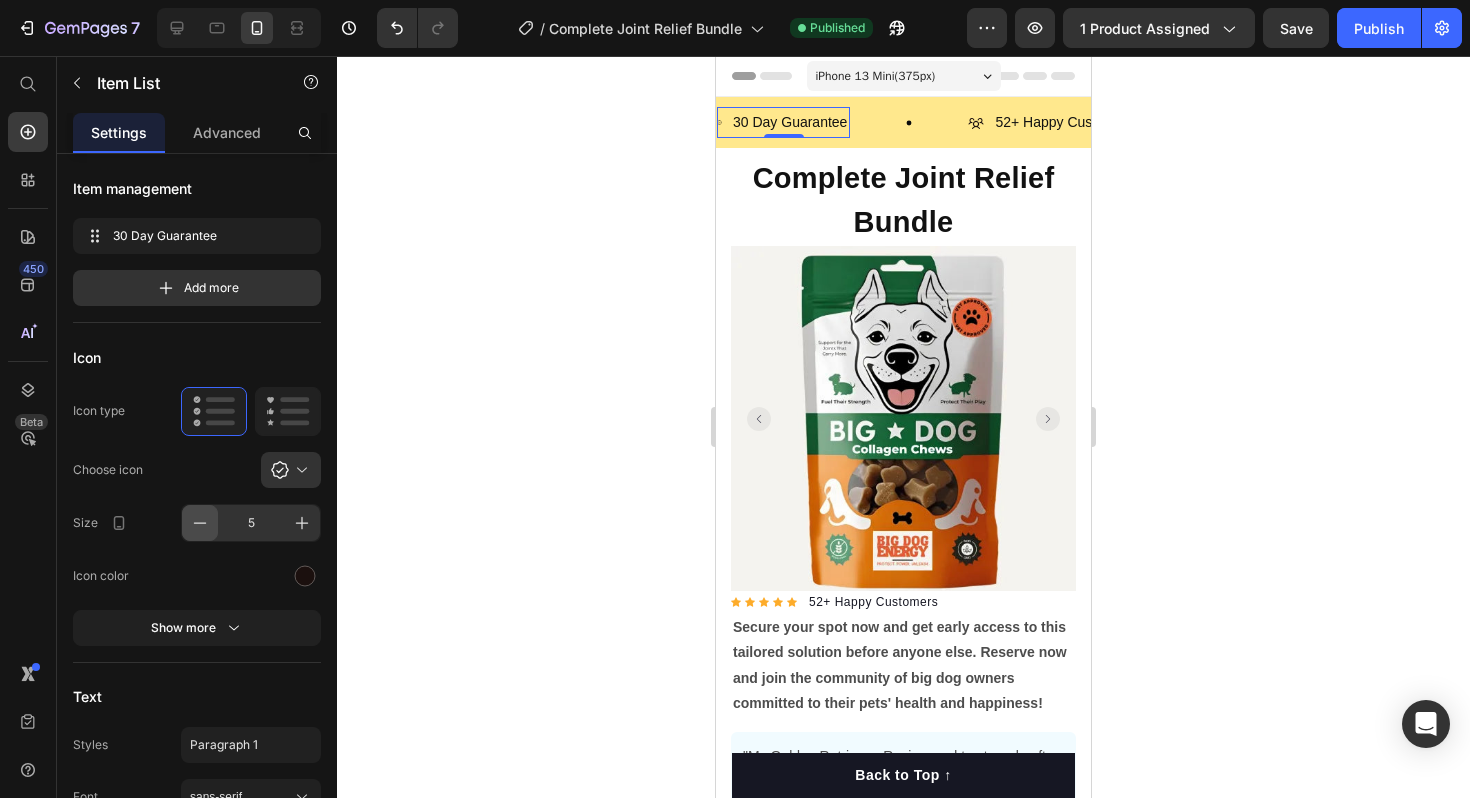 click 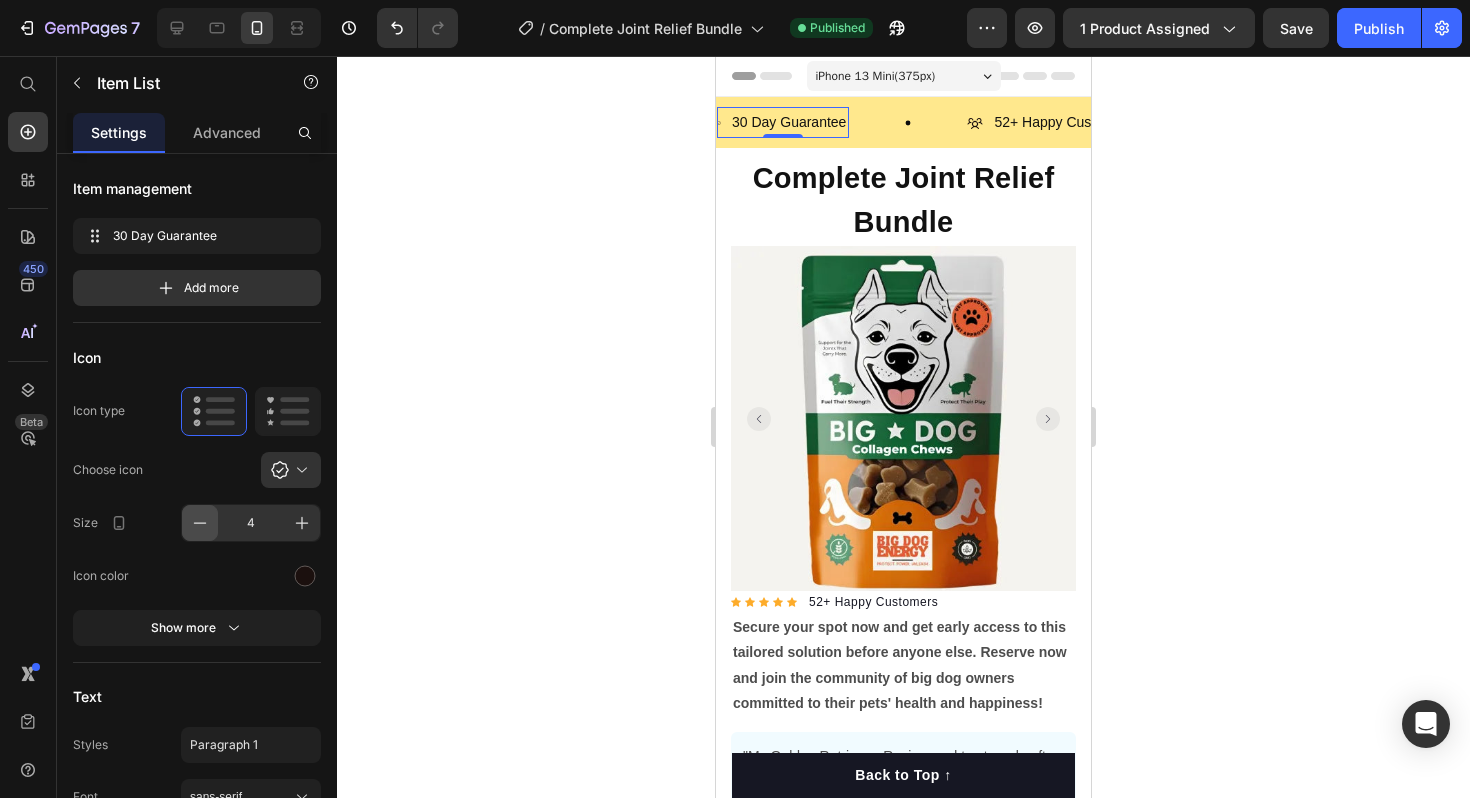 click 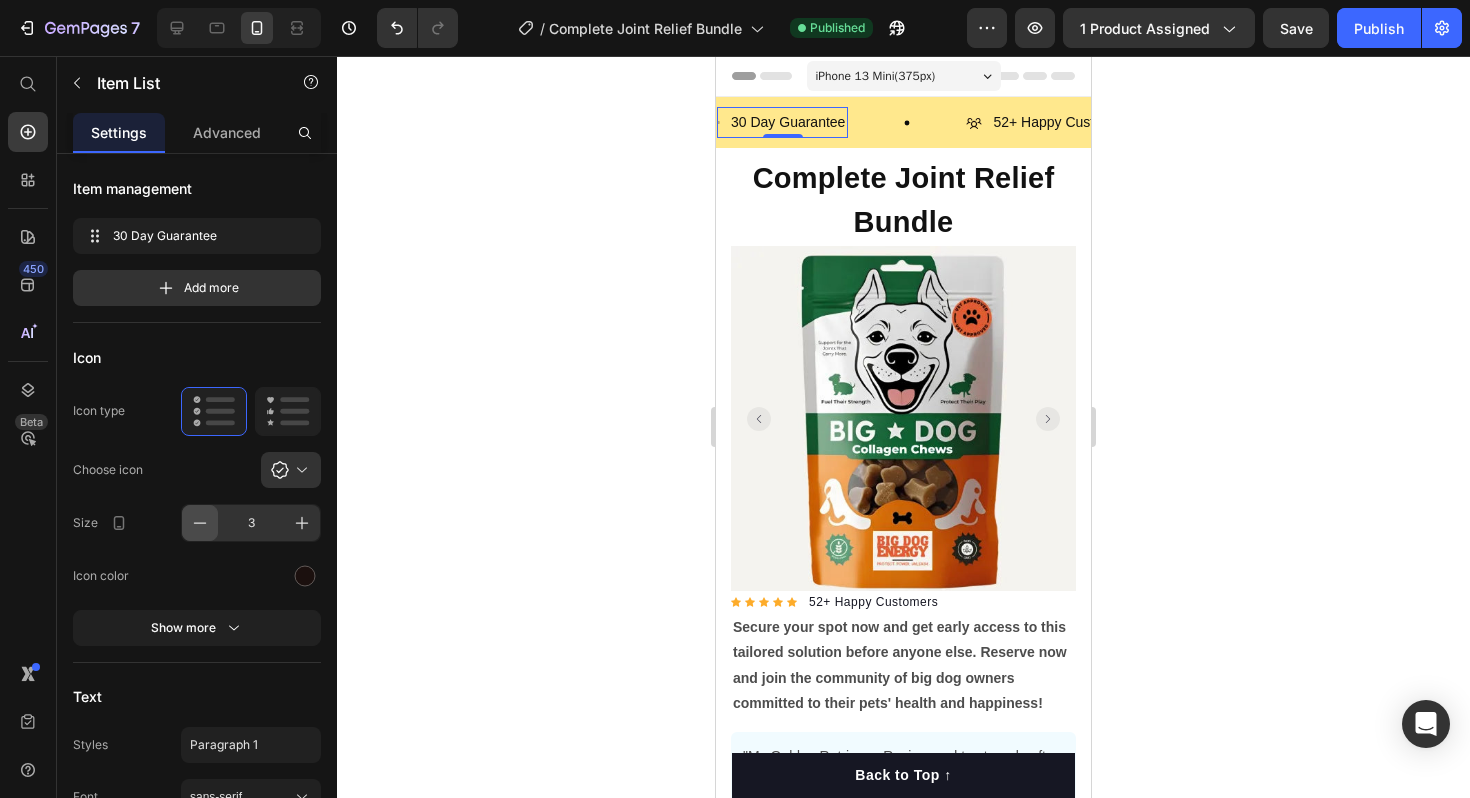 click 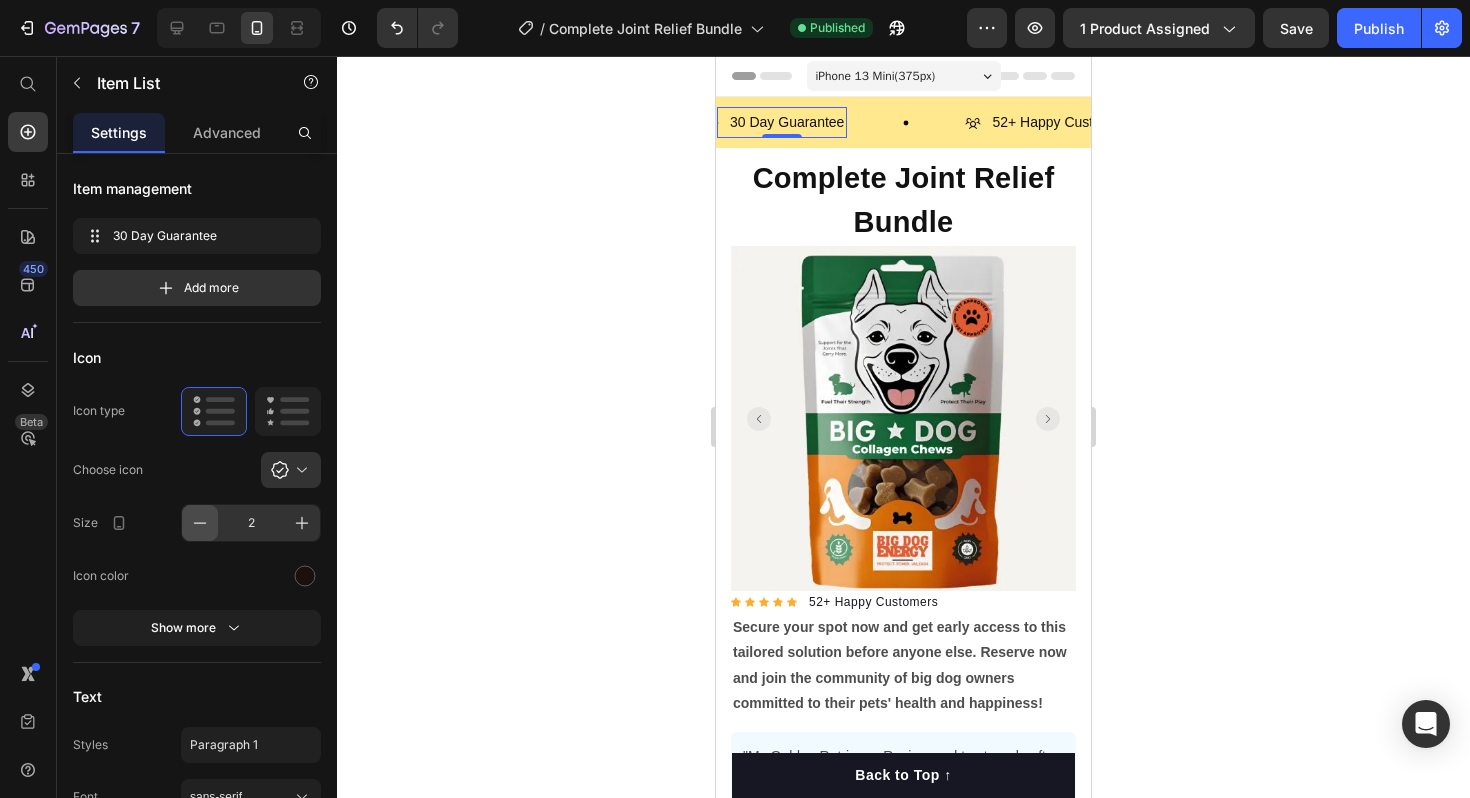 click 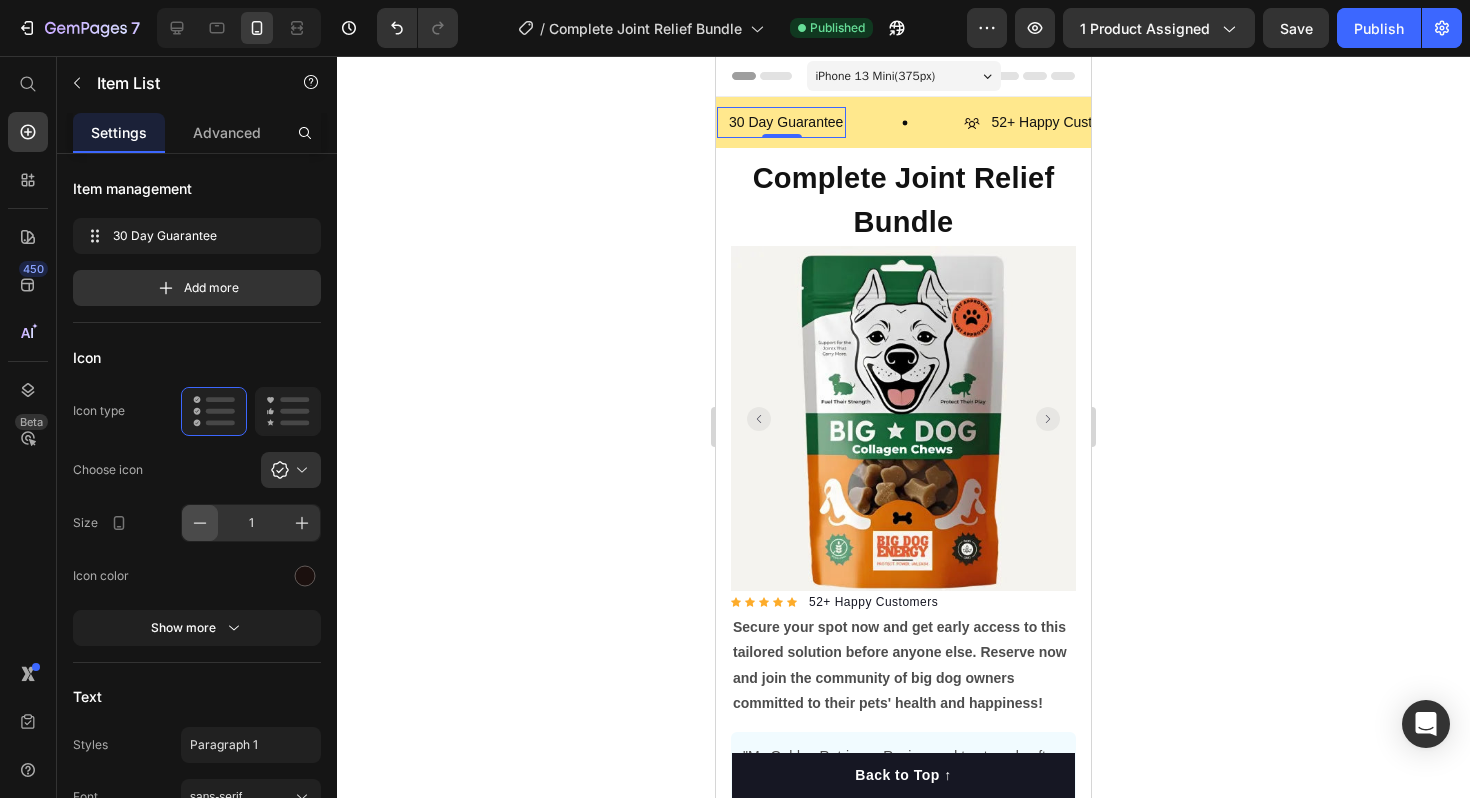 click 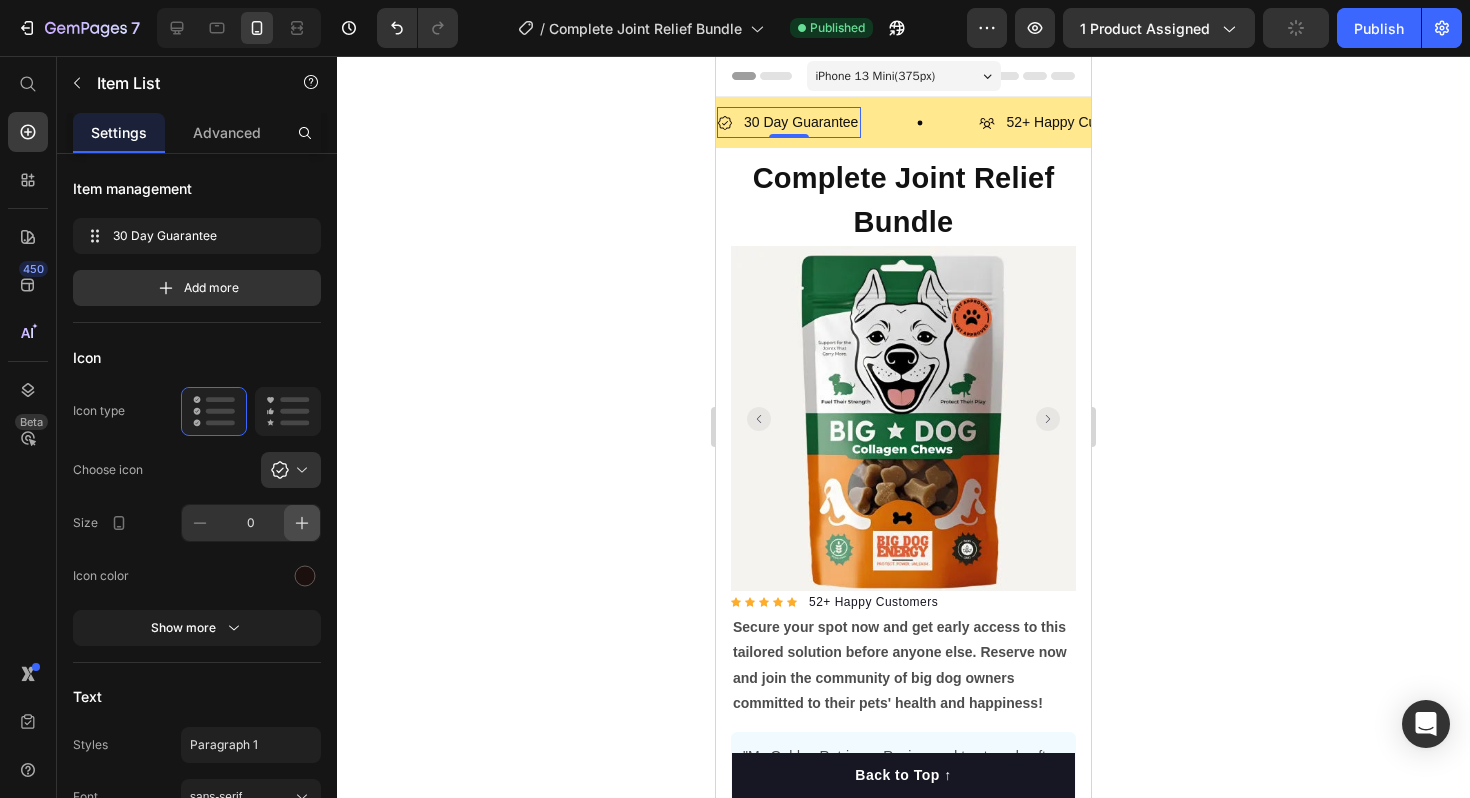 click 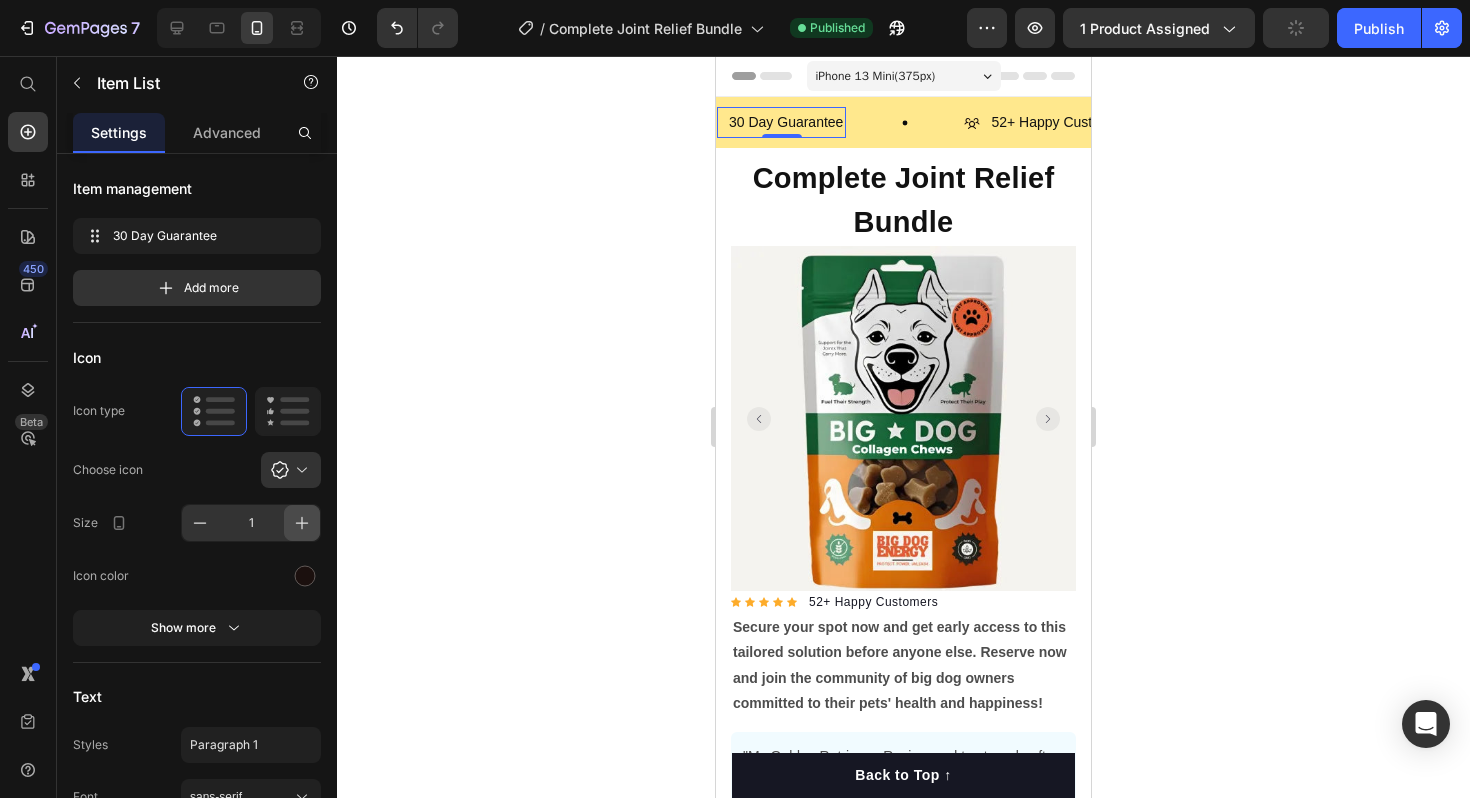 click 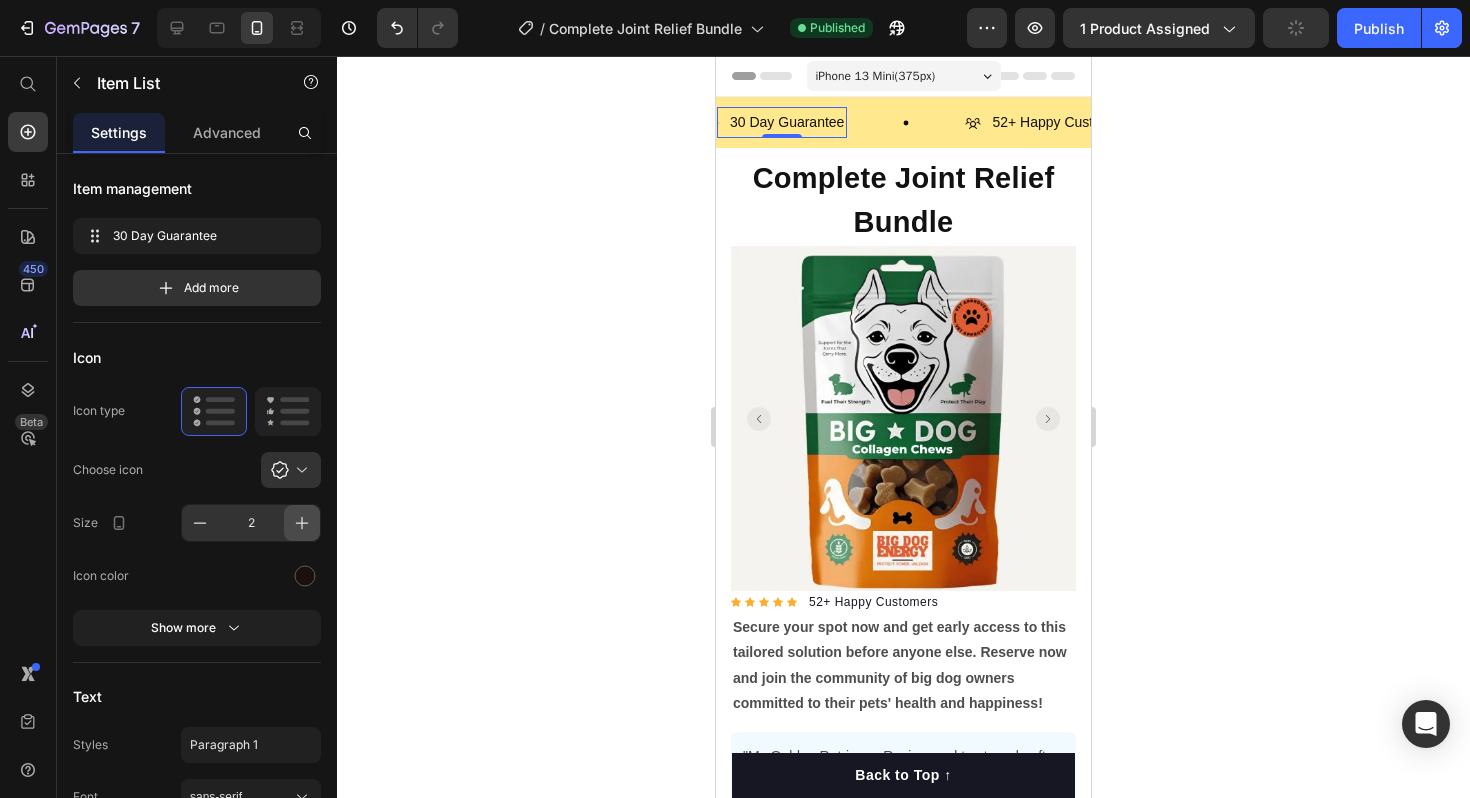 click 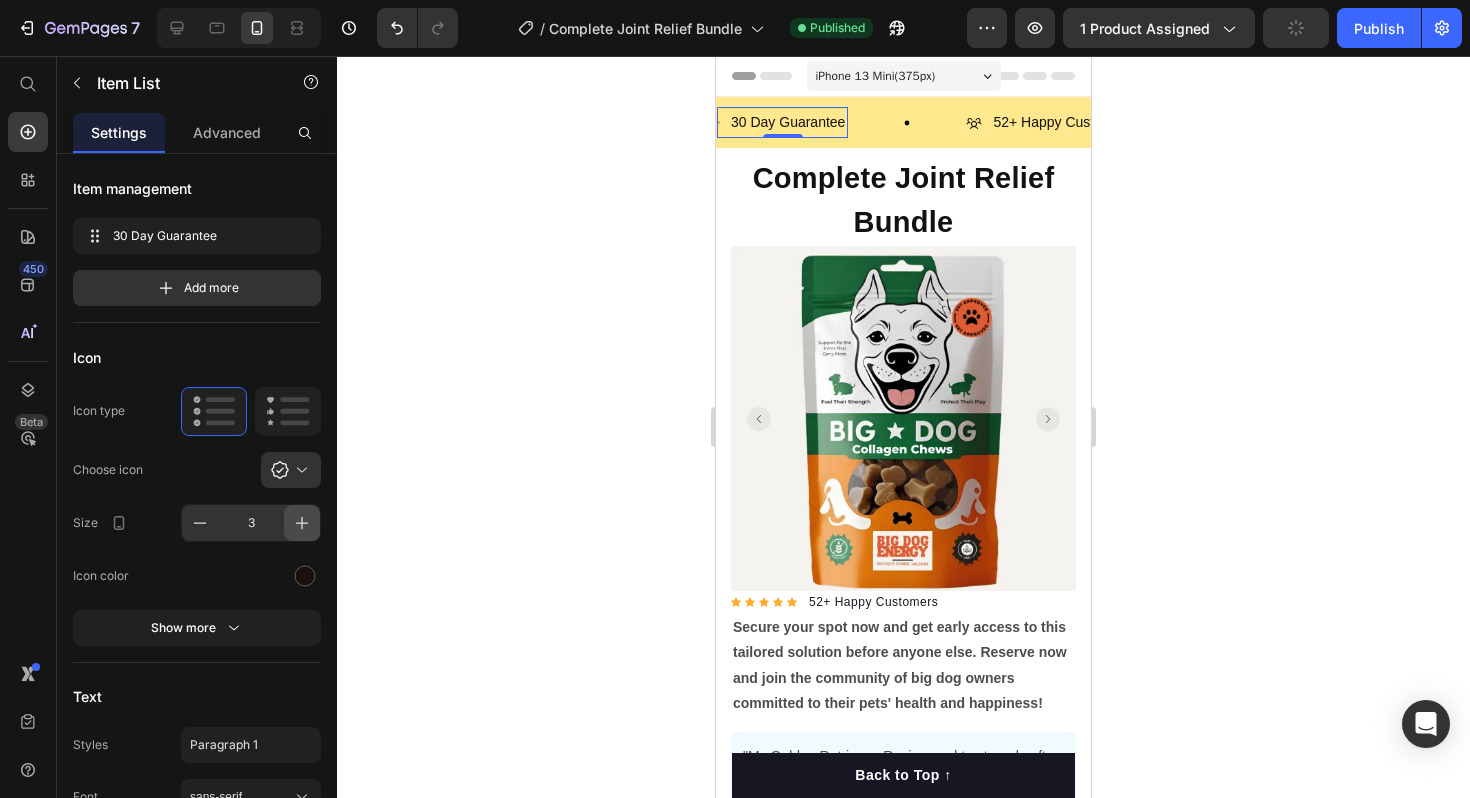 click 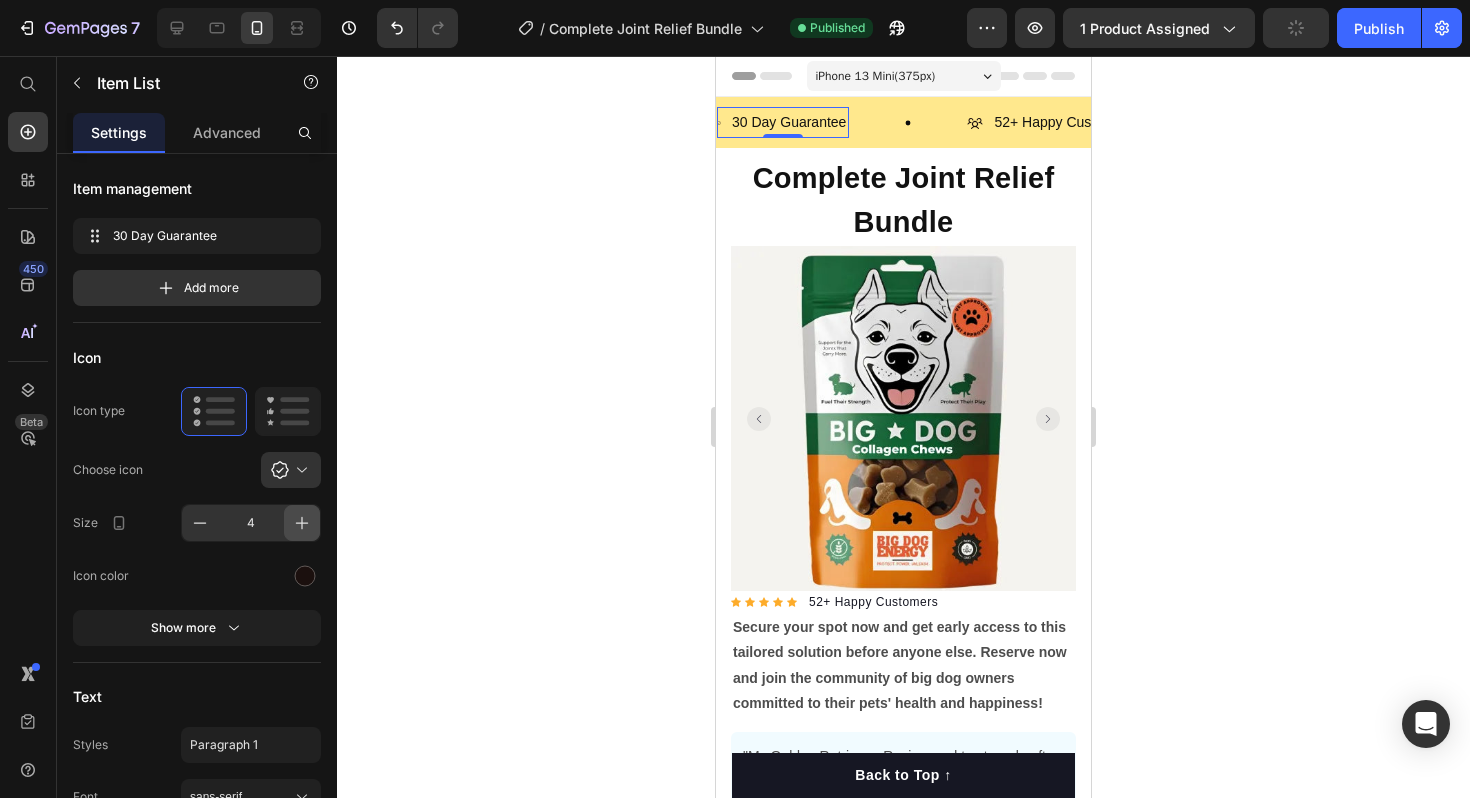 click 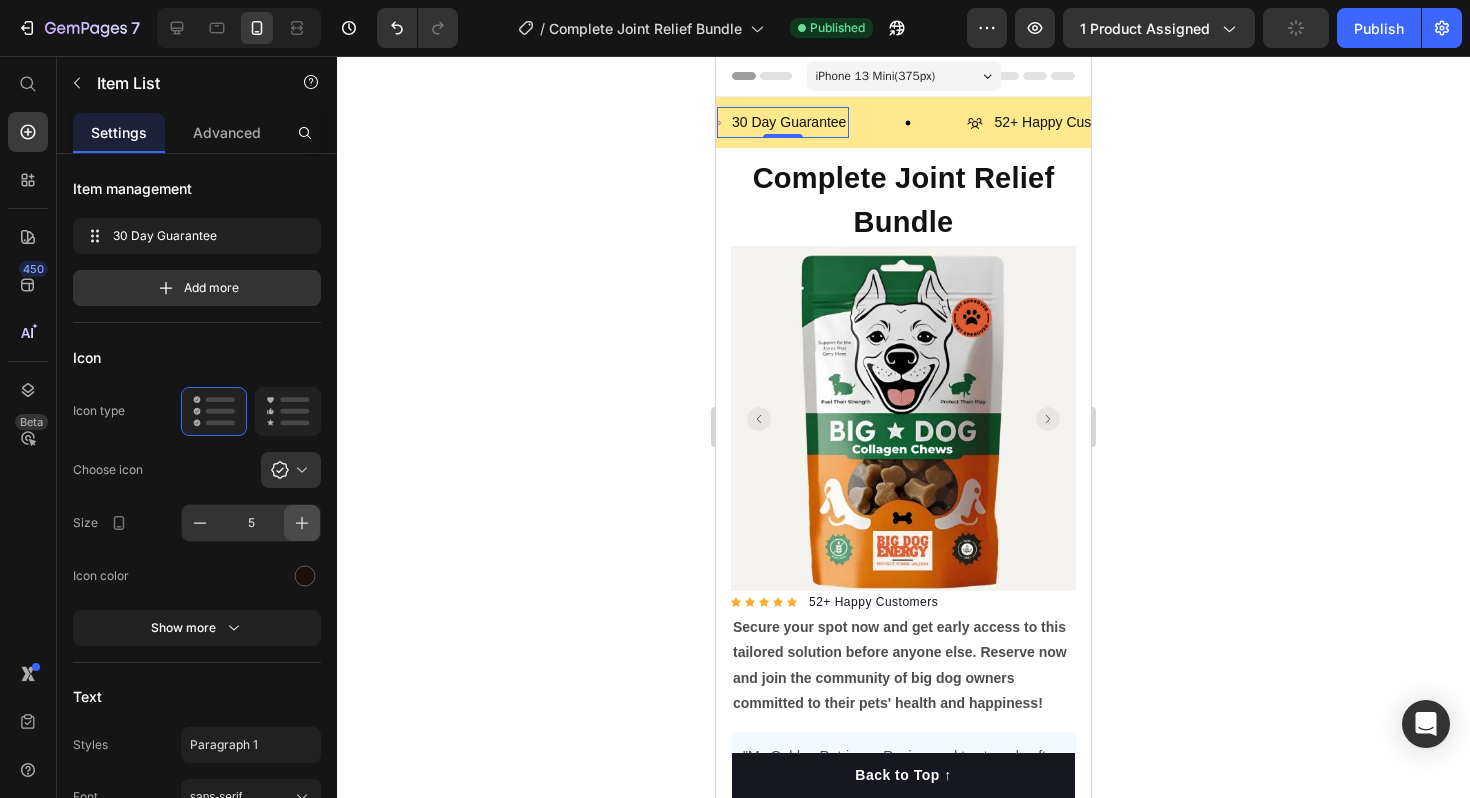 click 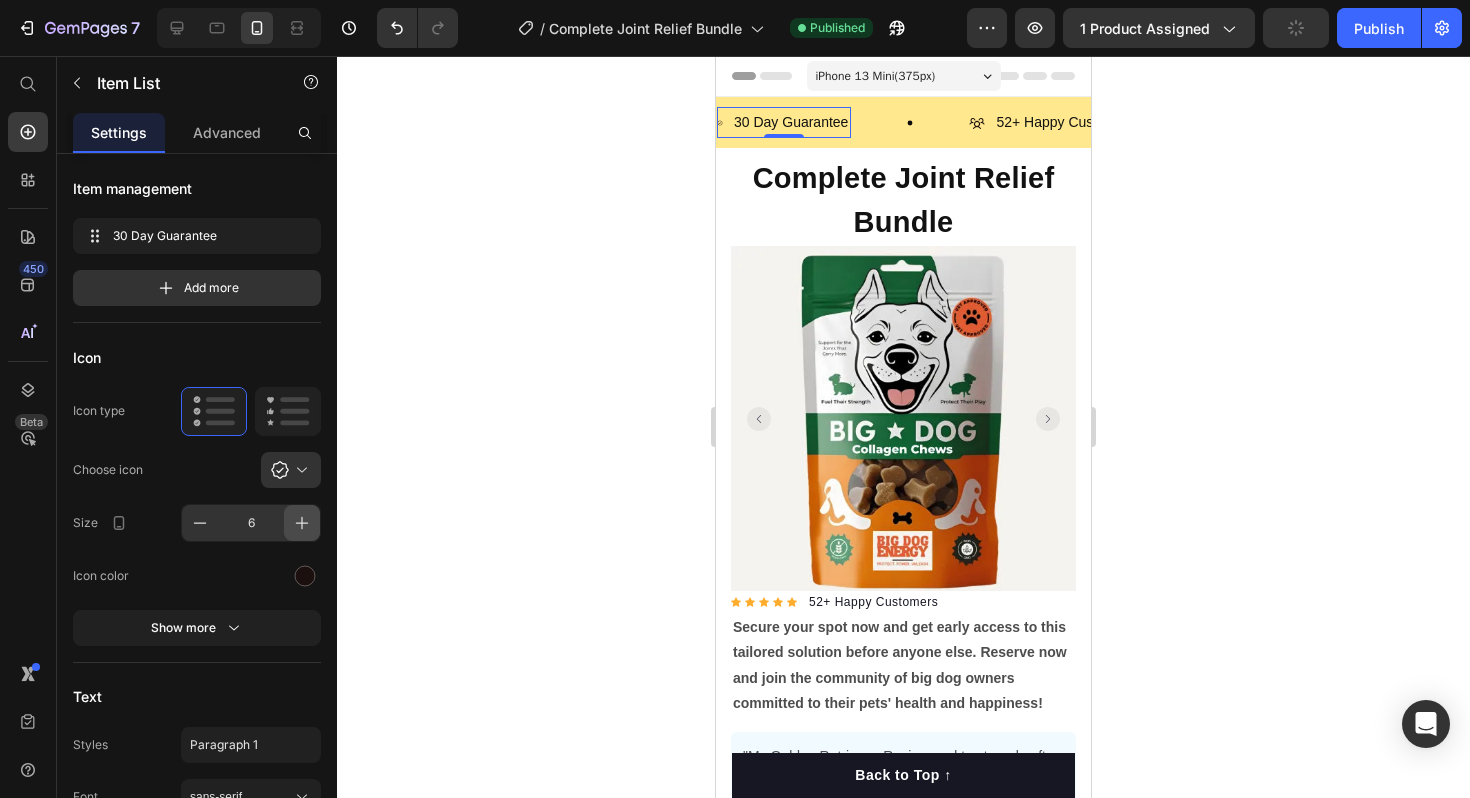 click 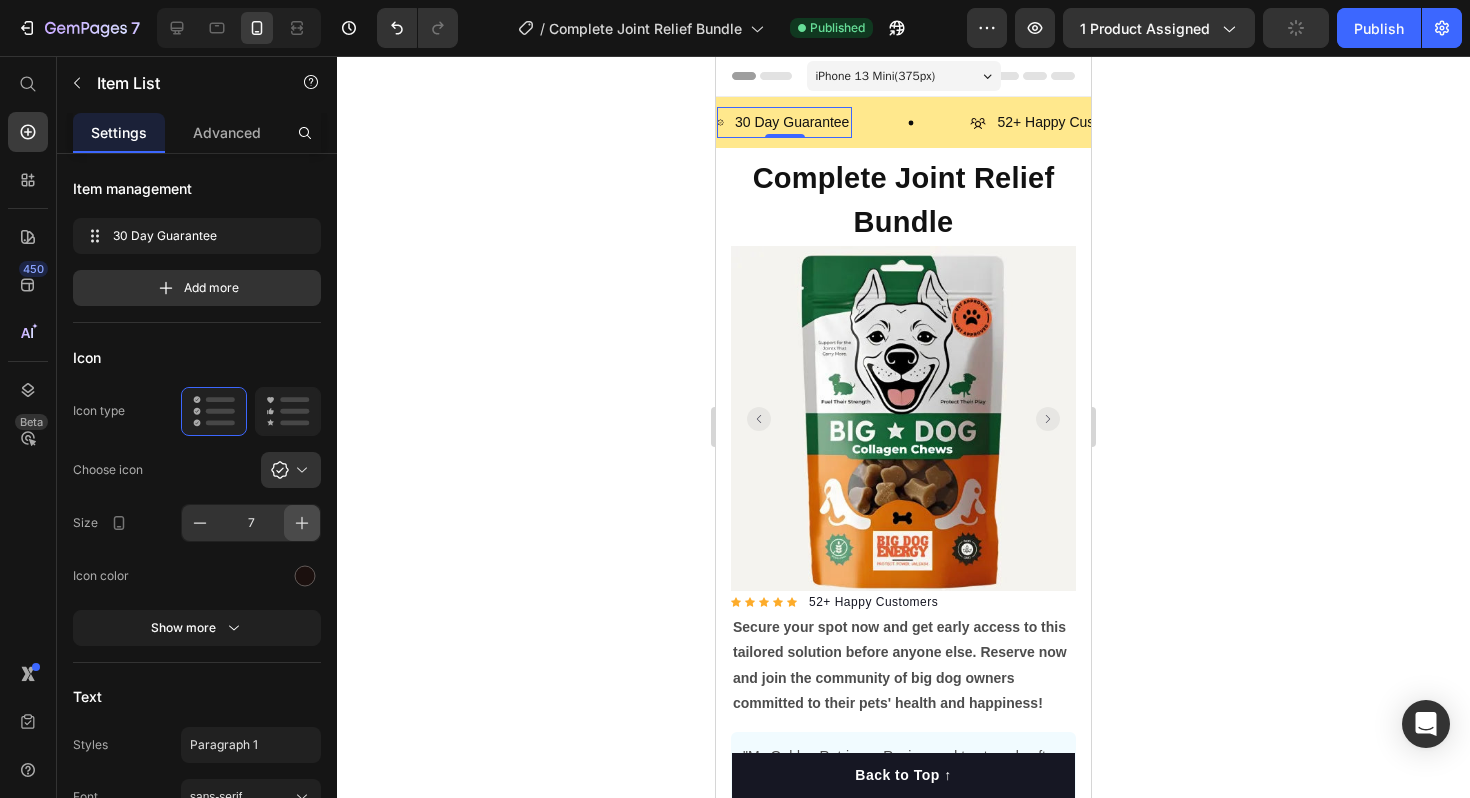 click 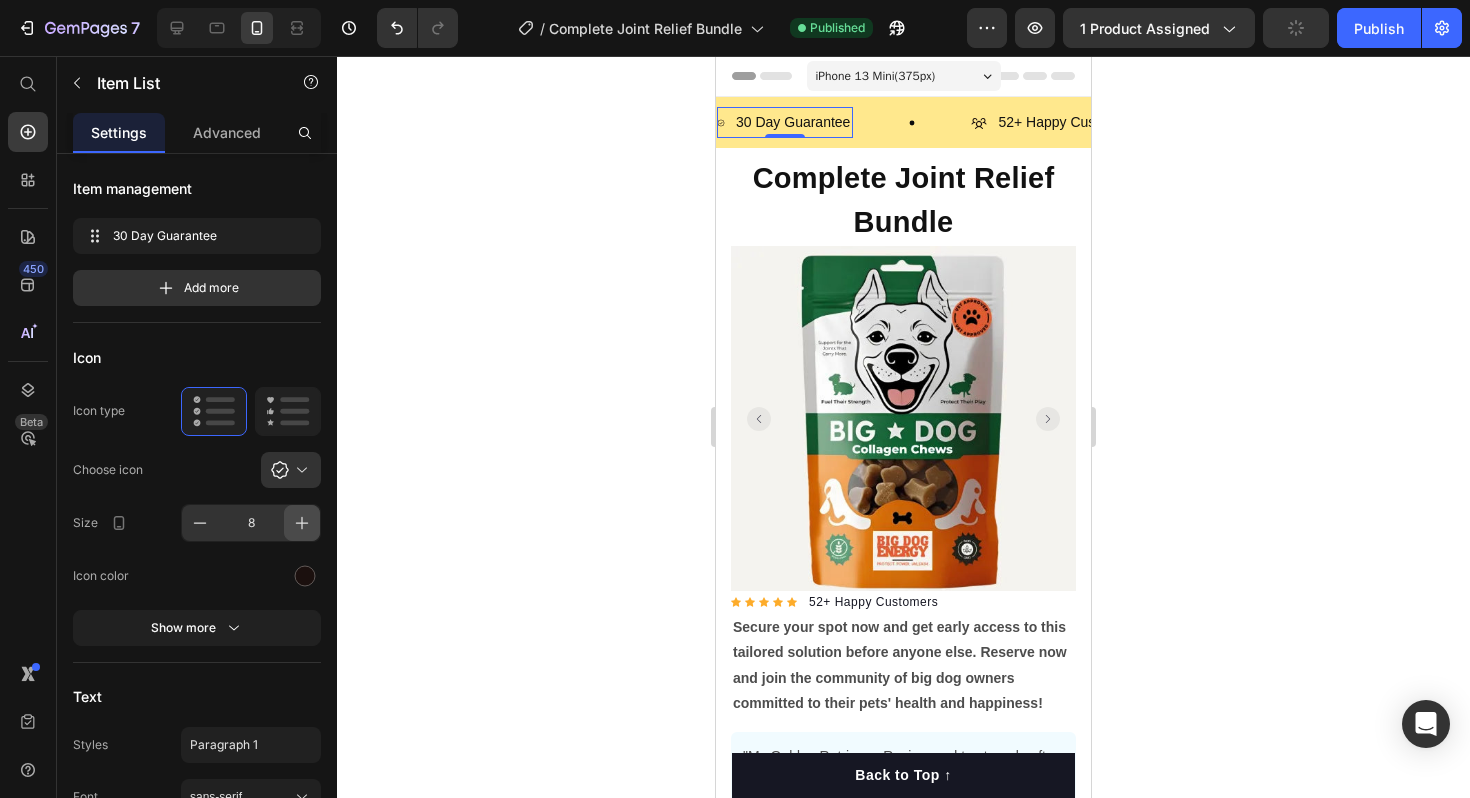click 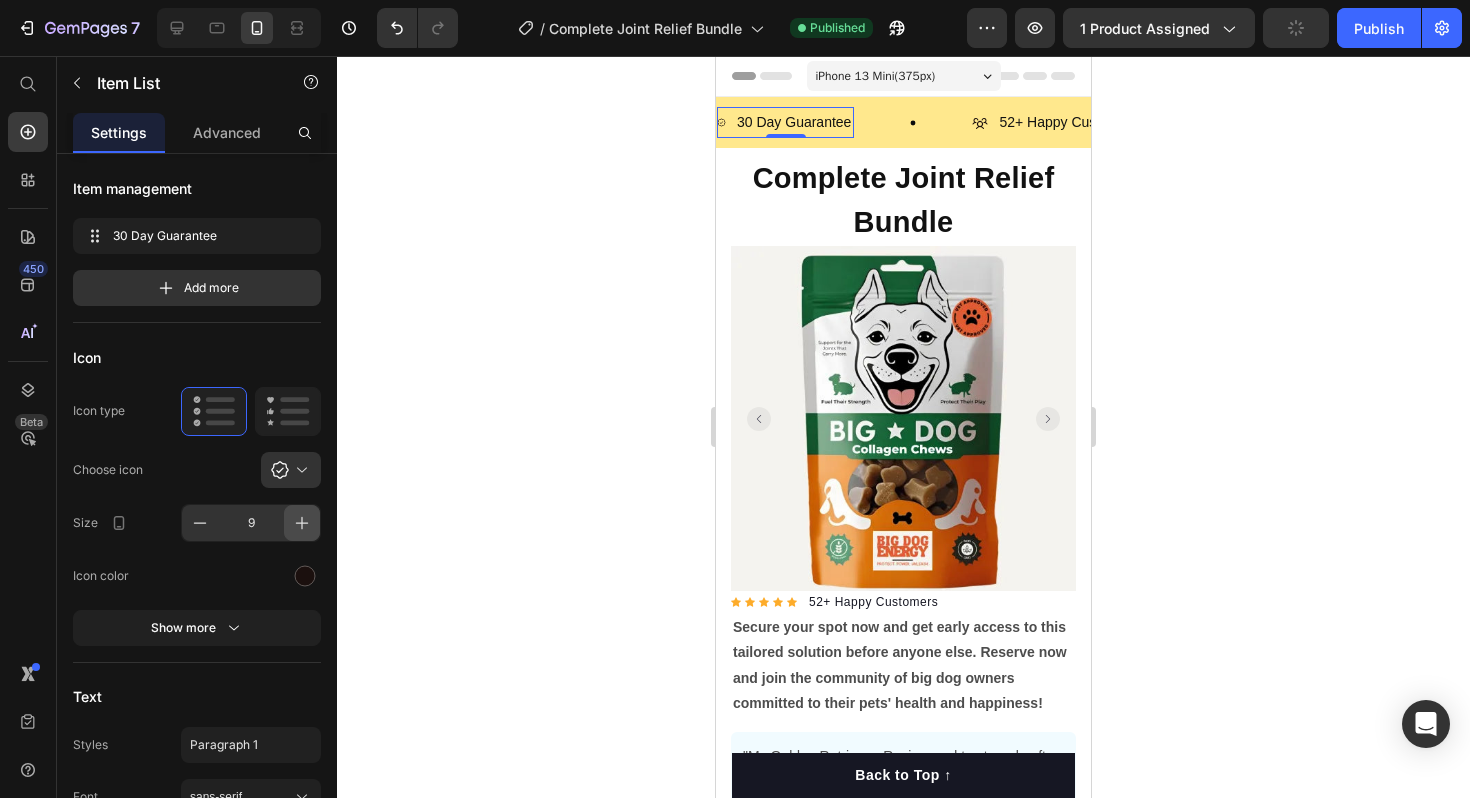 click 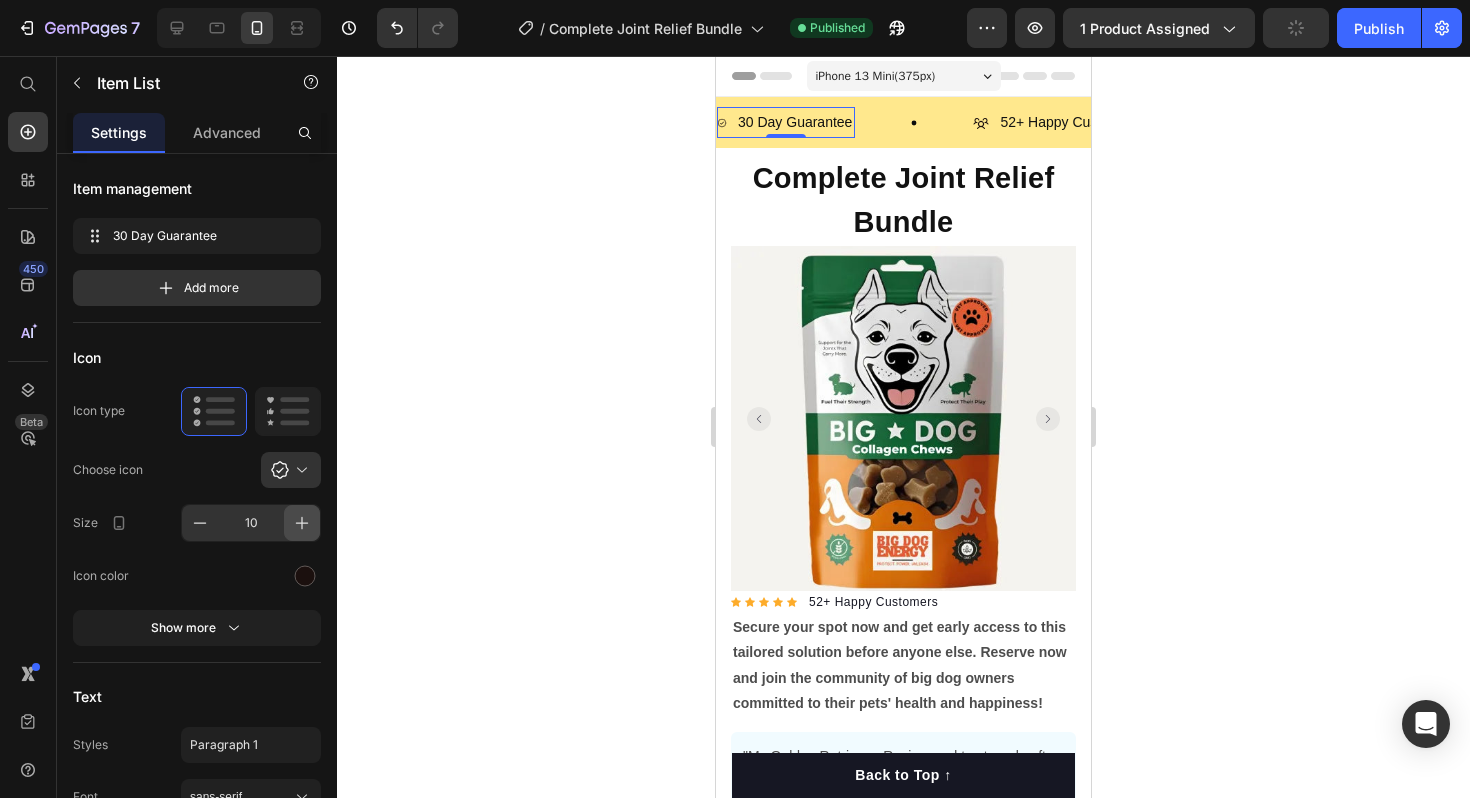 click 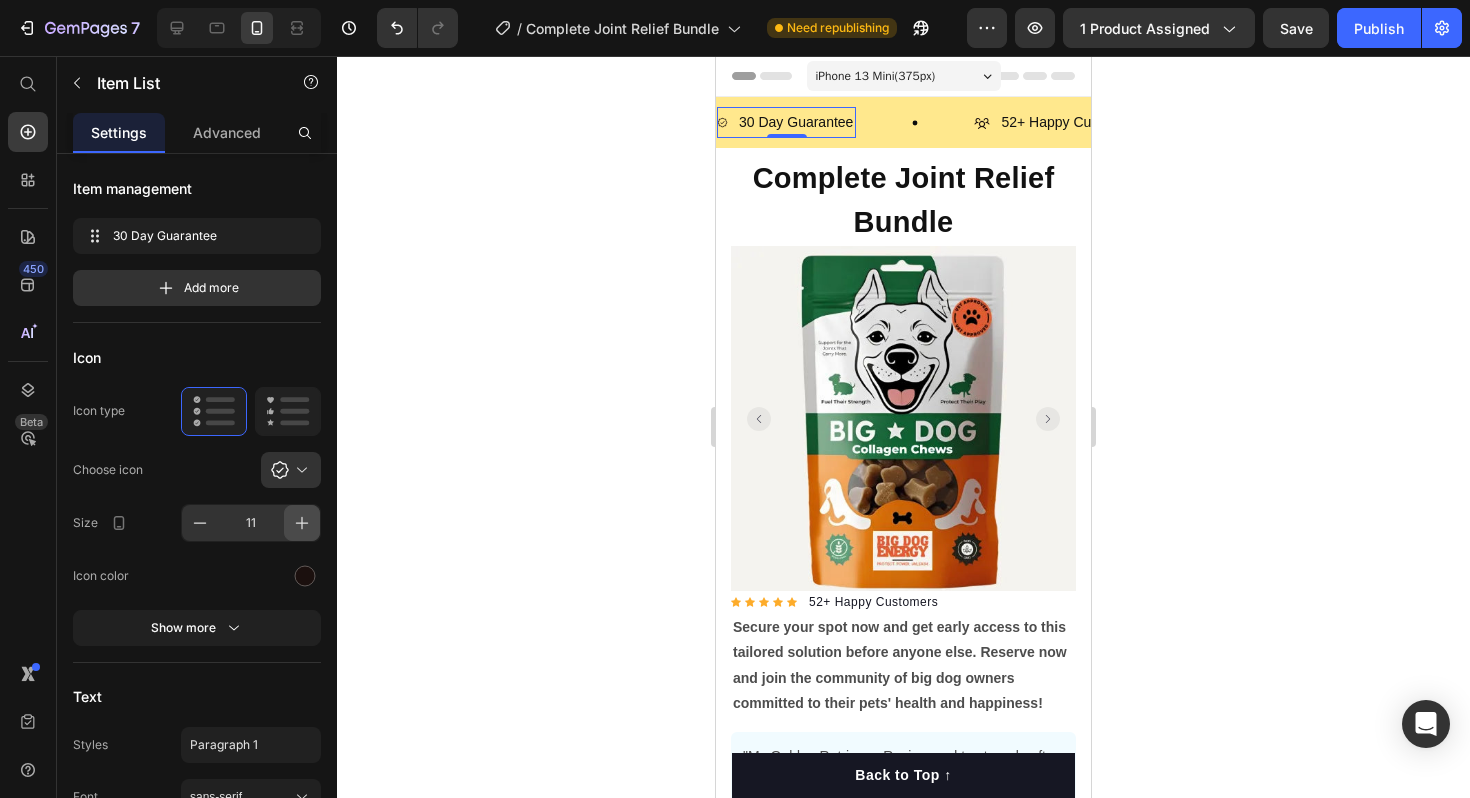 click 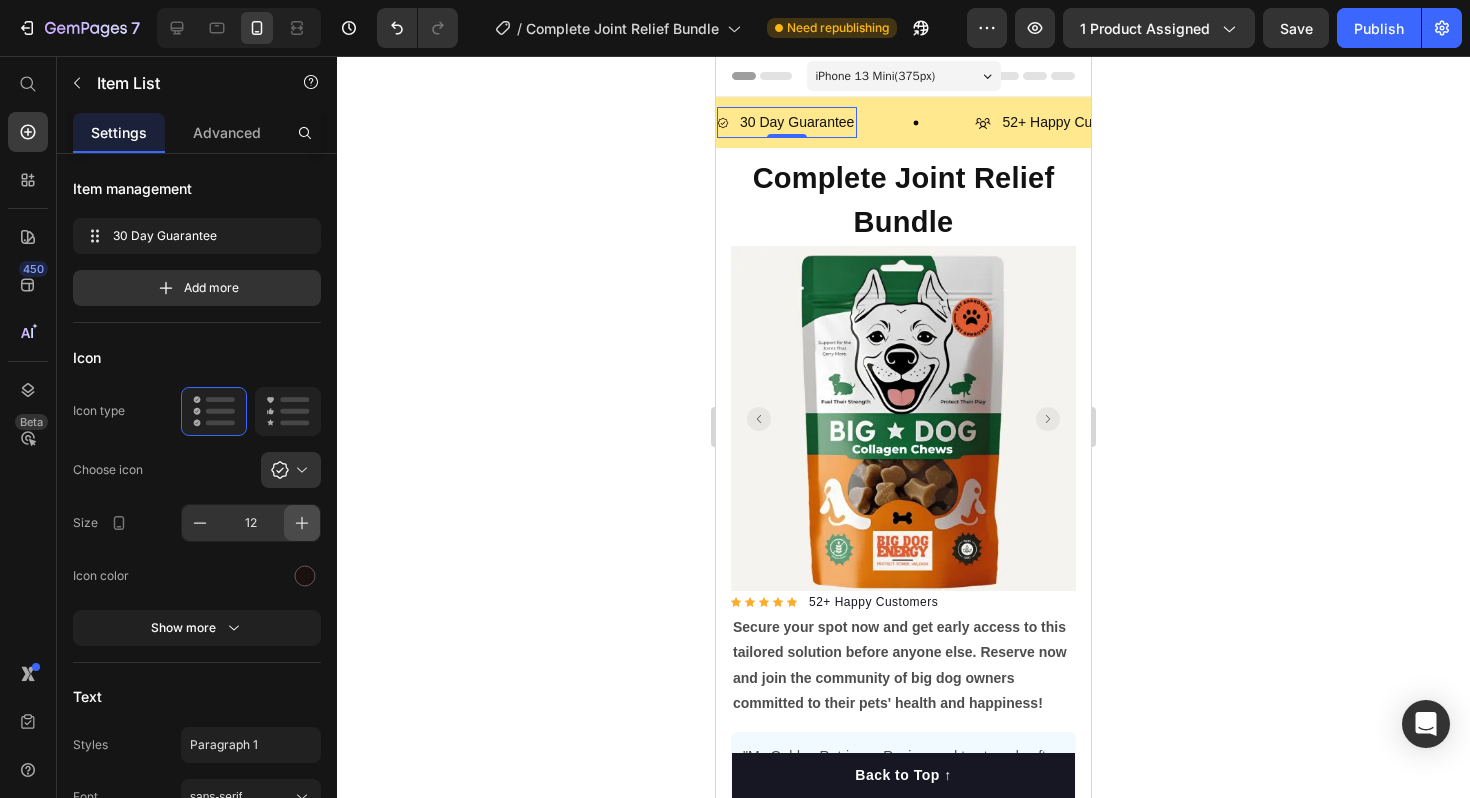 click 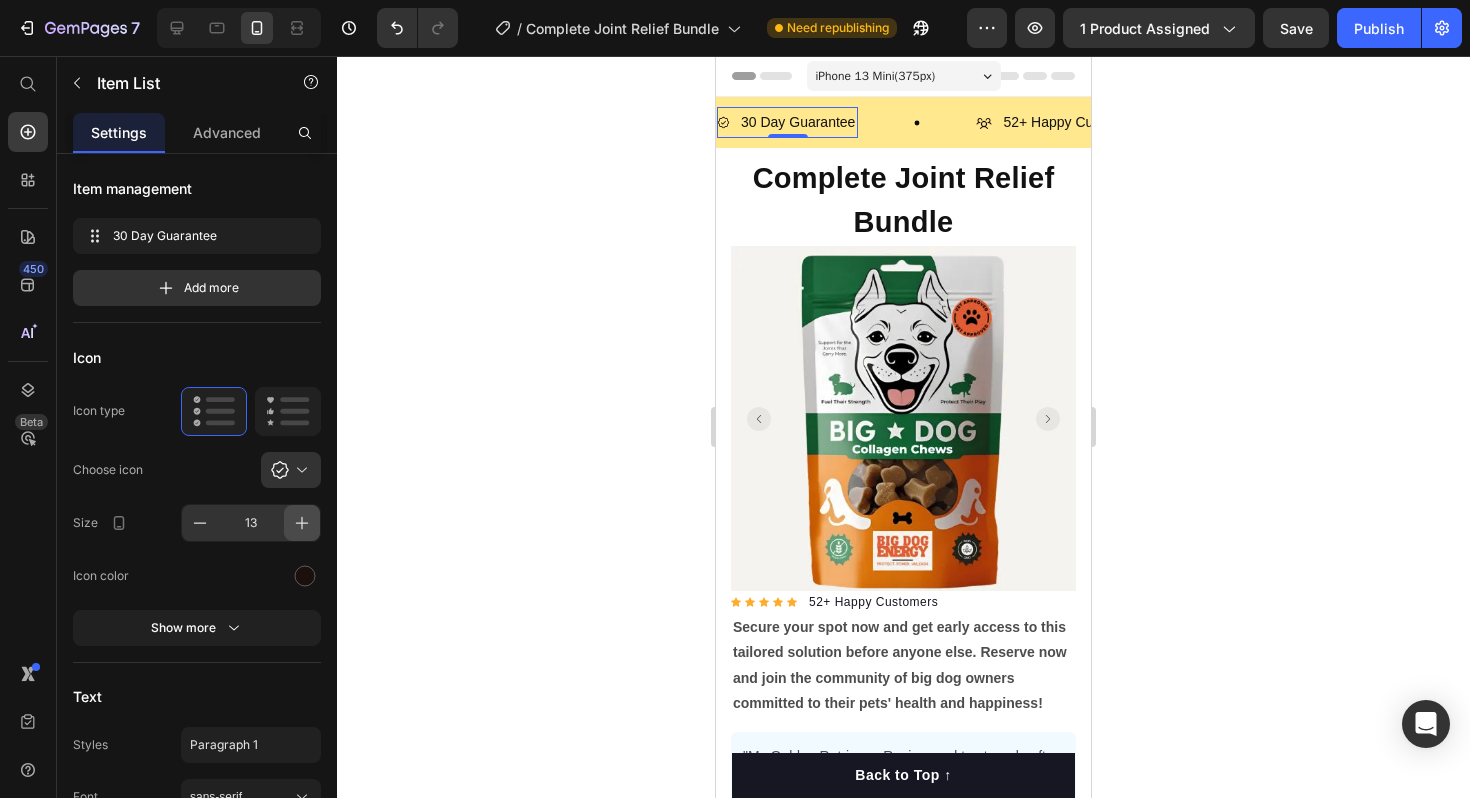 click 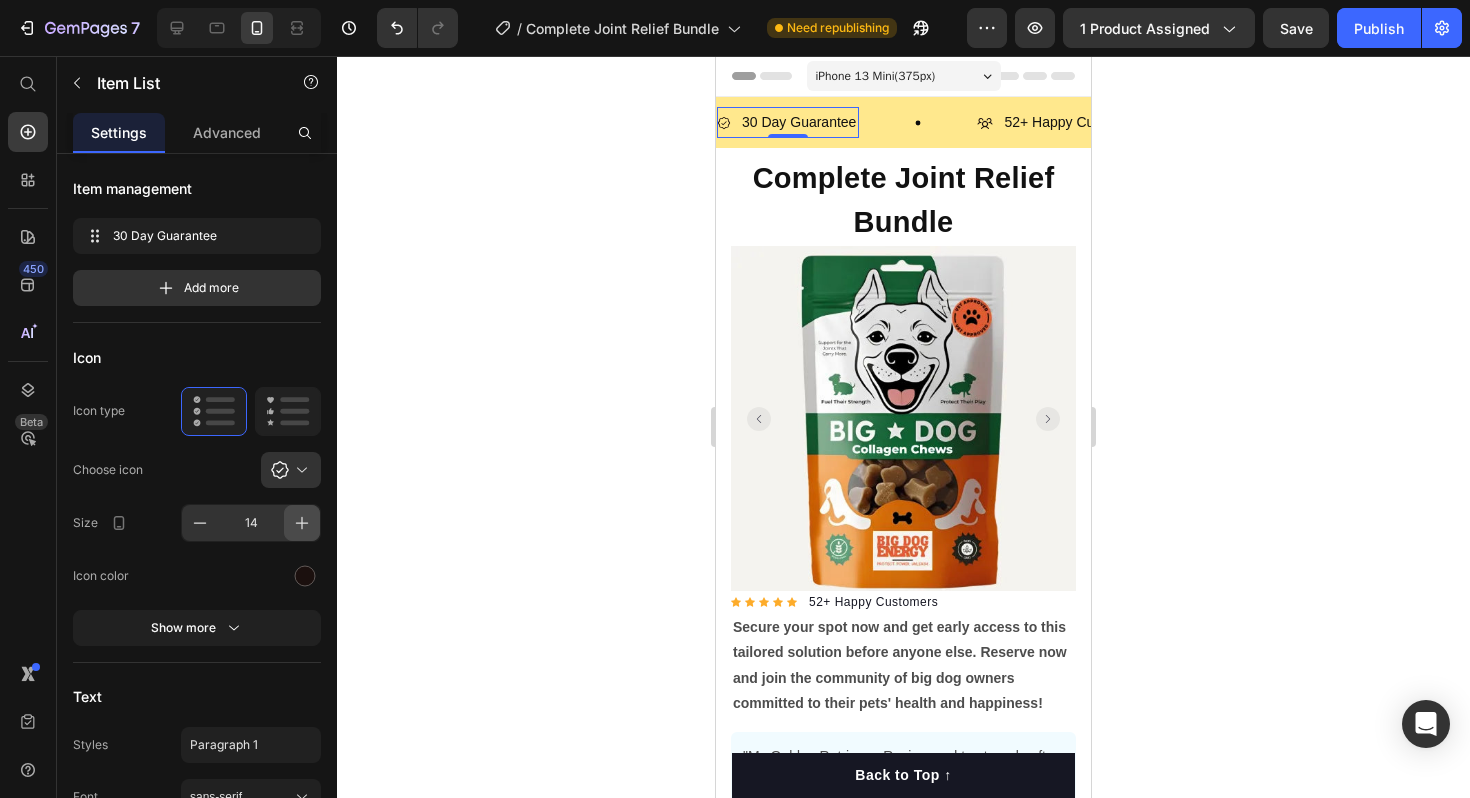 click 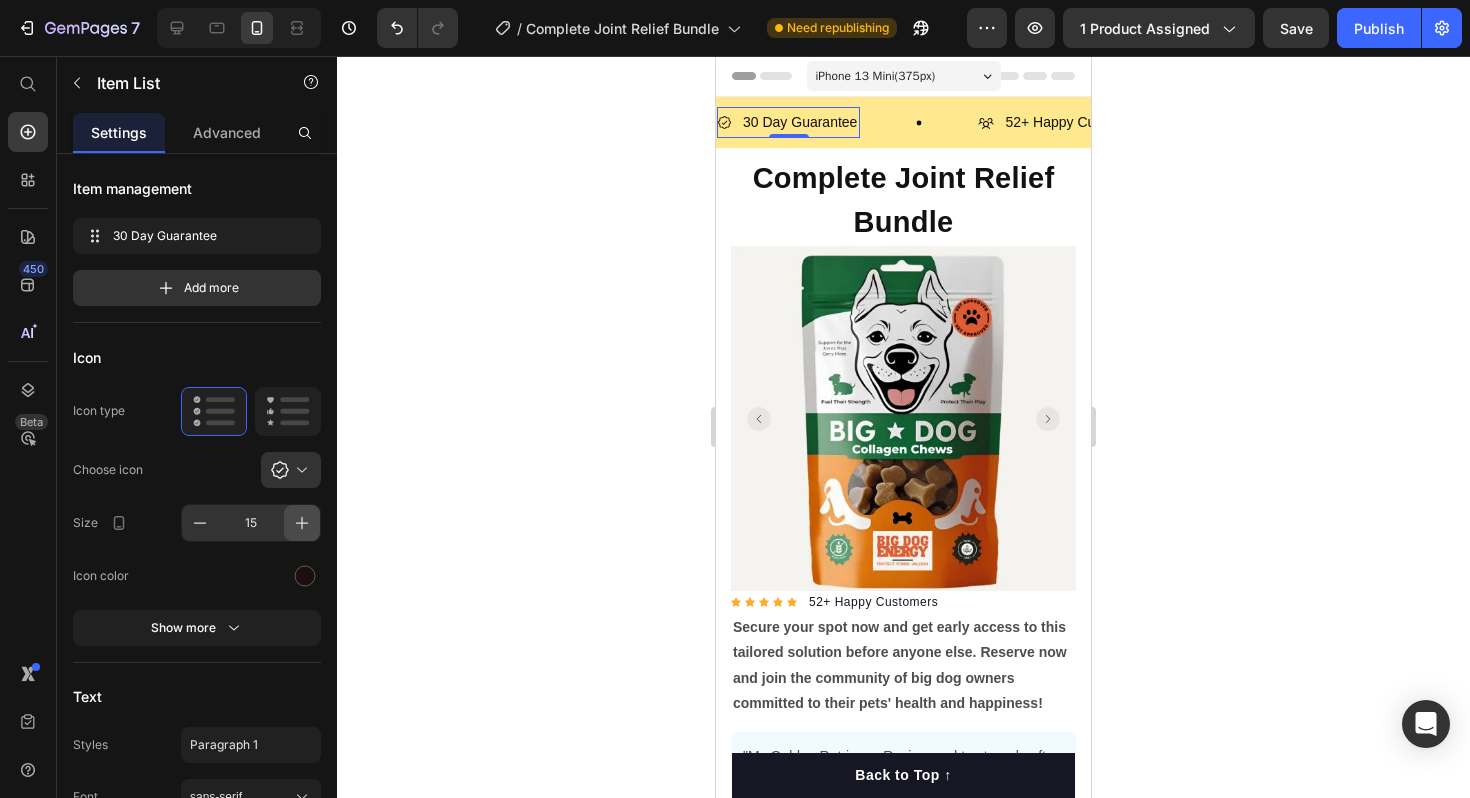 click 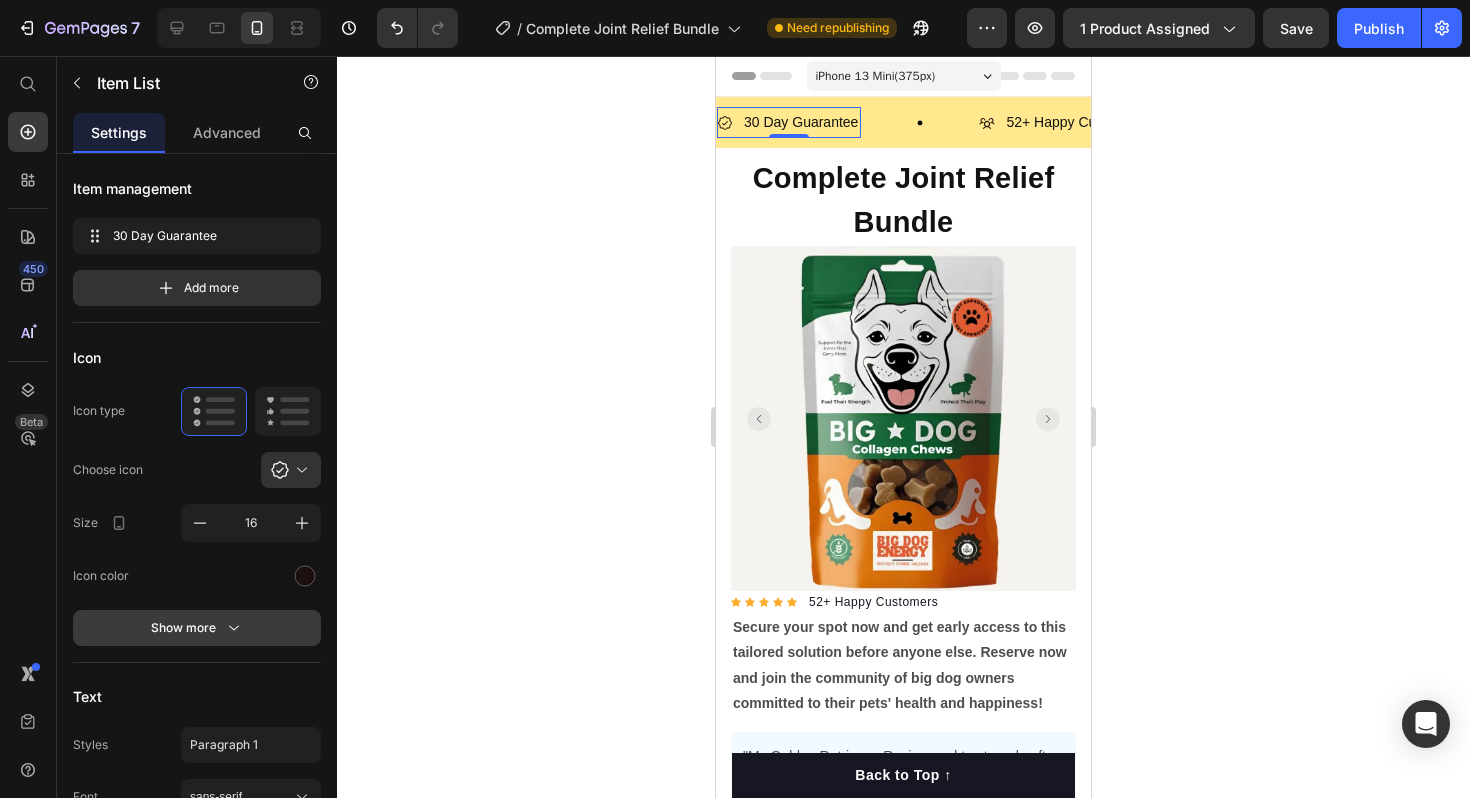 click on "Show more" at bounding box center (197, 628) 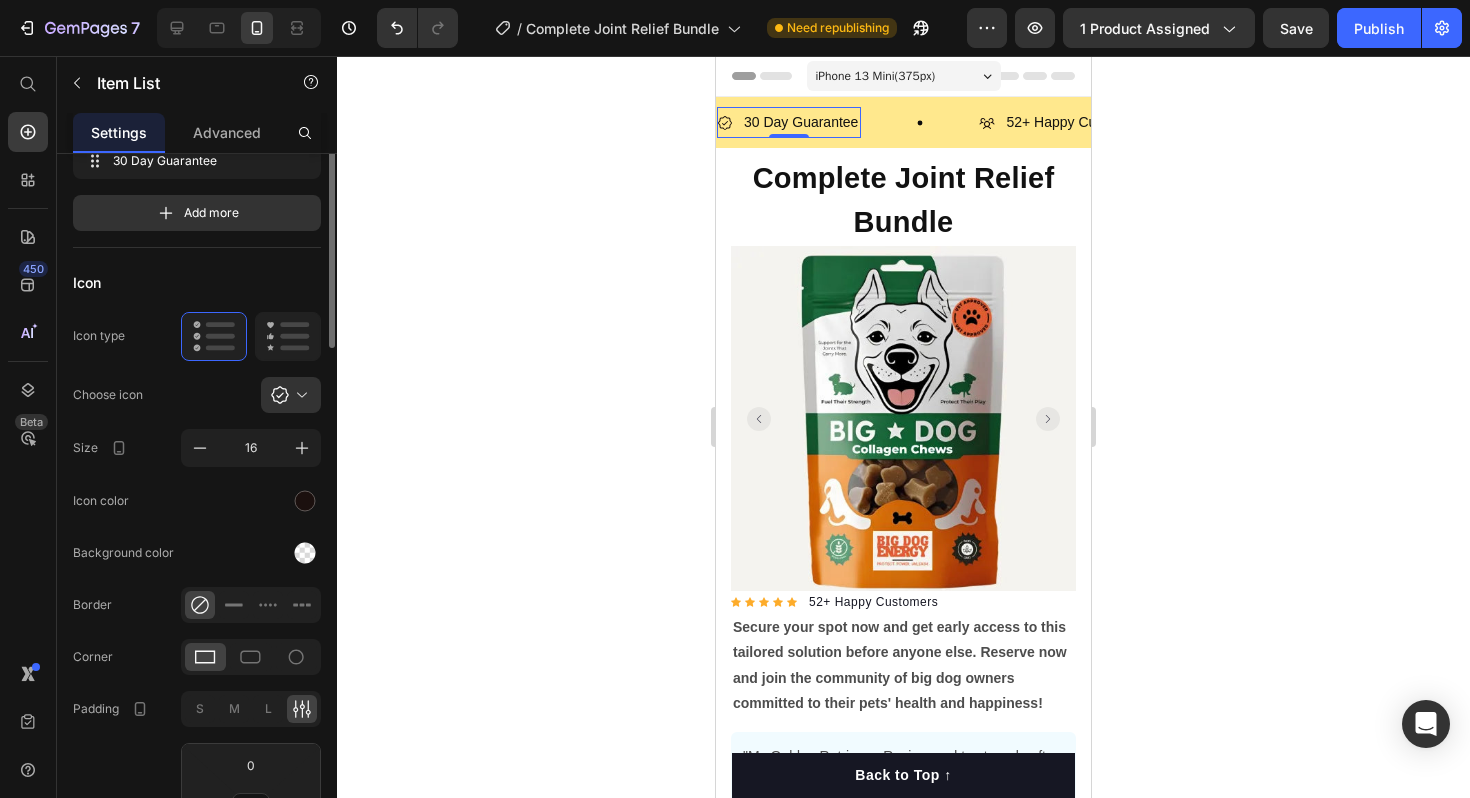 scroll, scrollTop: 0, scrollLeft: 0, axis: both 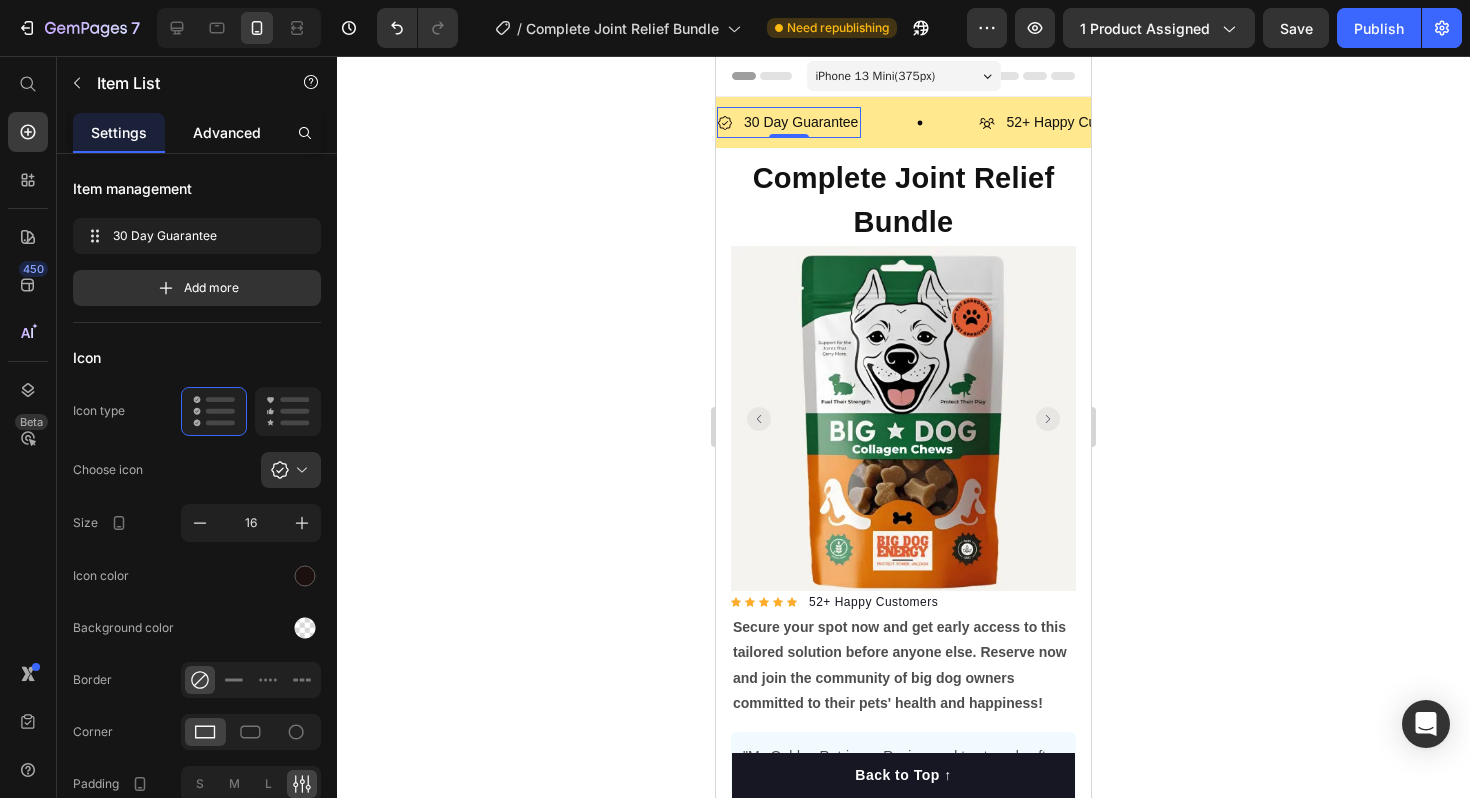 click on "Advanced" at bounding box center [227, 132] 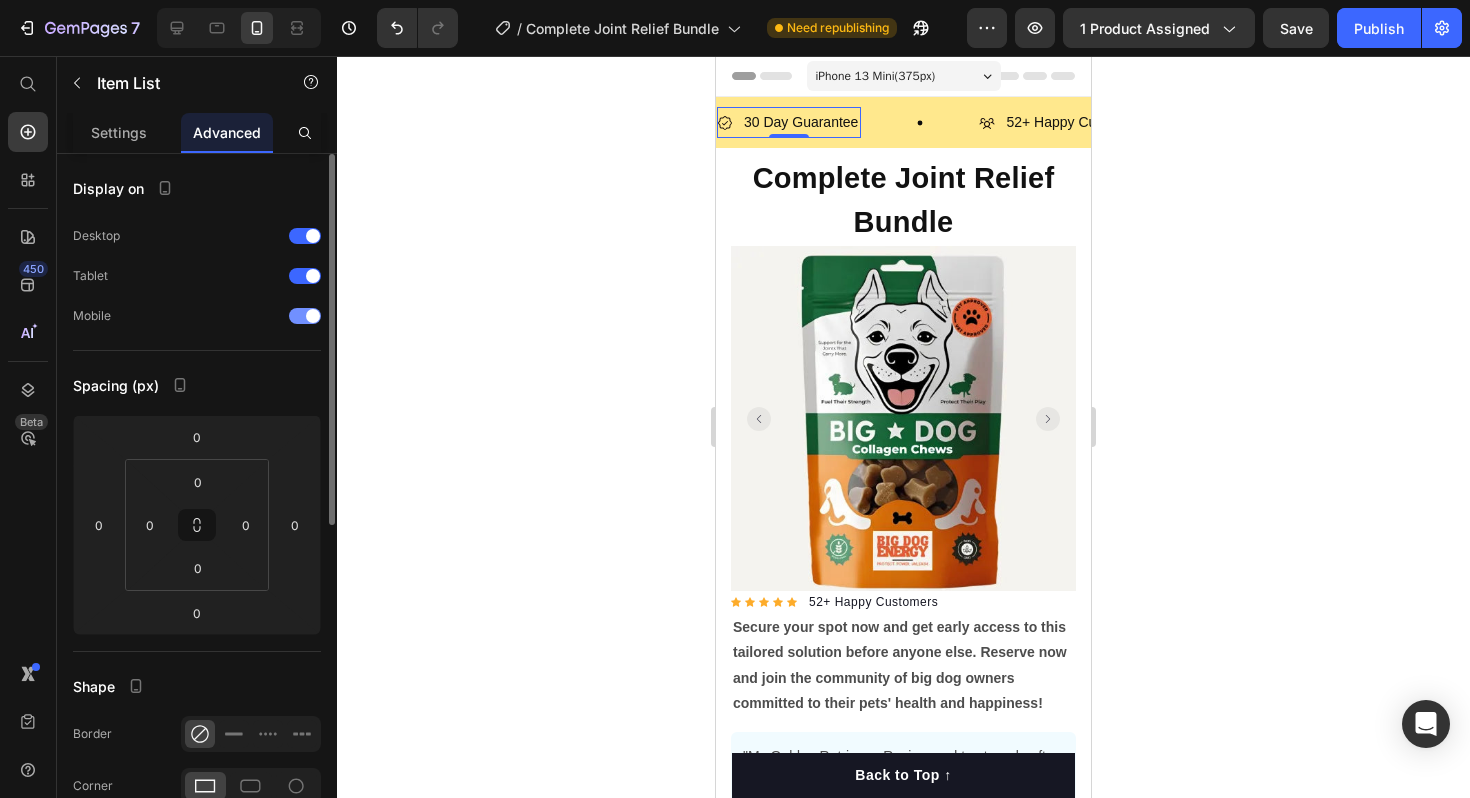 click at bounding box center (305, 316) 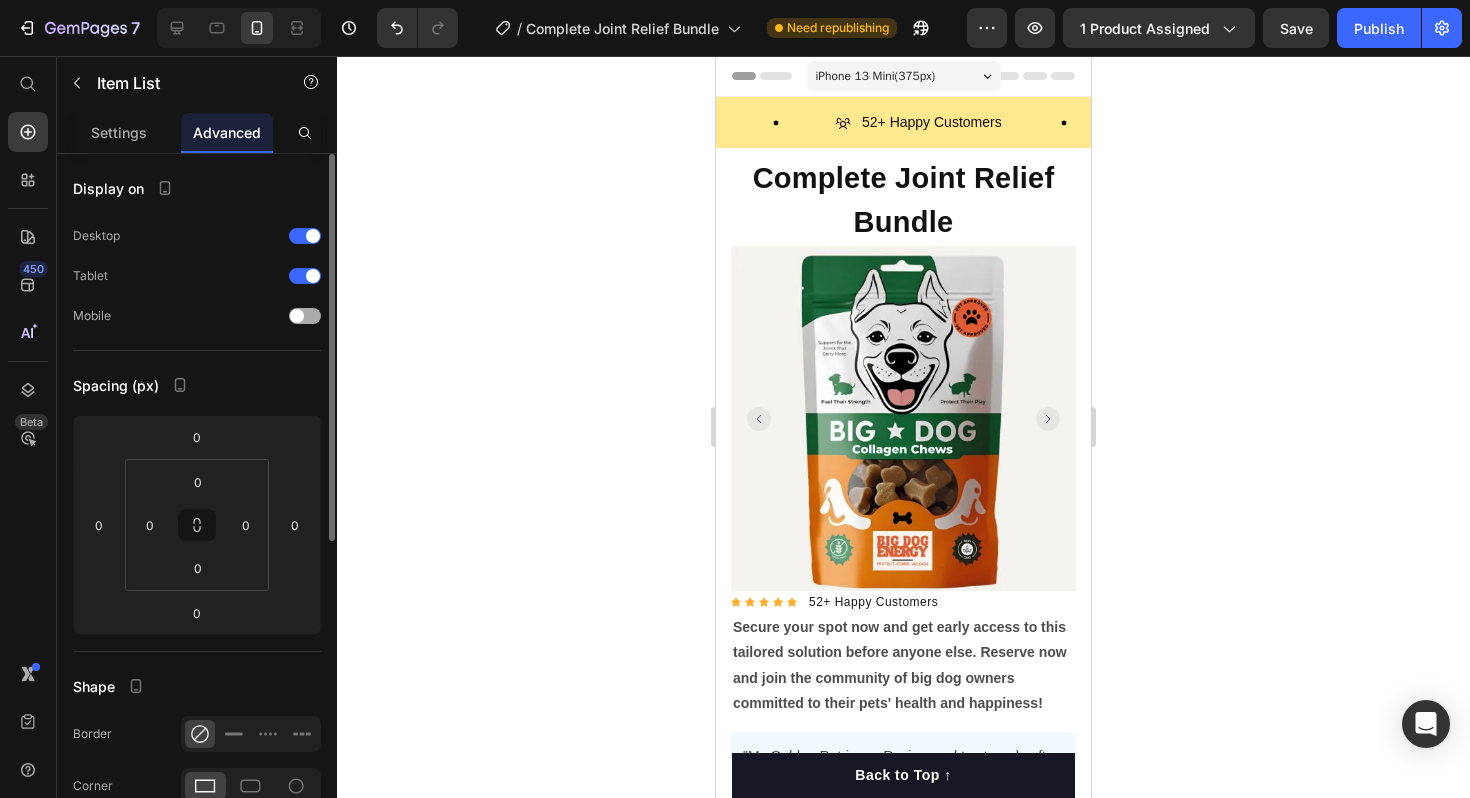 click at bounding box center [297, 316] 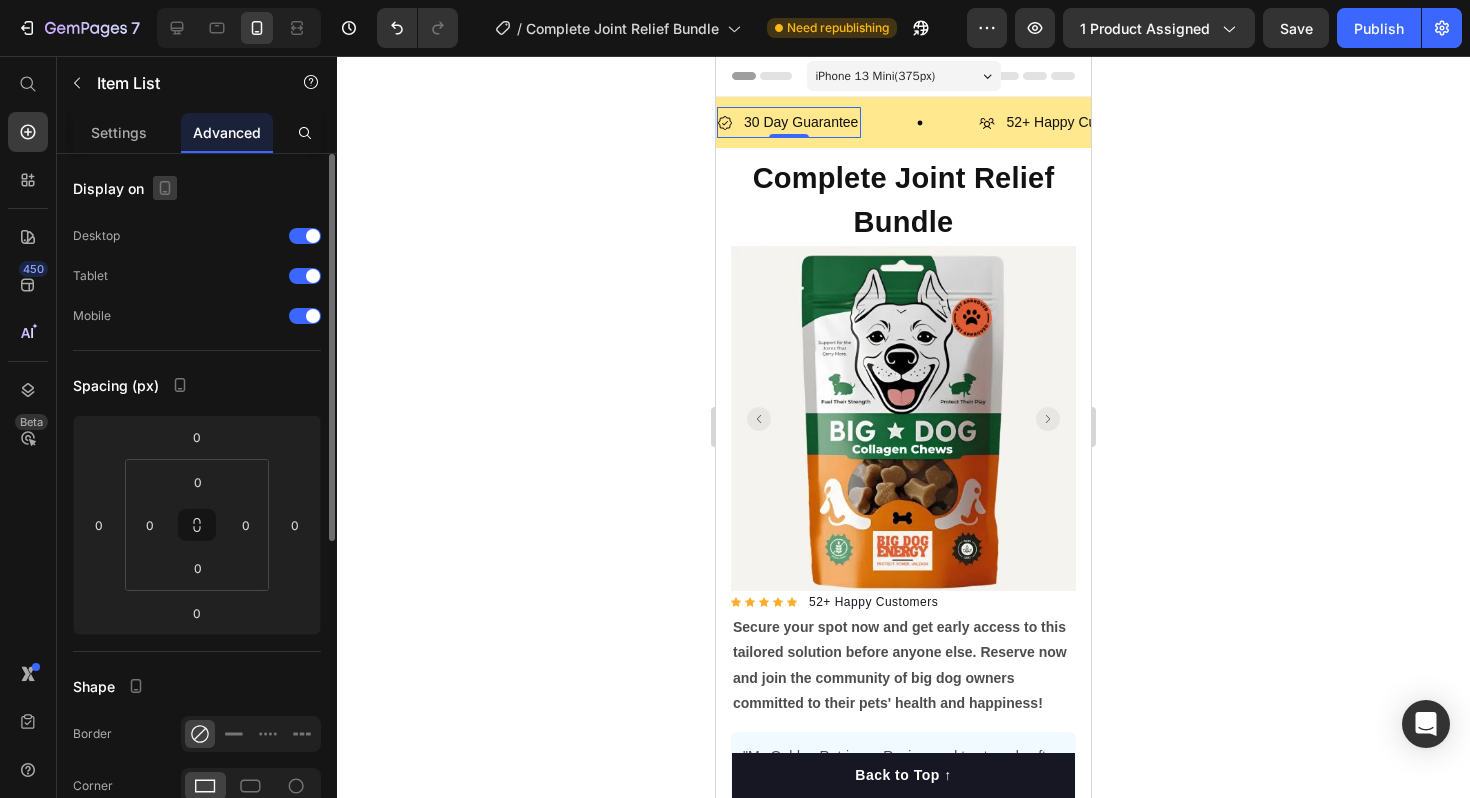 click 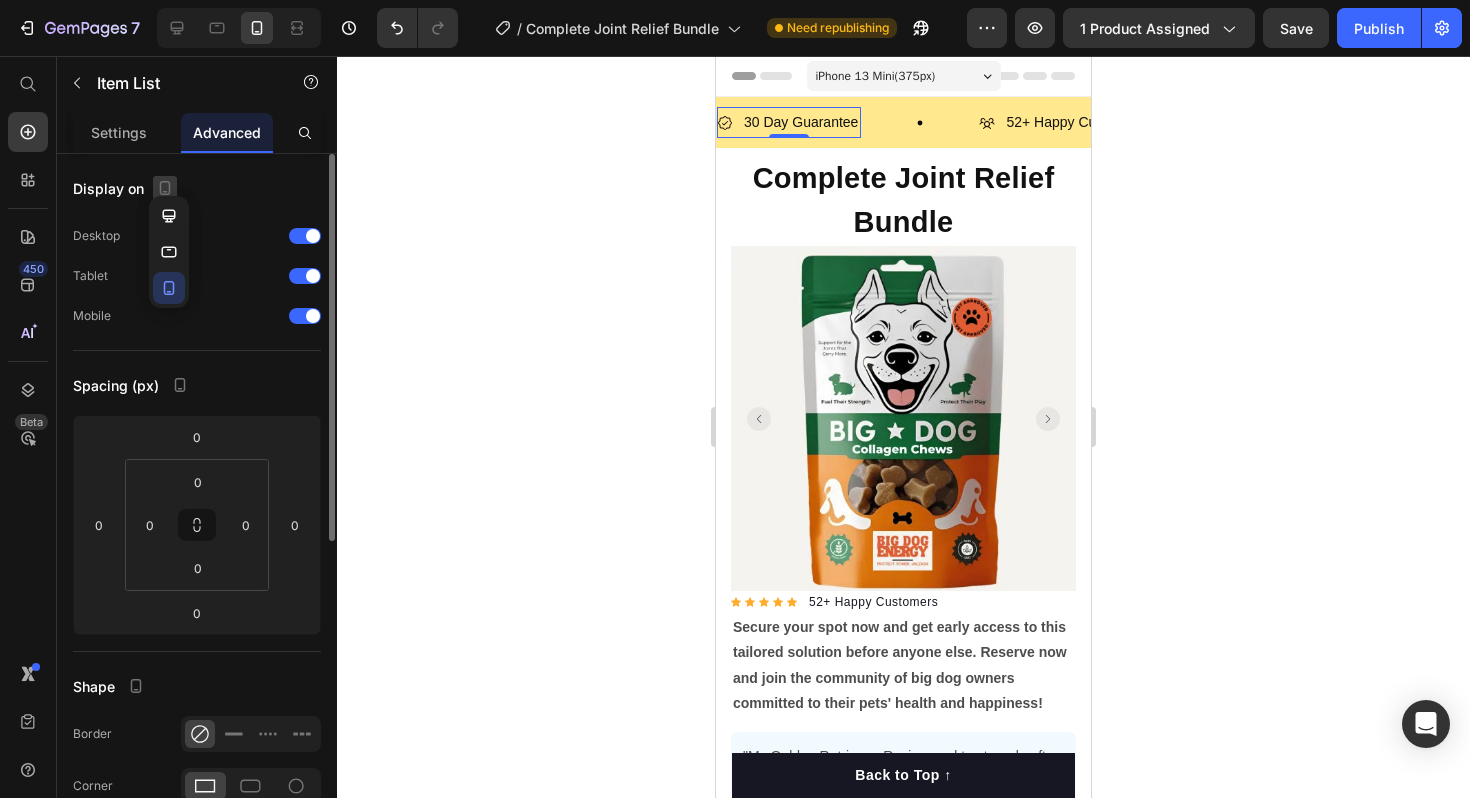 click 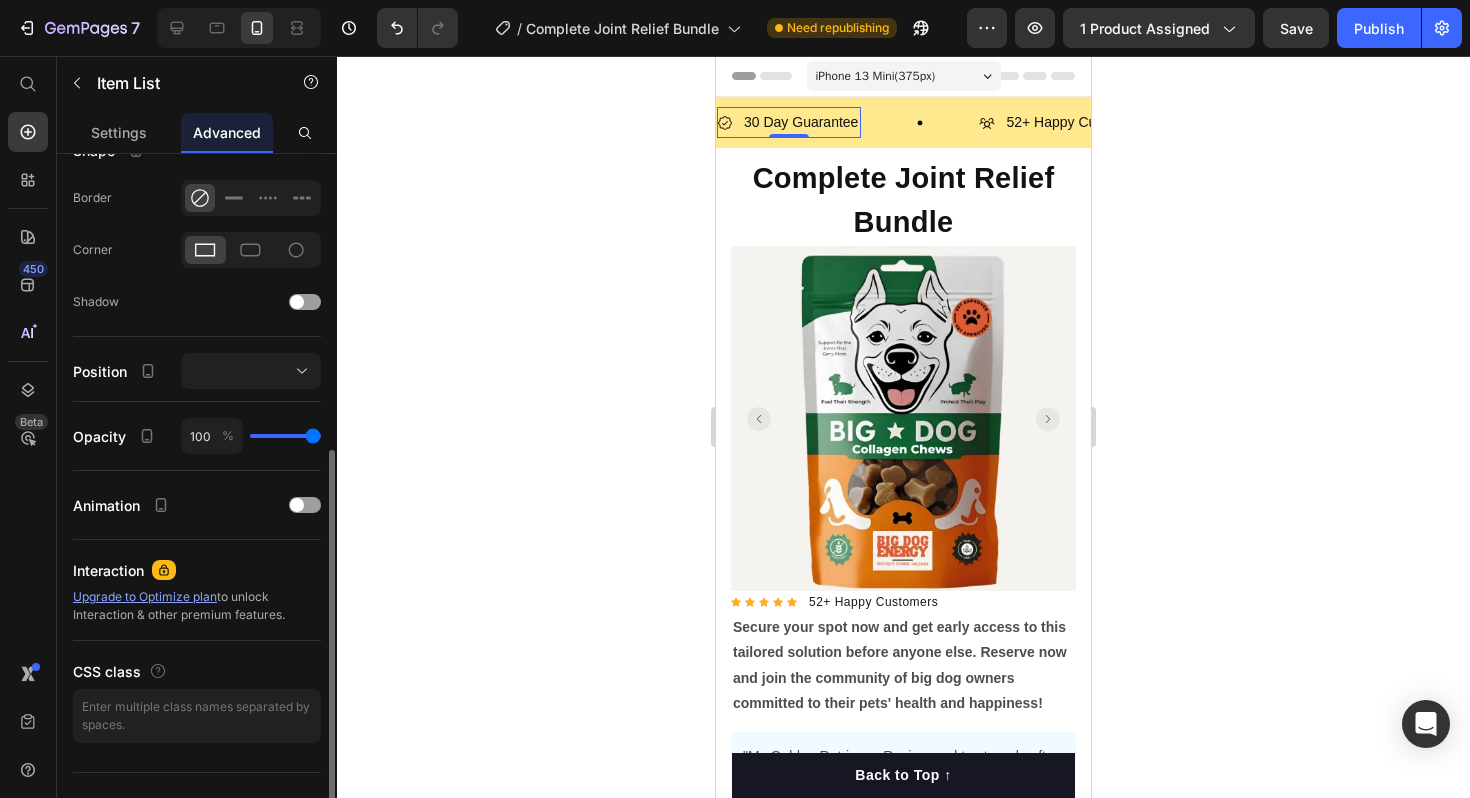 scroll, scrollTop: 568, scrollLeft: 0, axis: vertical 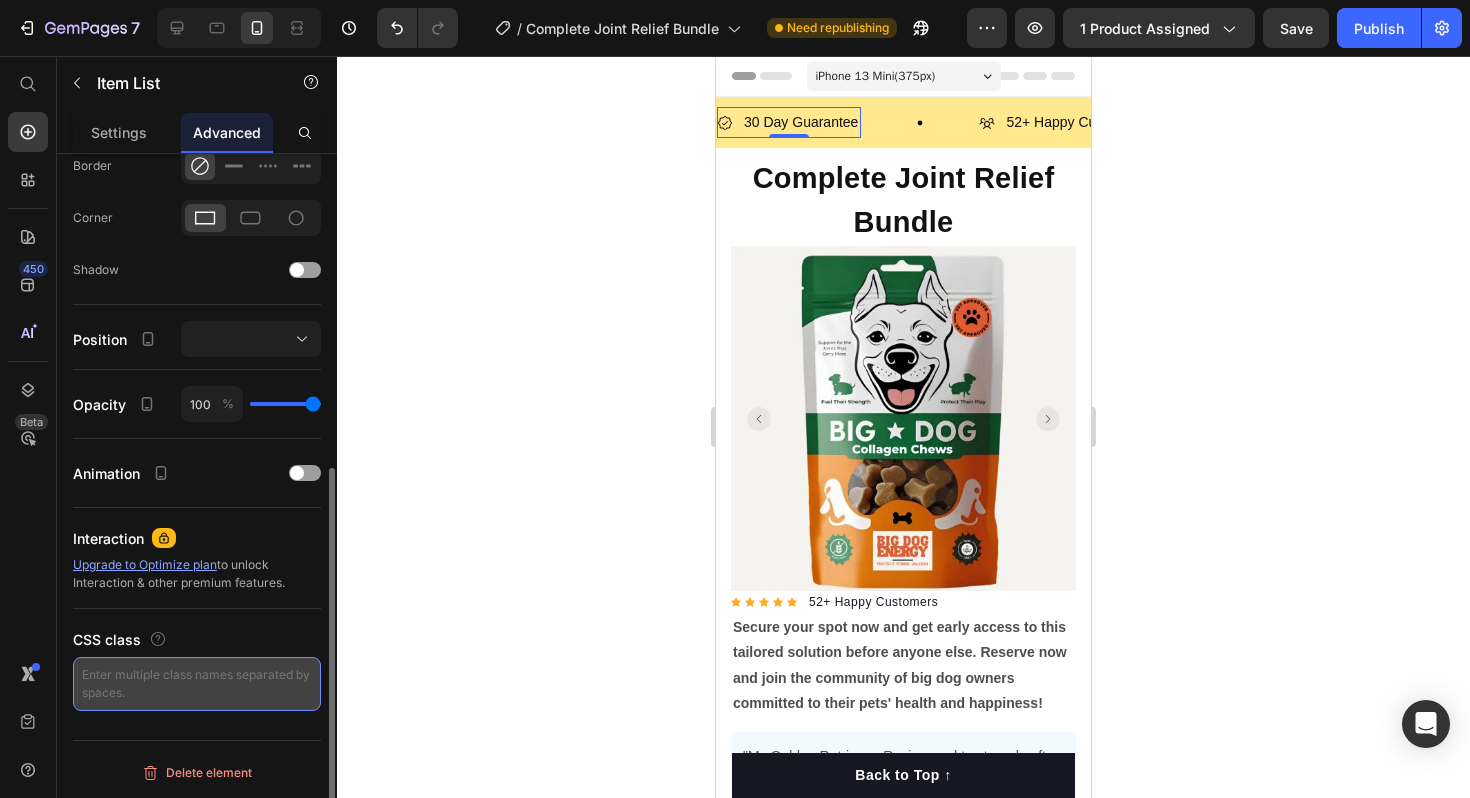 click at bounding box center [197, 684] 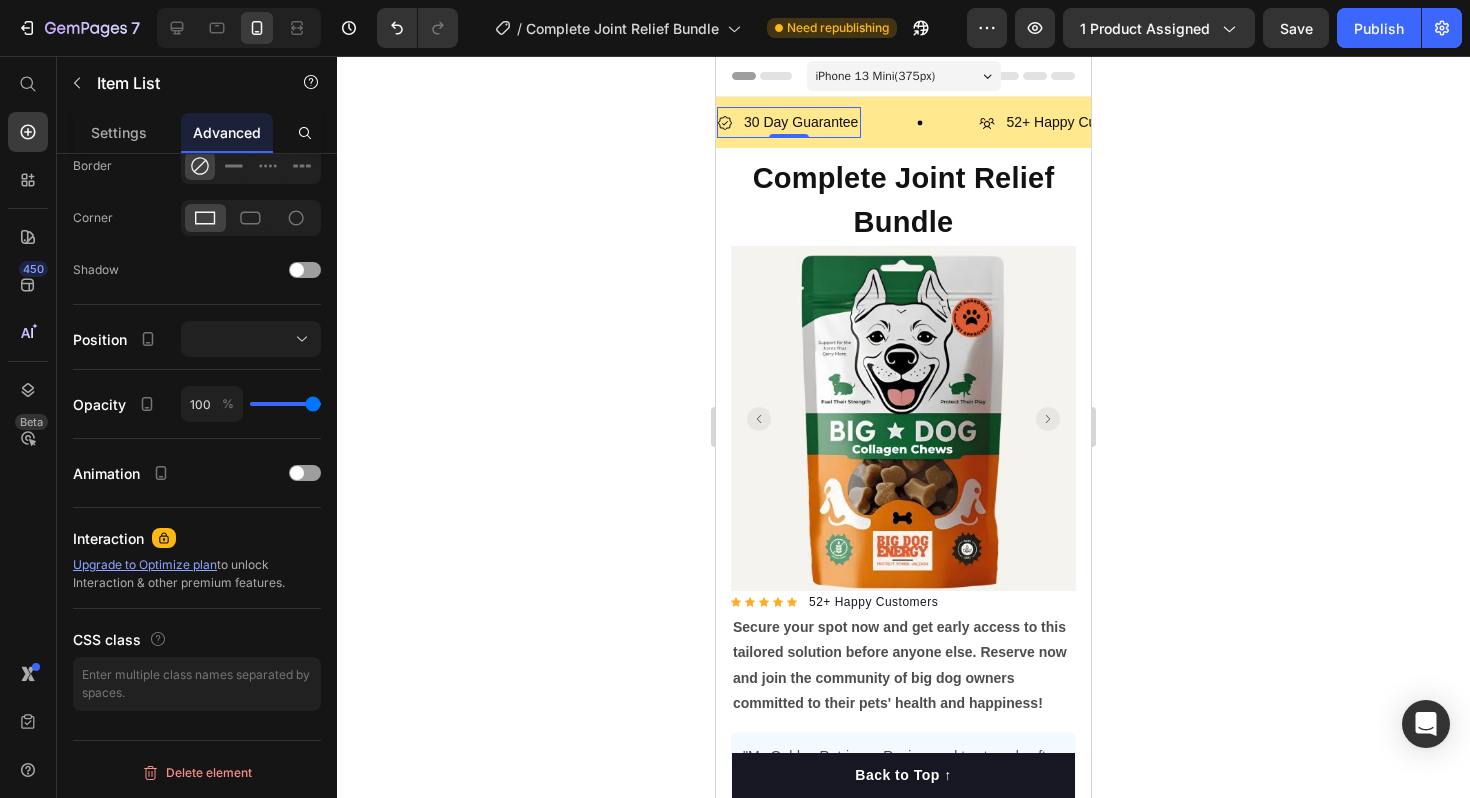 click 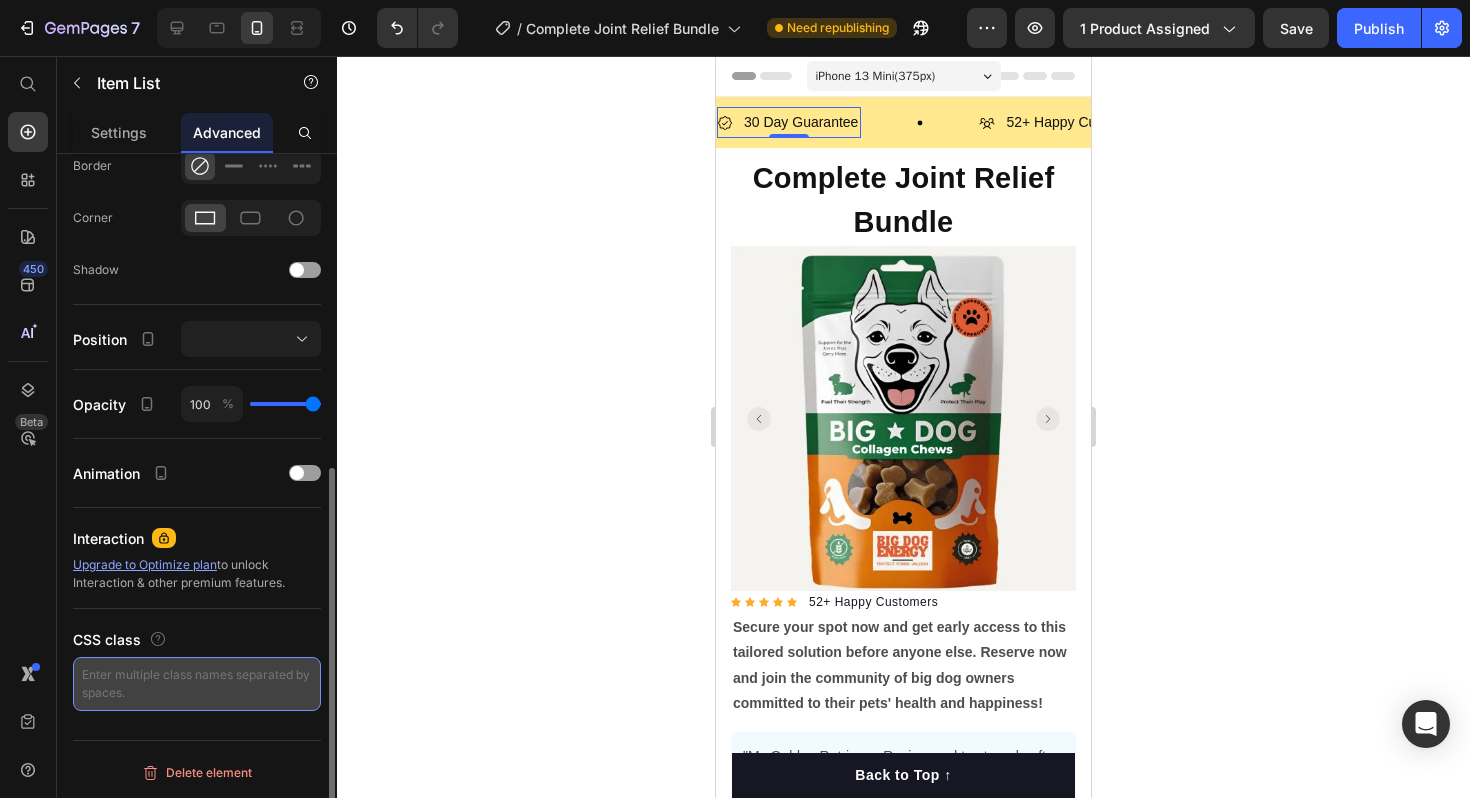 click at bounding box center (197, 684) 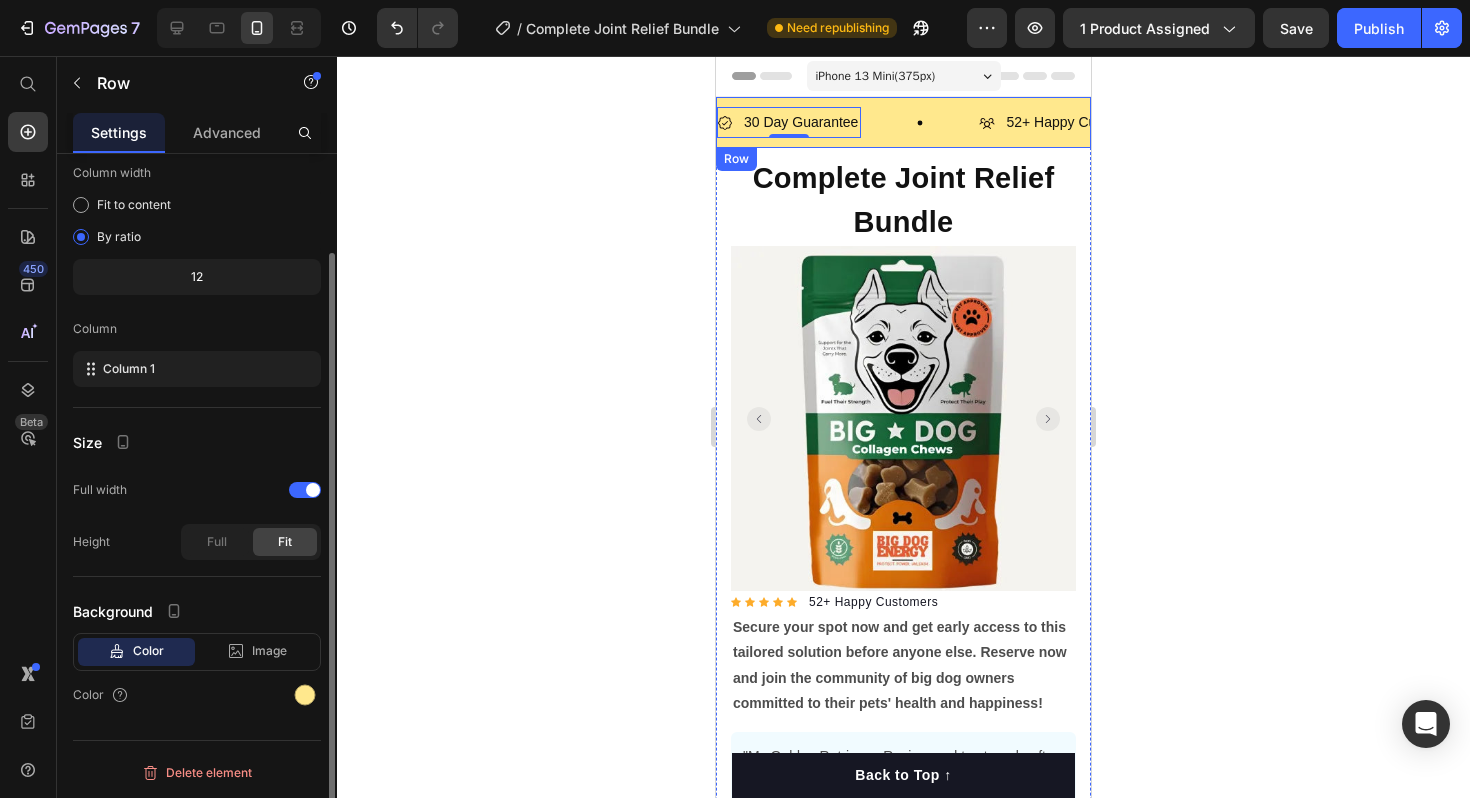scroll, scrollTop: 0, scrollLeft: 0, axis: both 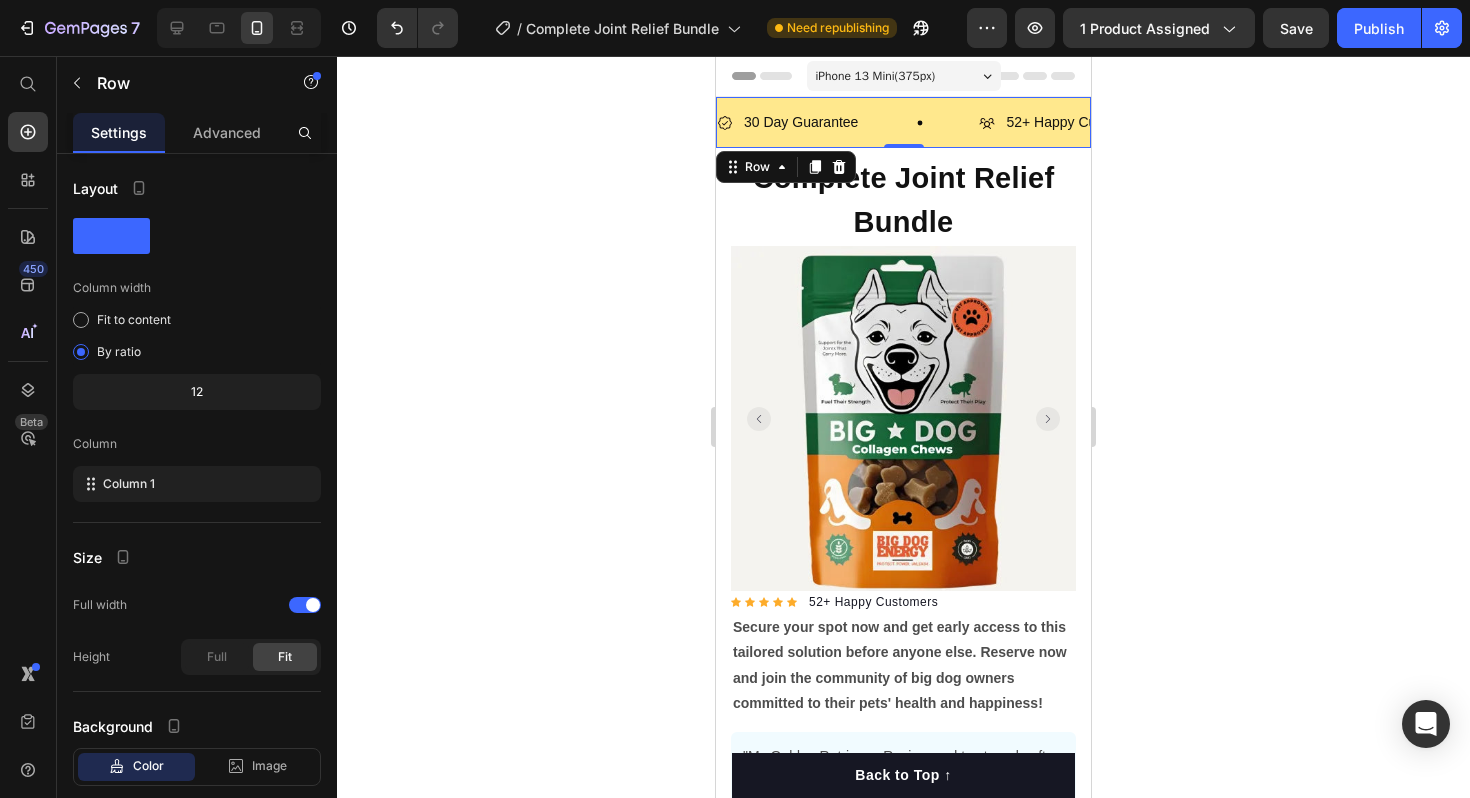 click on "30 Day Guarantee Item List
52+ Happy Customers Item List
Made & Formulated in the UK Item List
30 Day Guarantee Item List
52+ Happy Customers Item List
Made & Formulated in the UK Item List
Marquee Row   0" at bounding box center (903, 122) 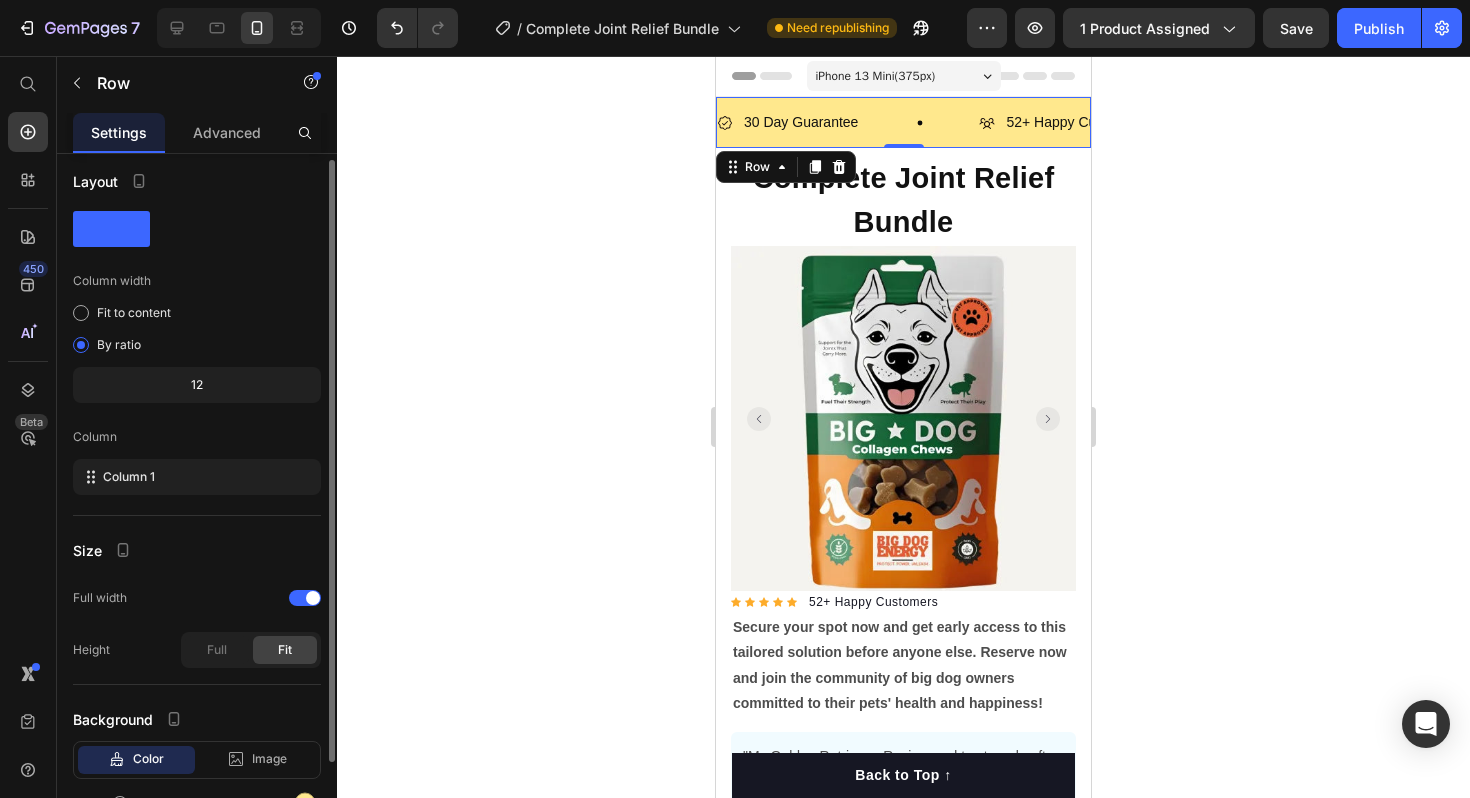 scroll, scrollTop: 115, scrollLeft: 0, axis: vertical 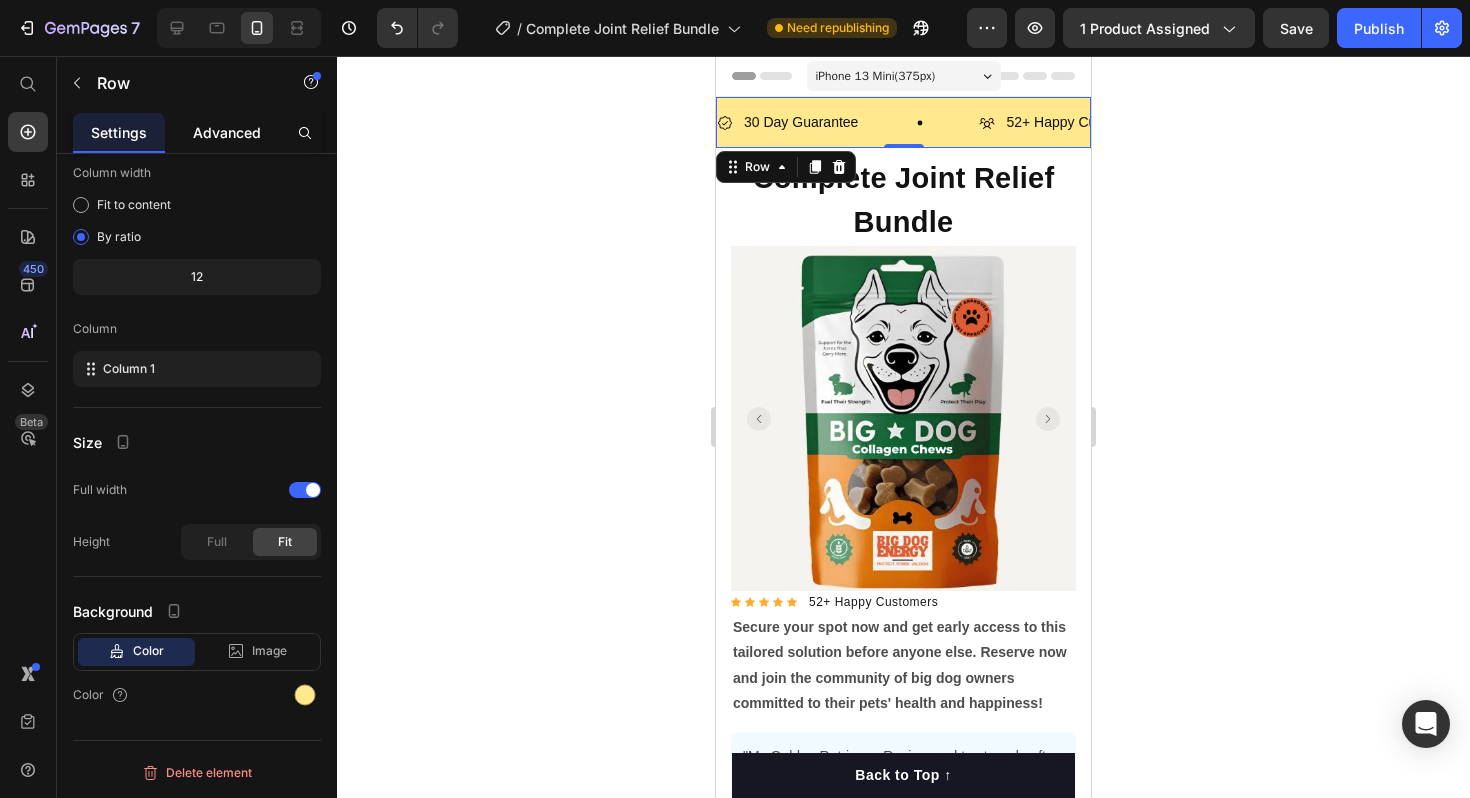 click on "Advanced" at bounding box center (227, 132) 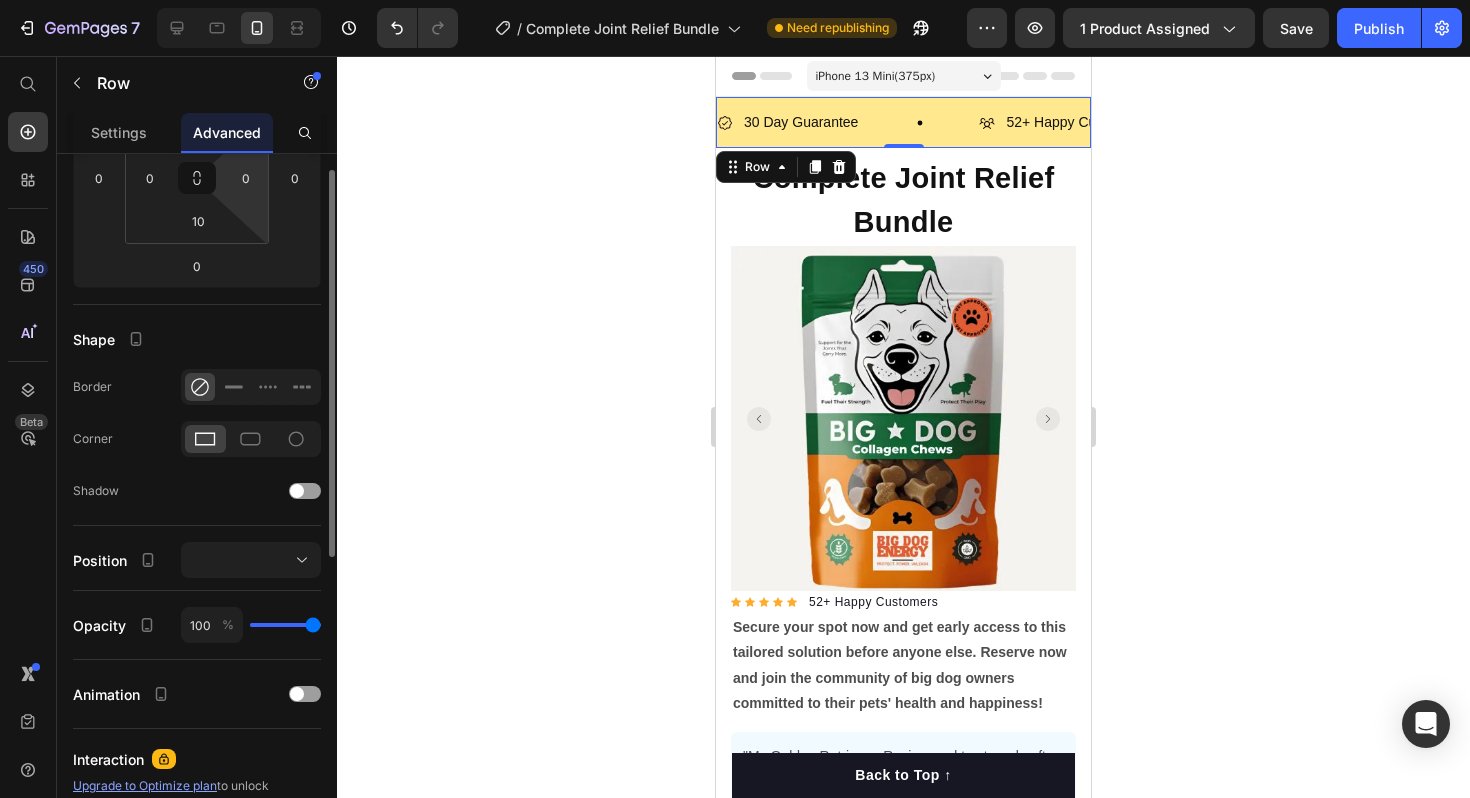 scroll, scrollTop: 568, scrollLeft: 0, axis: vertical 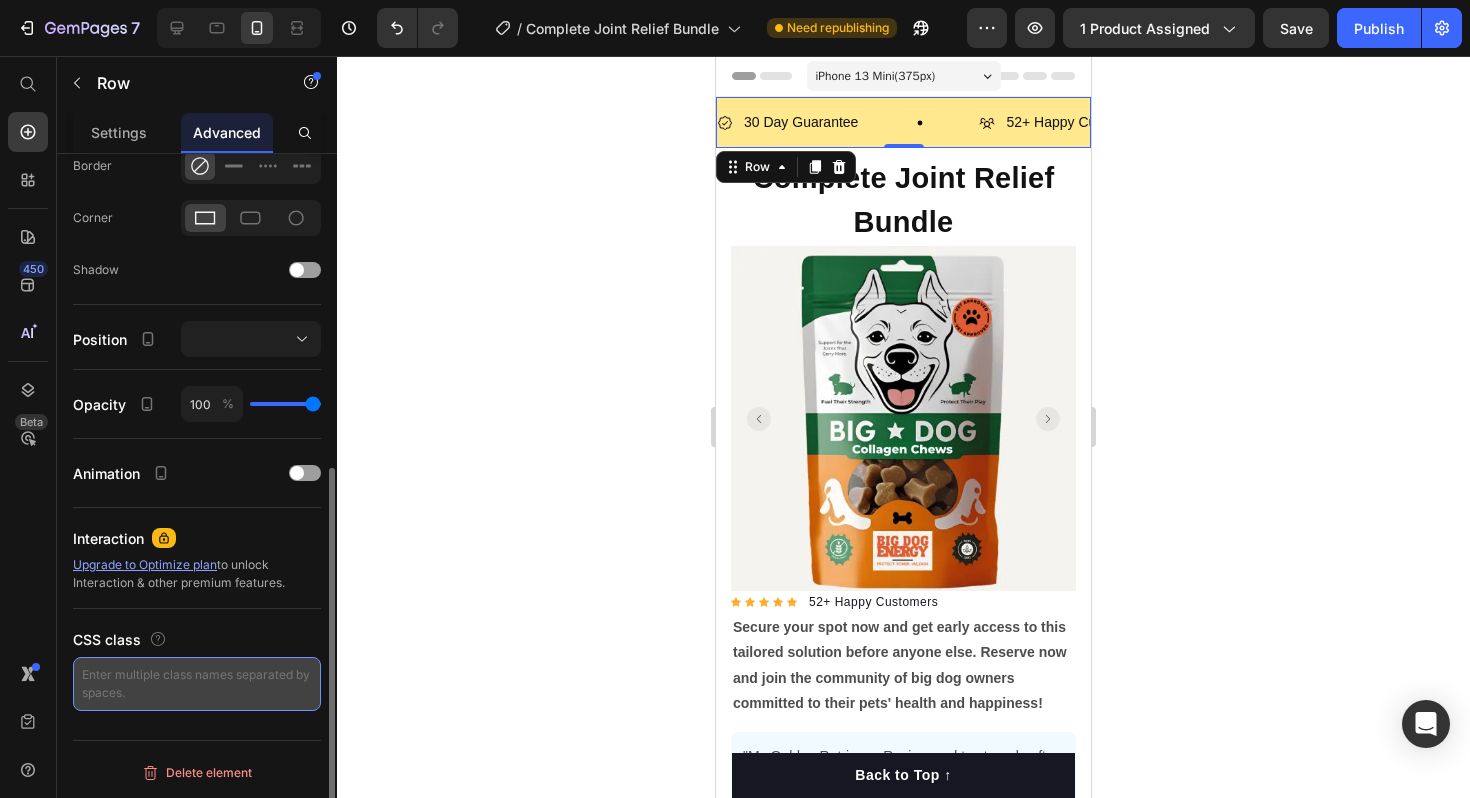 click at bounding box center (197, 684) 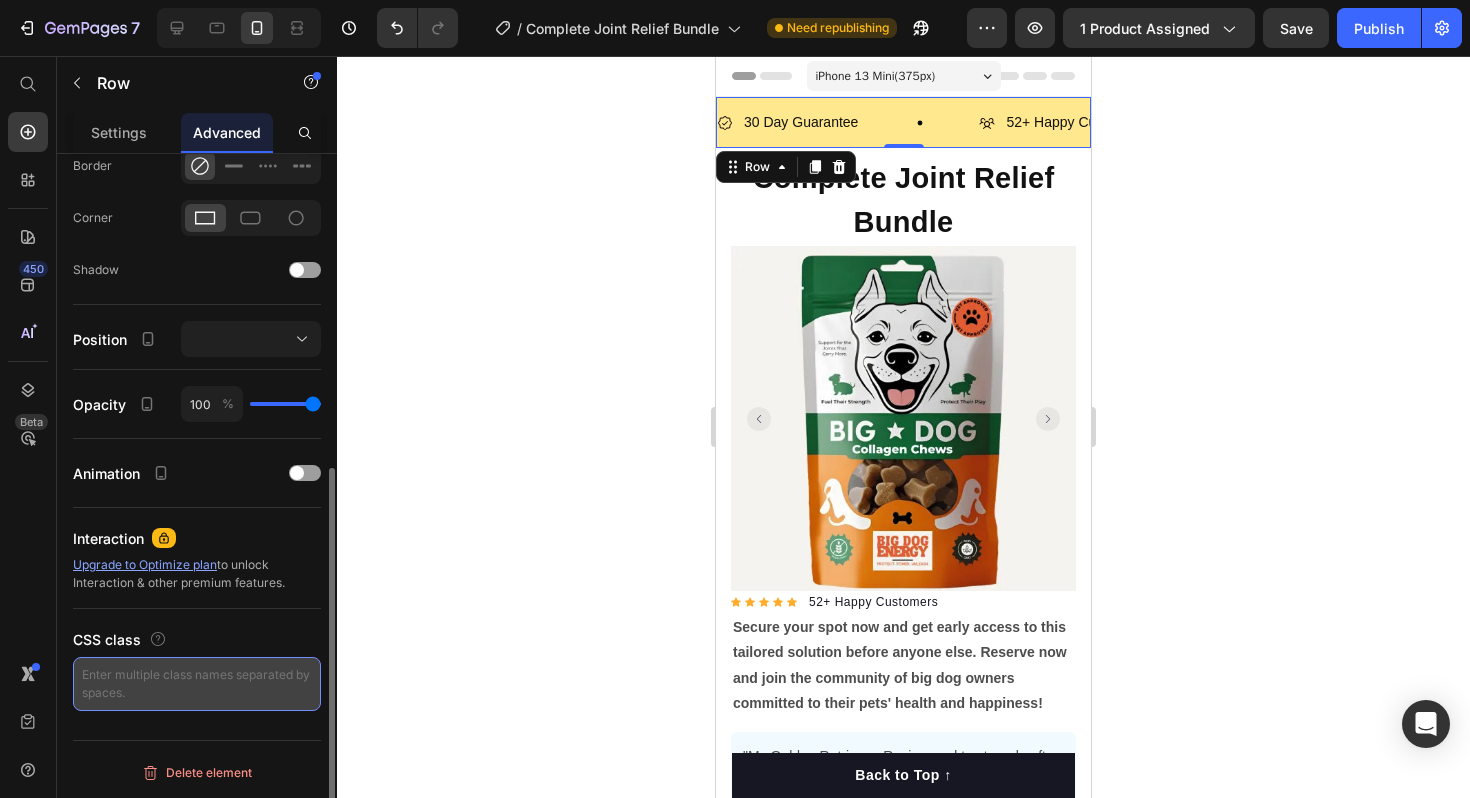type on "t" 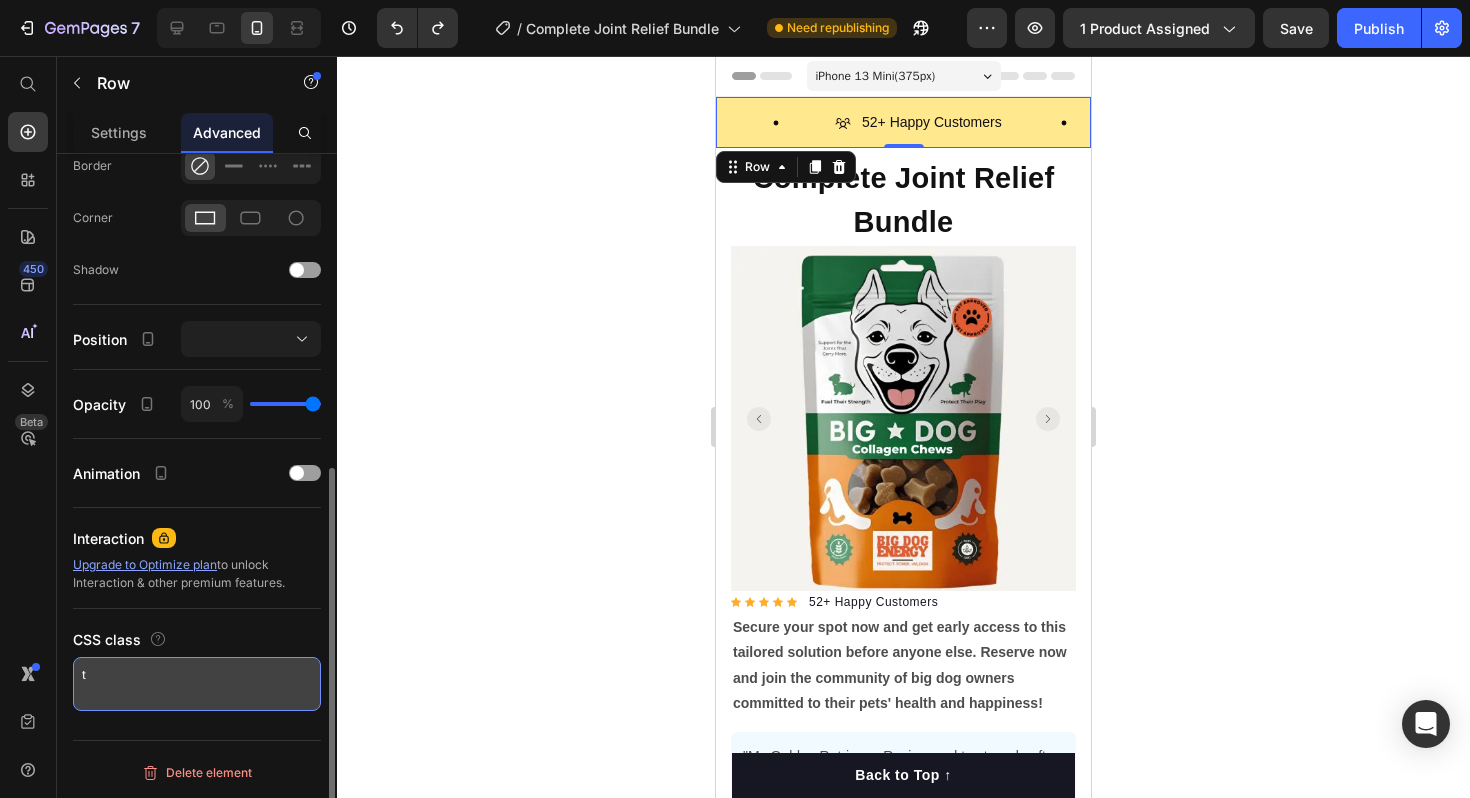 click on "t" at bounding box center (197, 684) 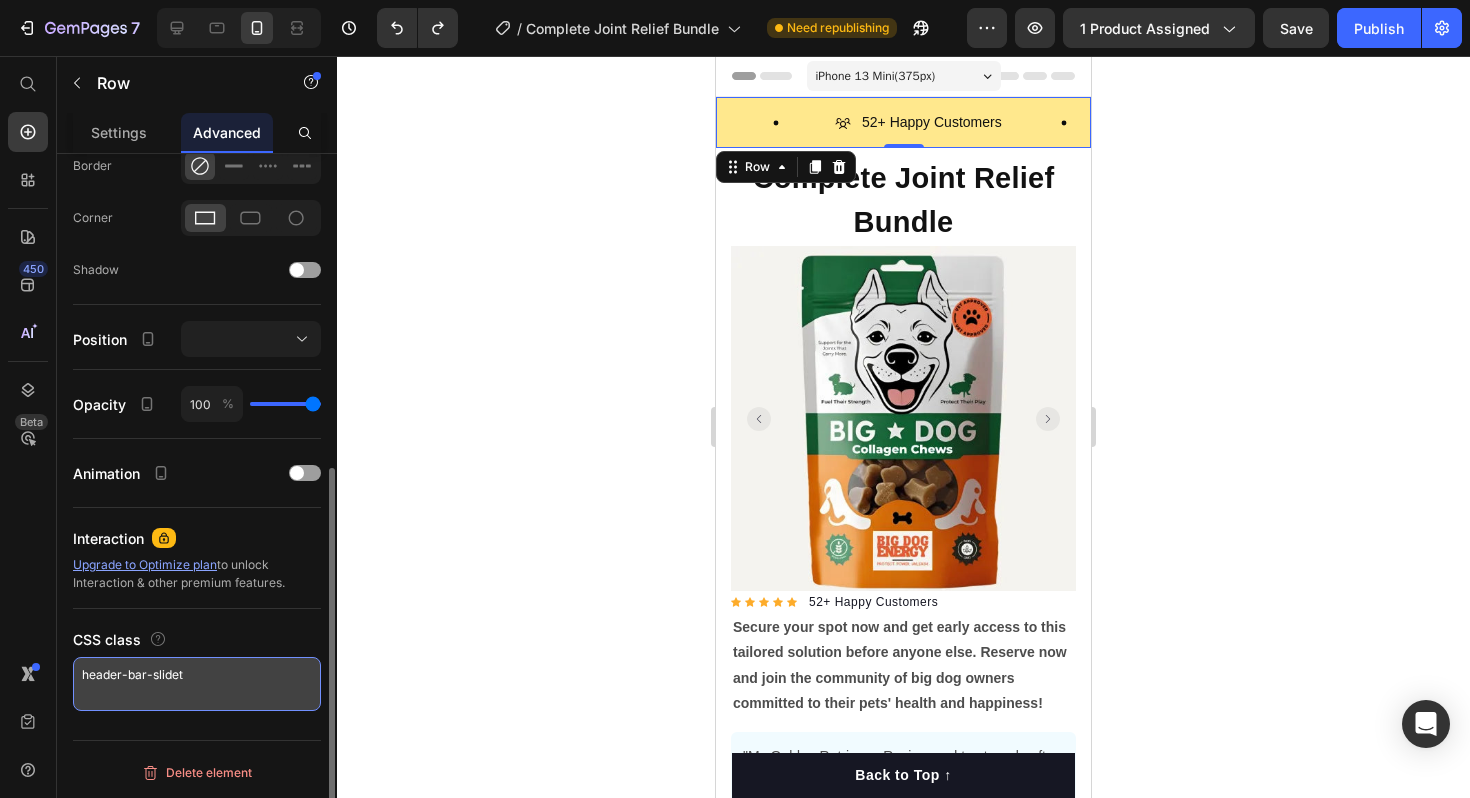 paste 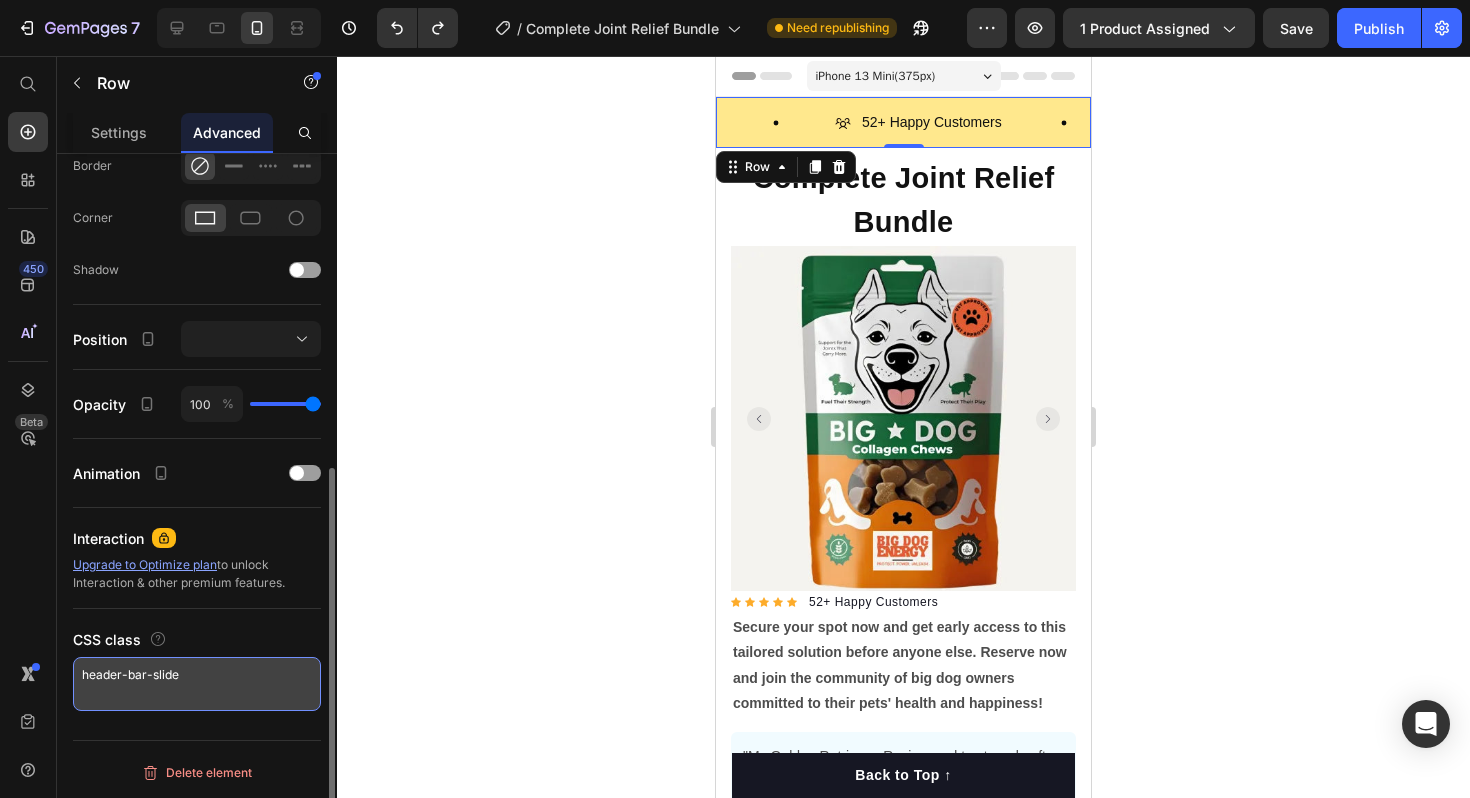click on "header-bar-slide" at bounding box center (197, 684) 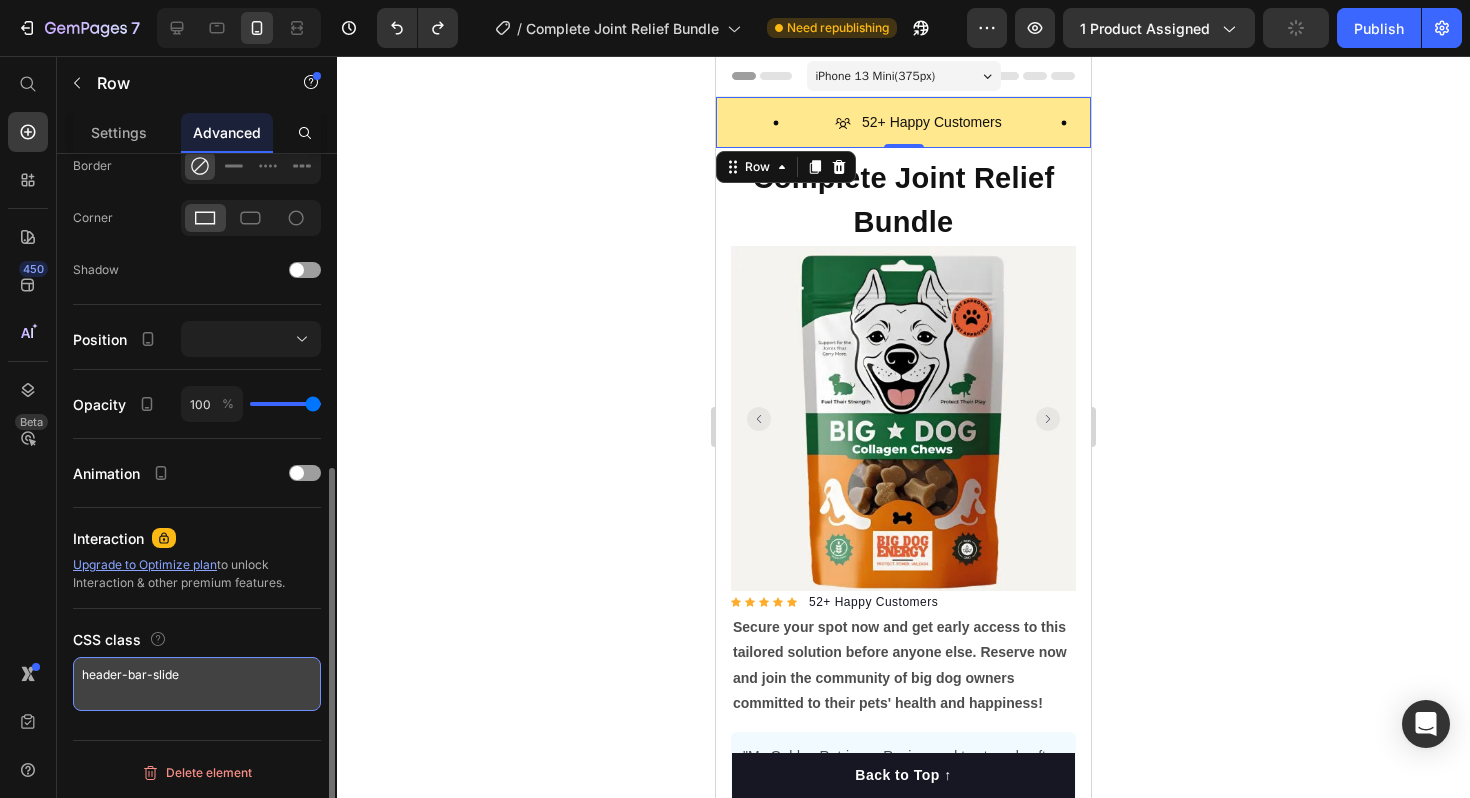 click on "header-bar-slide" at bounding box center (197, 684) 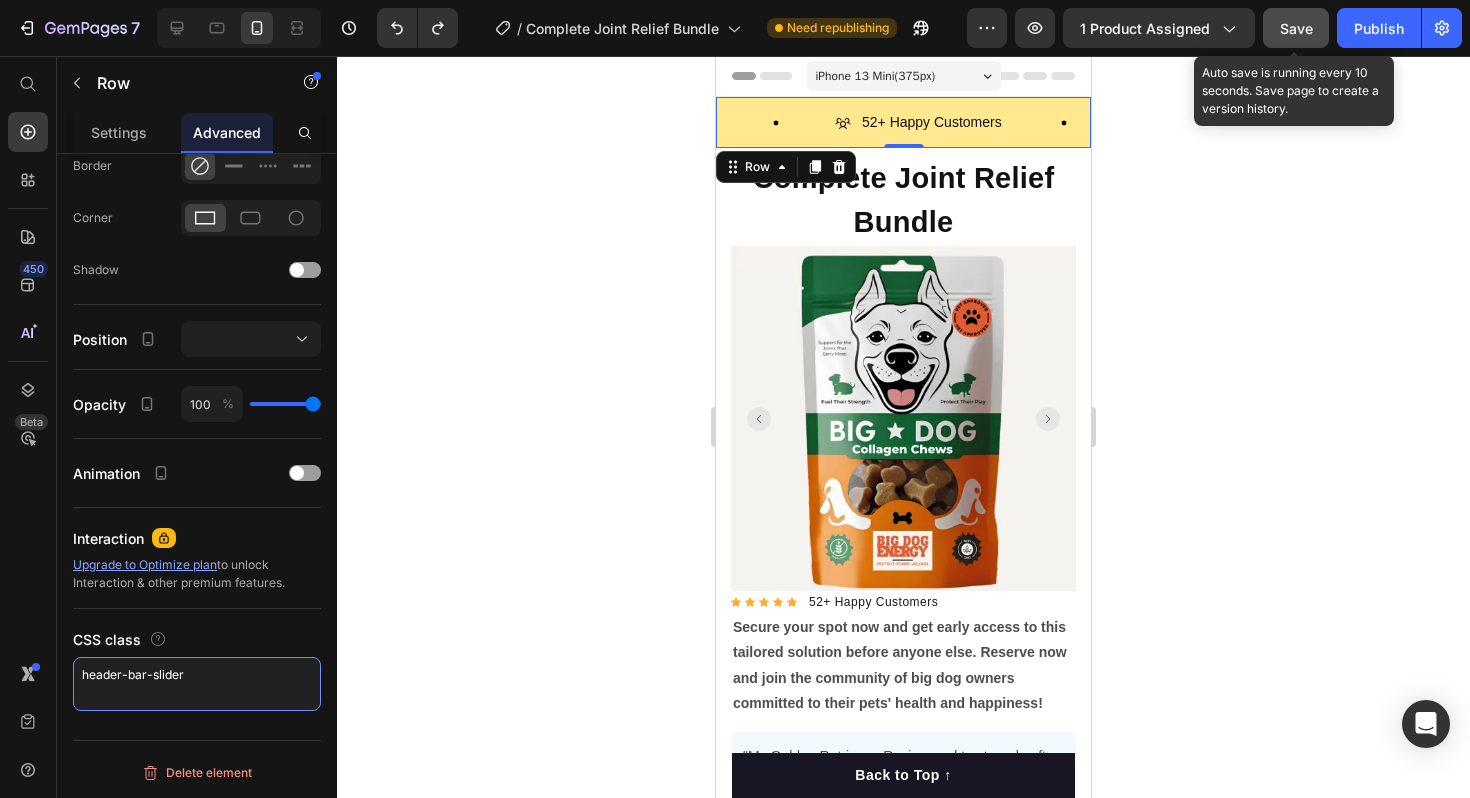 type on "header-bar-slider" 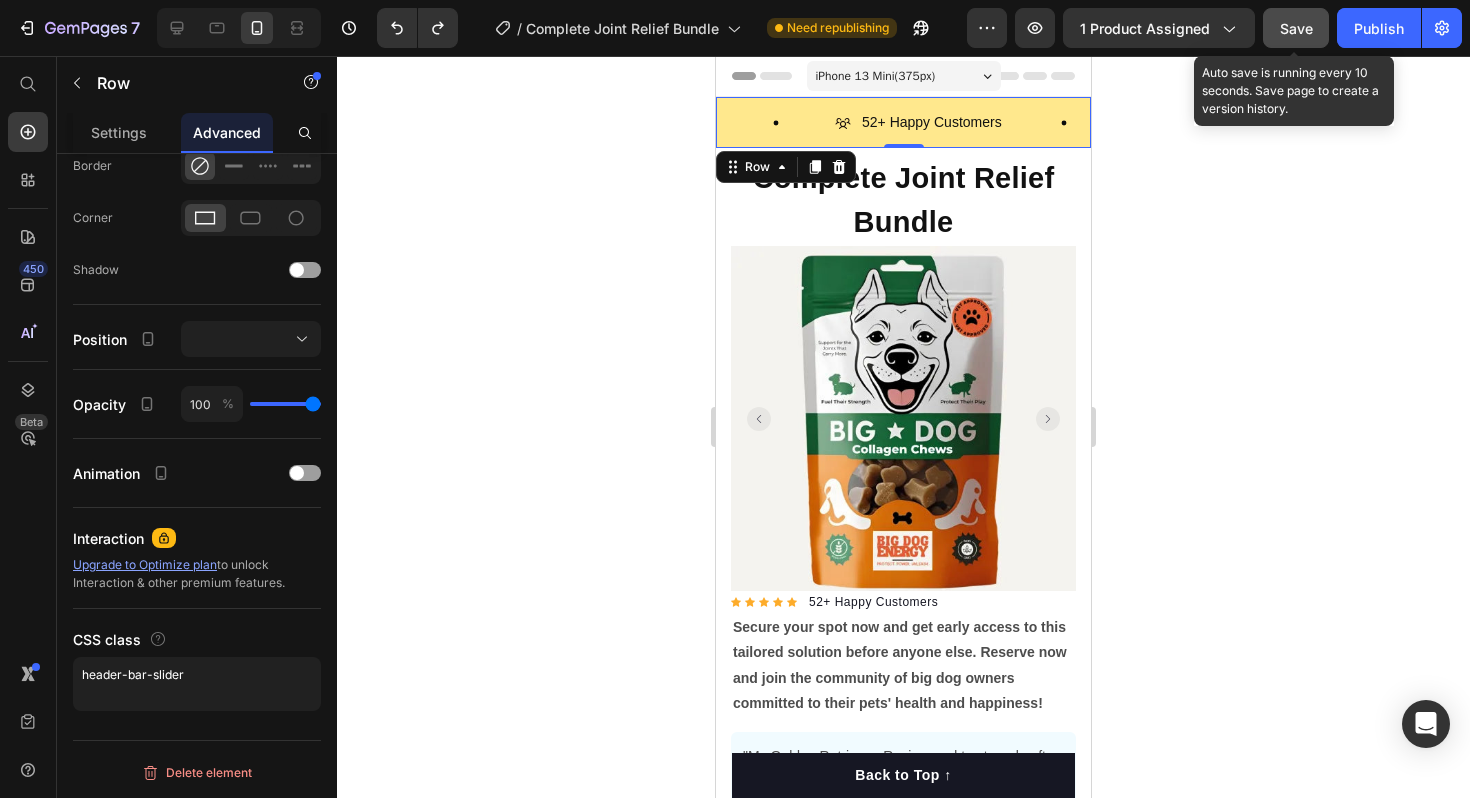 click on "Save" at bounding box center (1296, 28) 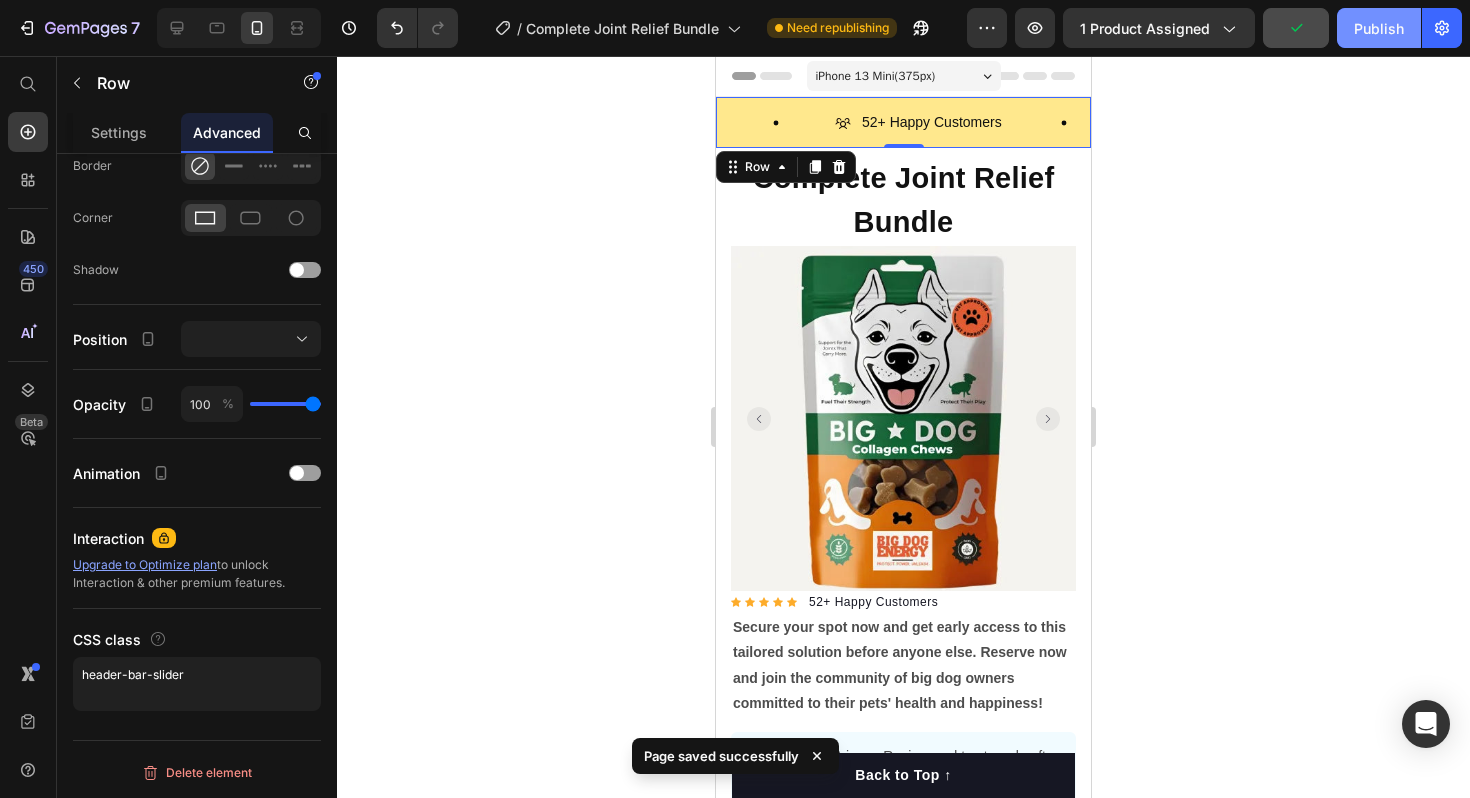 click on "Publish" at bounding box center (1379, 28) 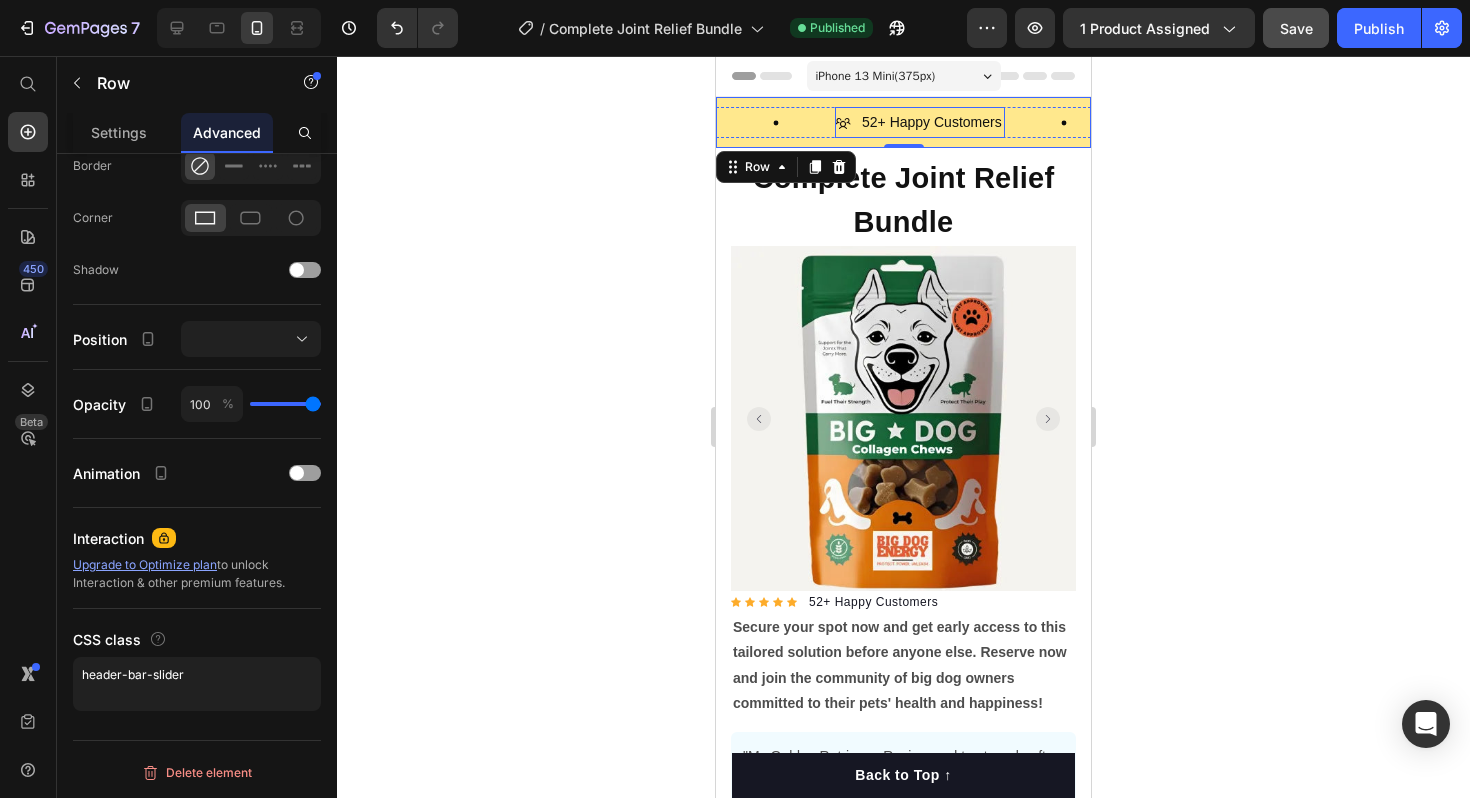 type 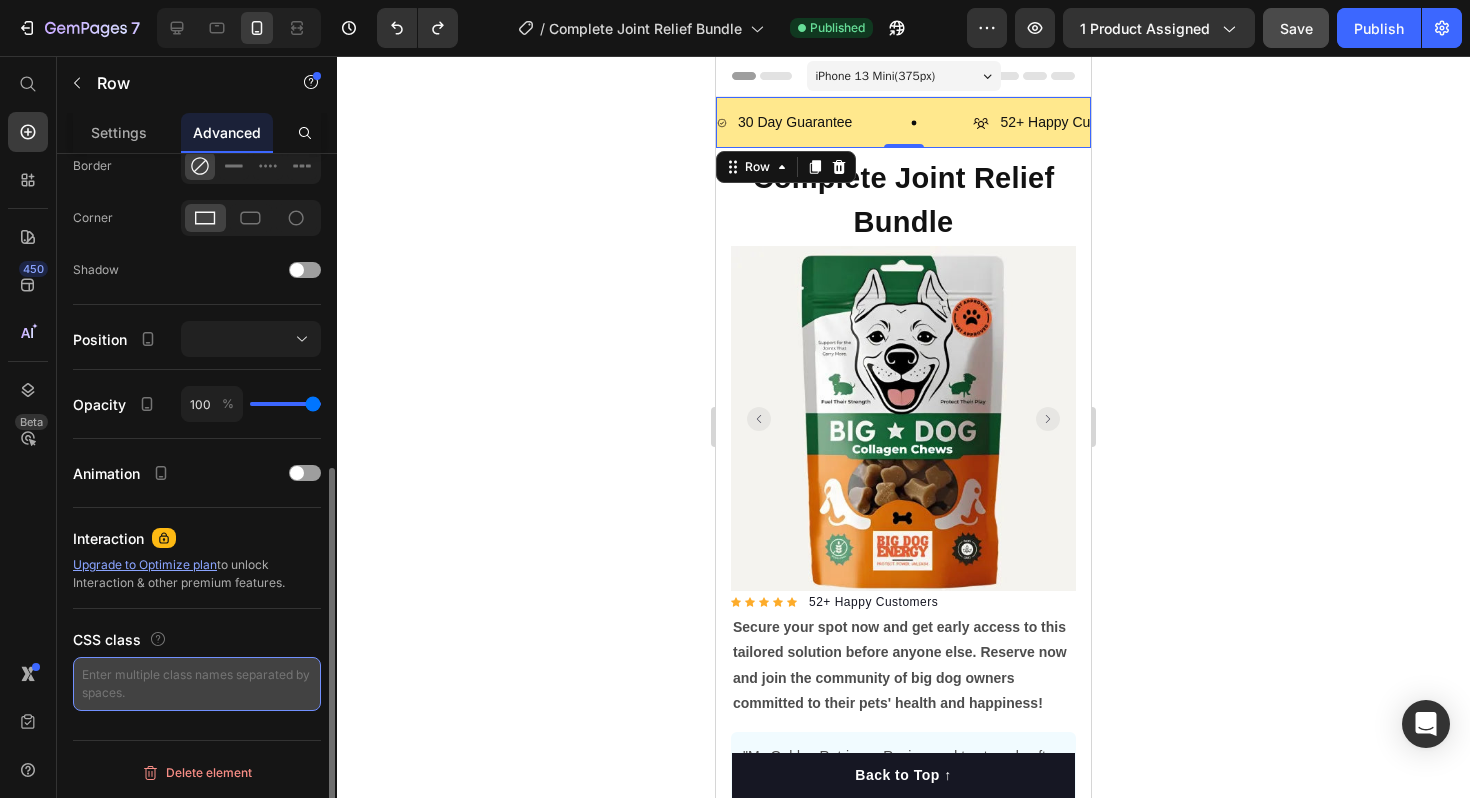 click at bounding box center (197, 684) 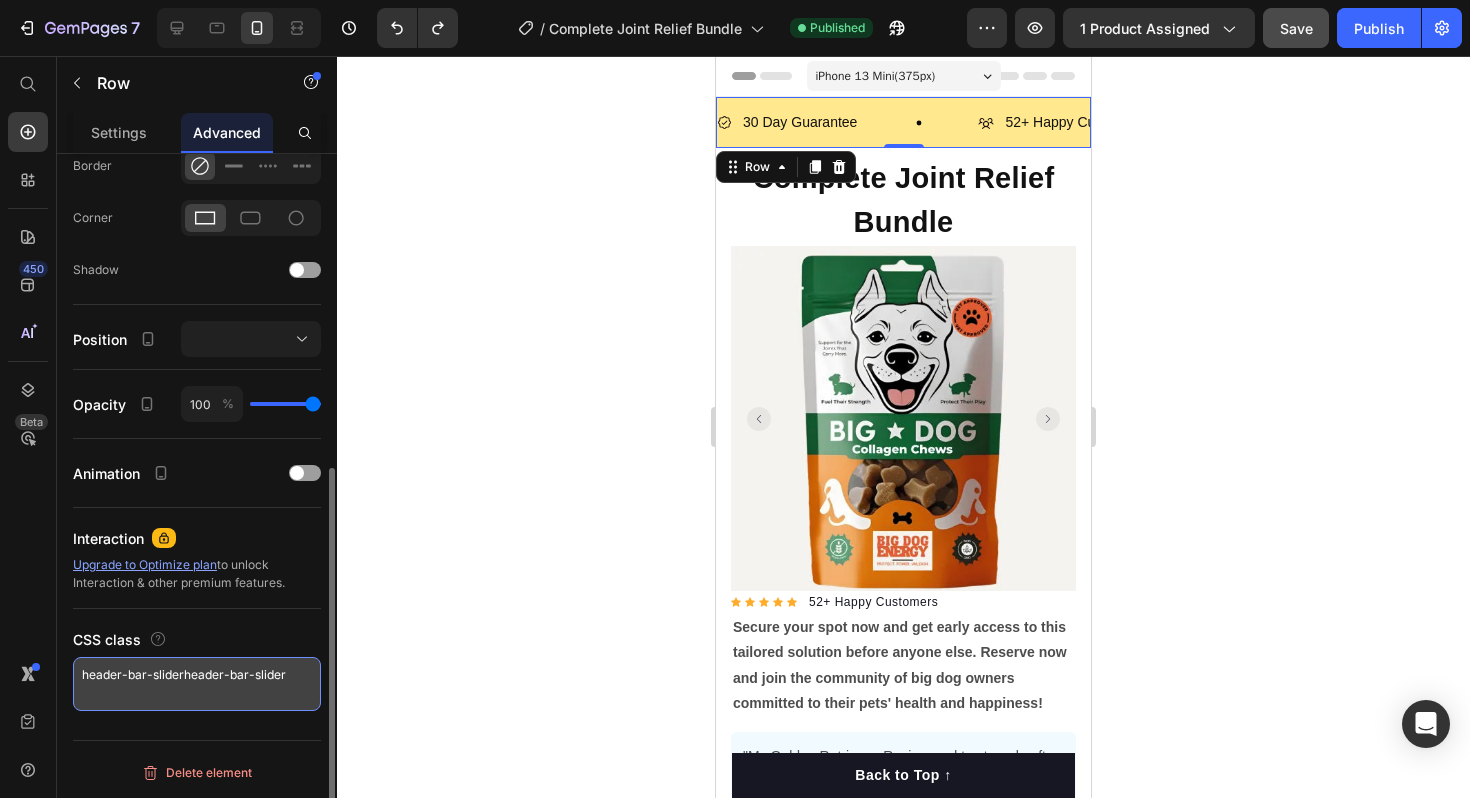 type on "header-bar-slider" 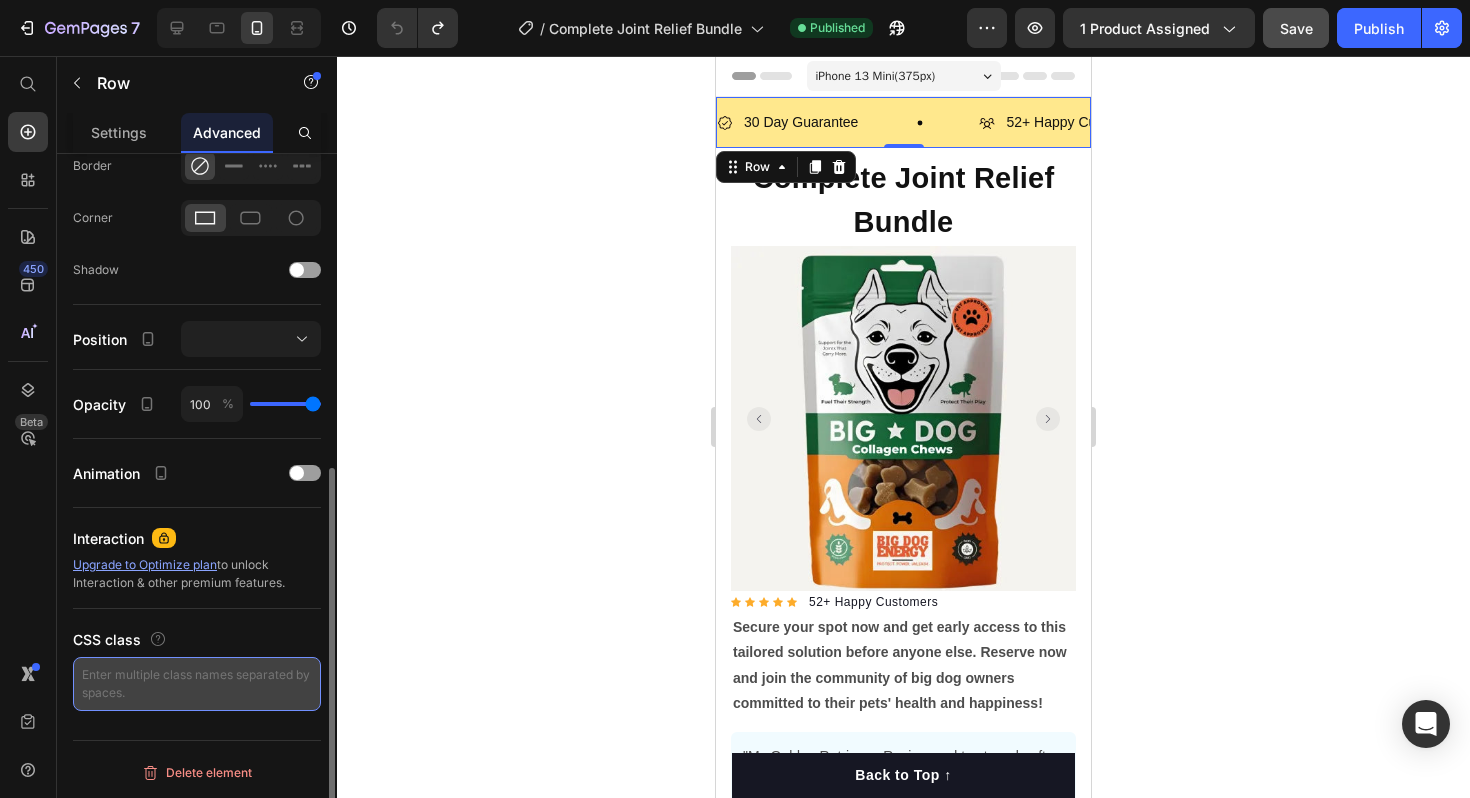 click at bounding box center [197, 684] 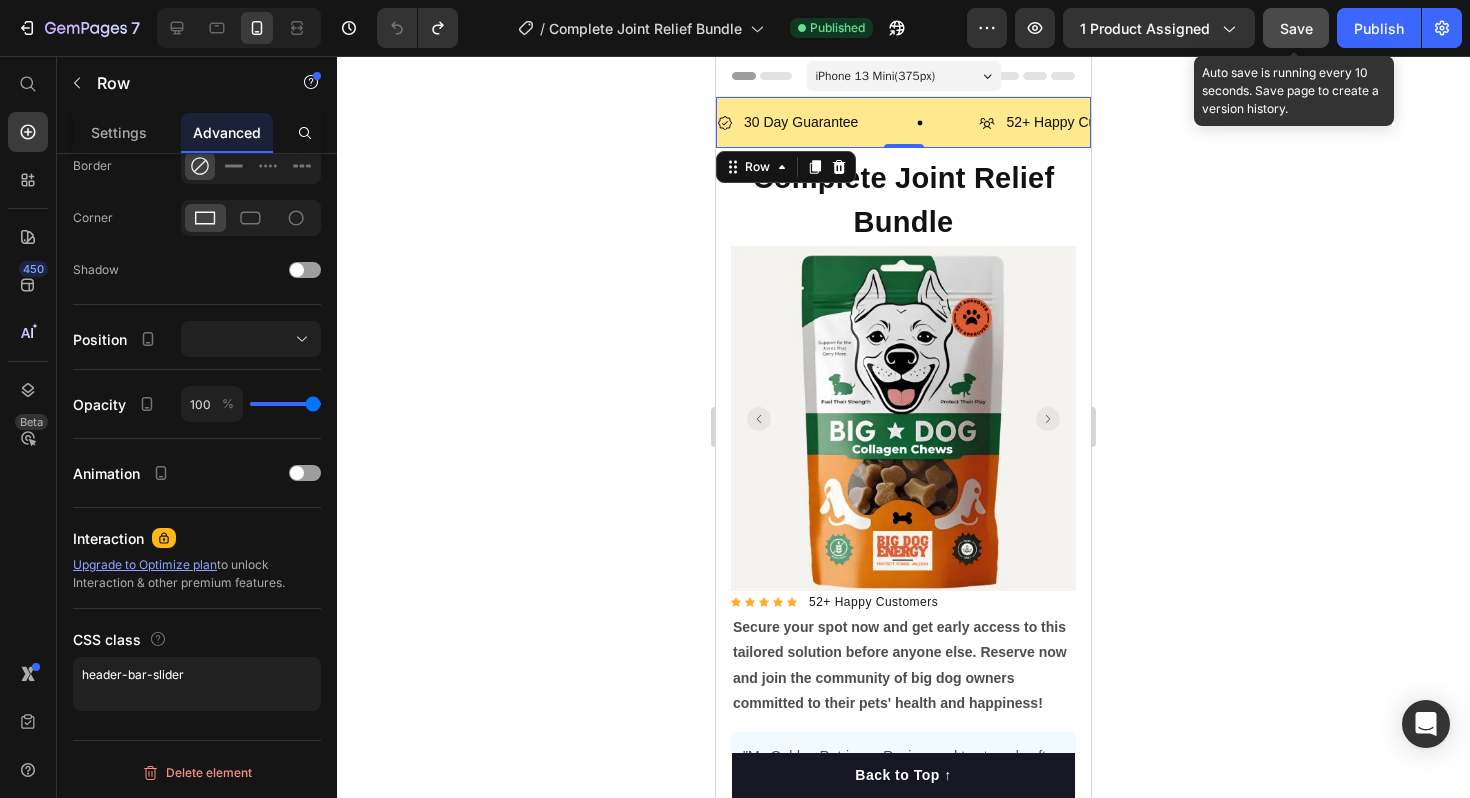 click on "Save" at bounding box center (1296, 28) 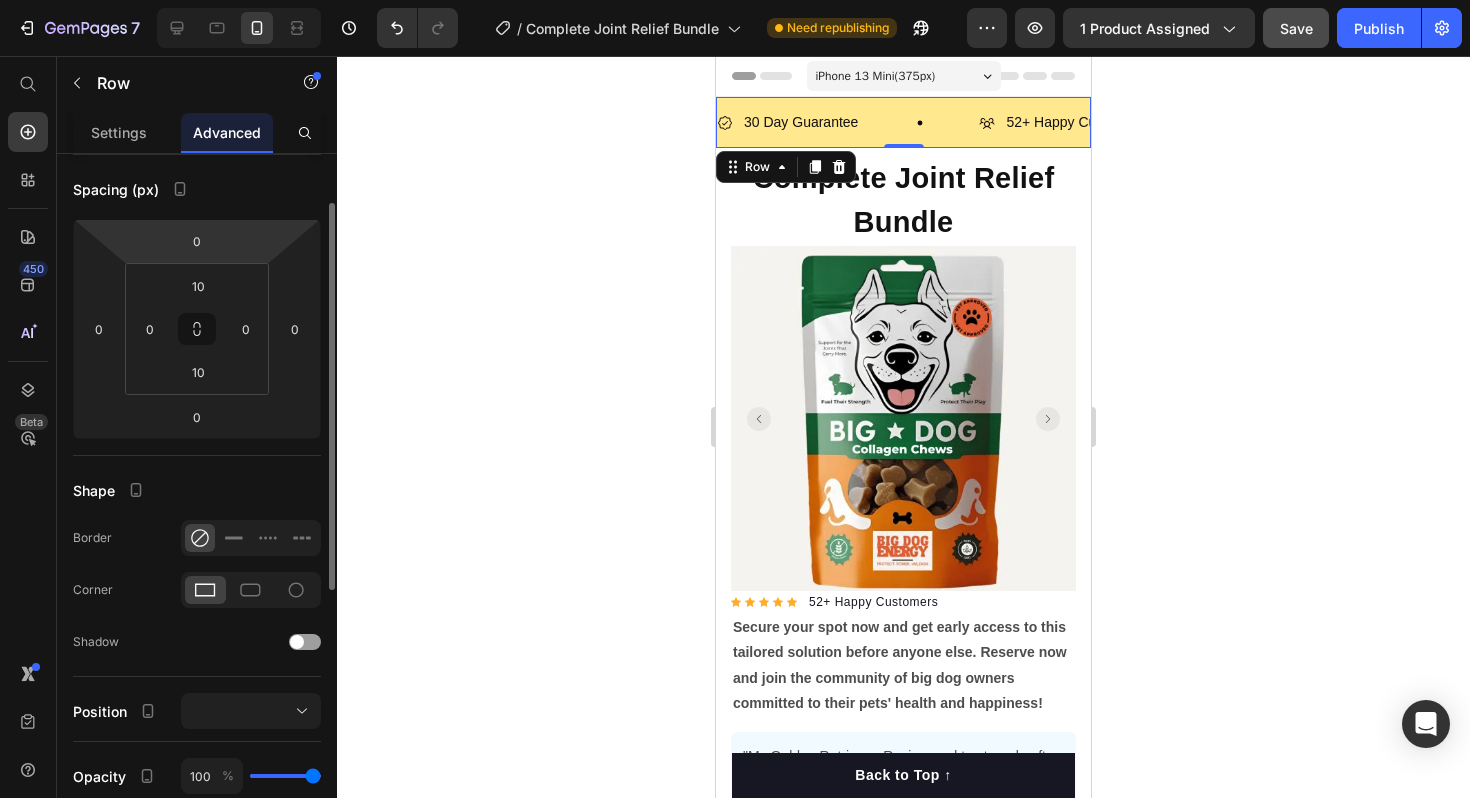 scroll, scrollTop: 0, scrollLeft: 0, axis: both 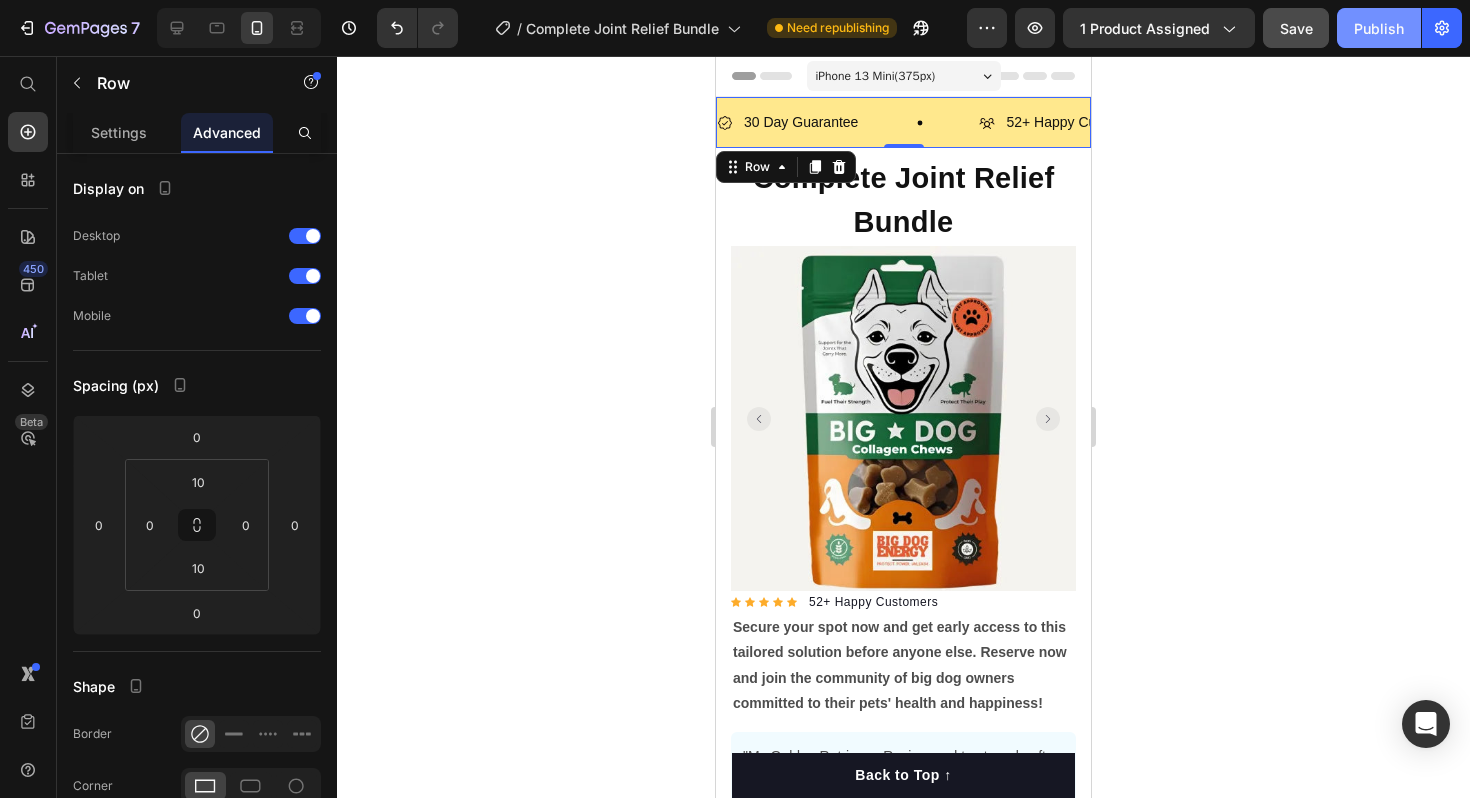 click on "Publish" at bounding box center (1379, 28) 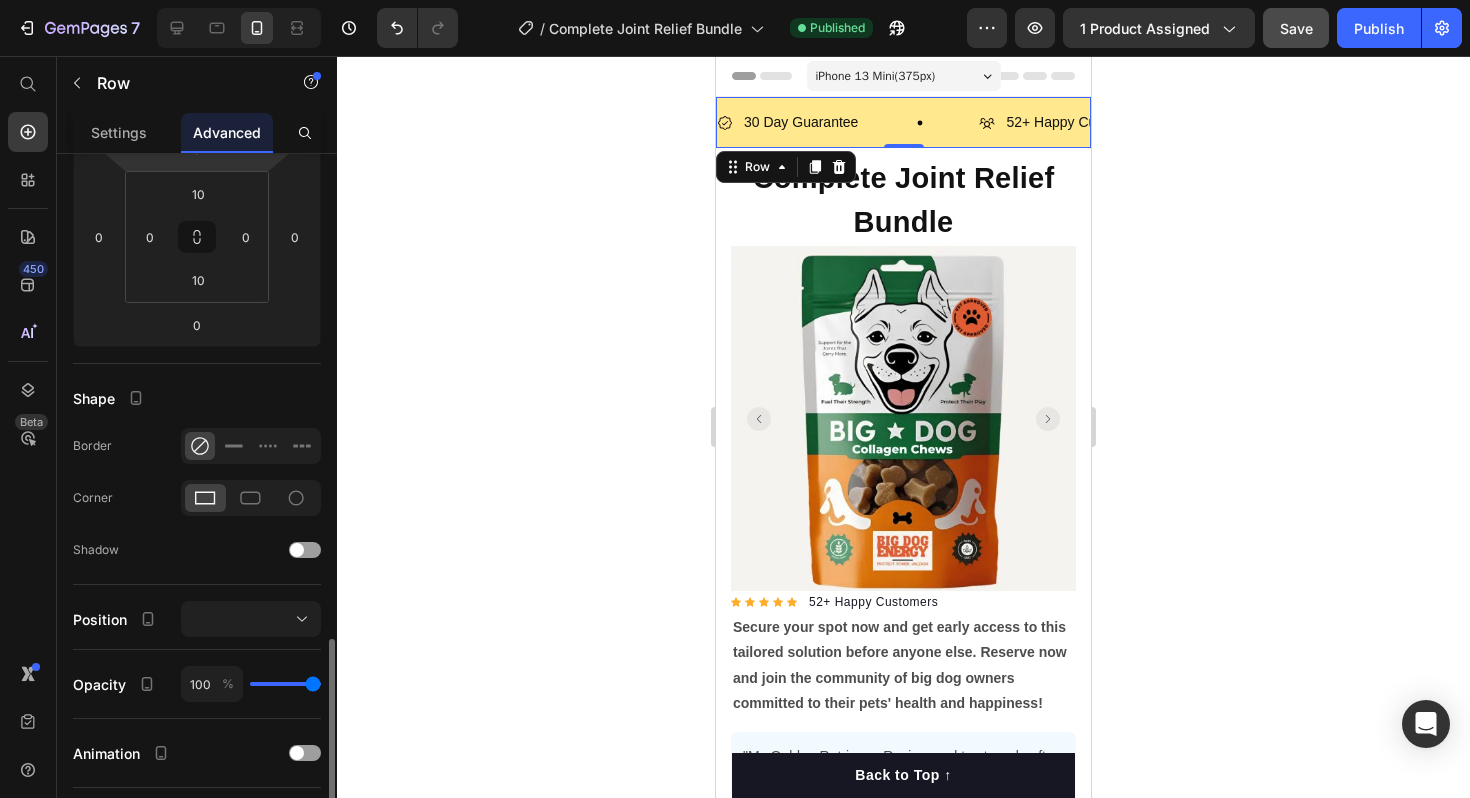 scroll, scrollTop: 568, scrollLeft: 0, axis: vertical 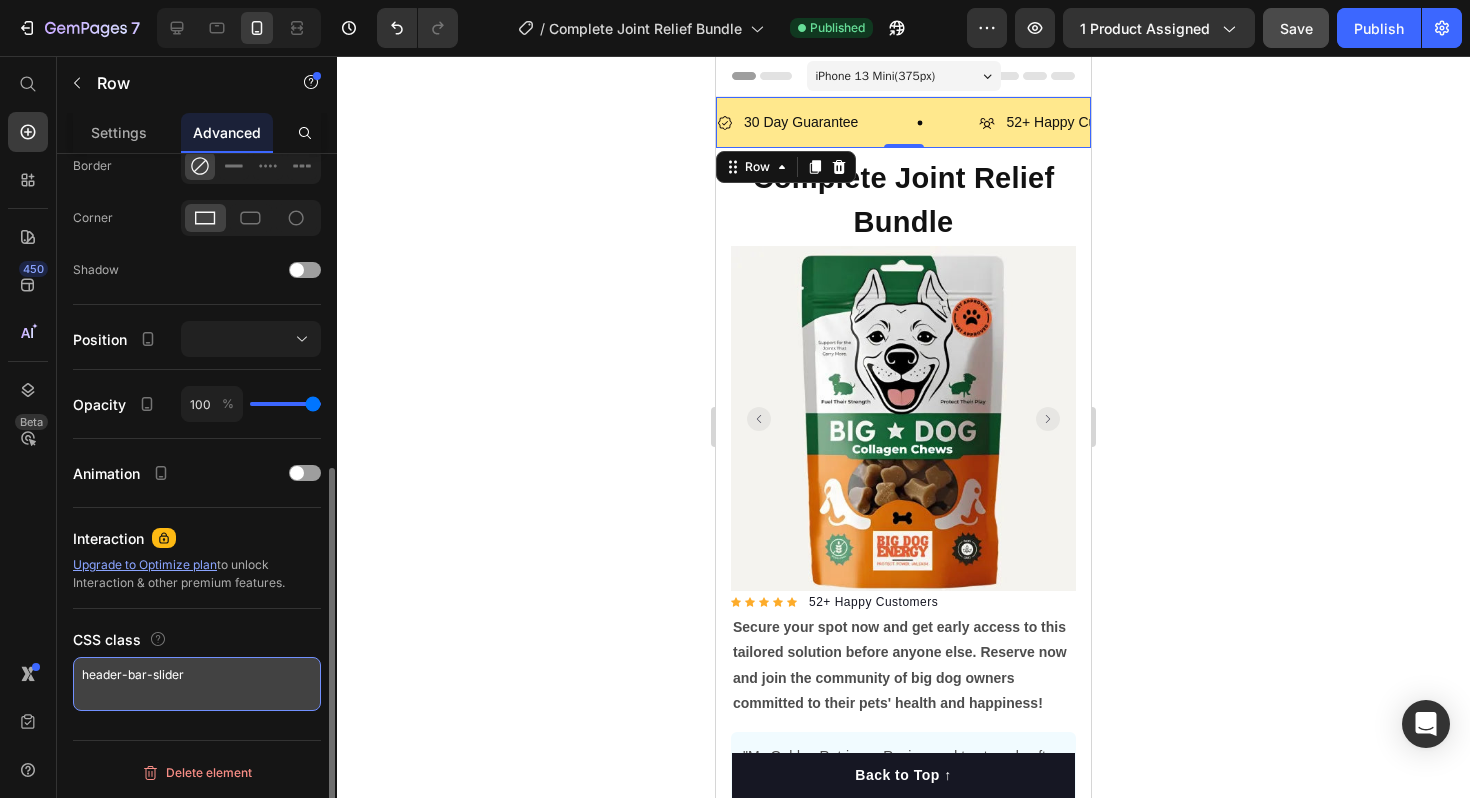 click on "header-bar-slider" at bounding box center [197, 684] 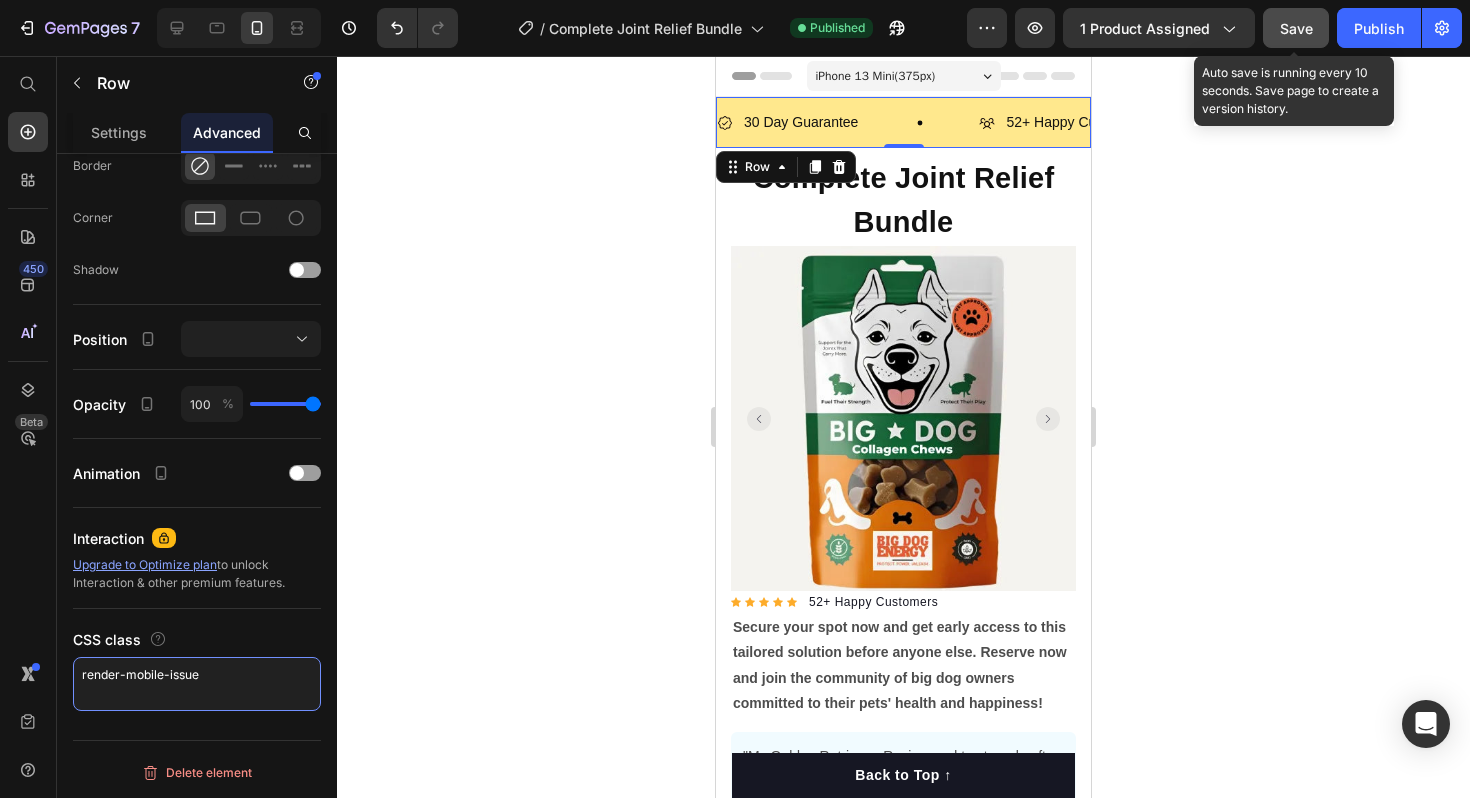 type on "render-mobile-issue" 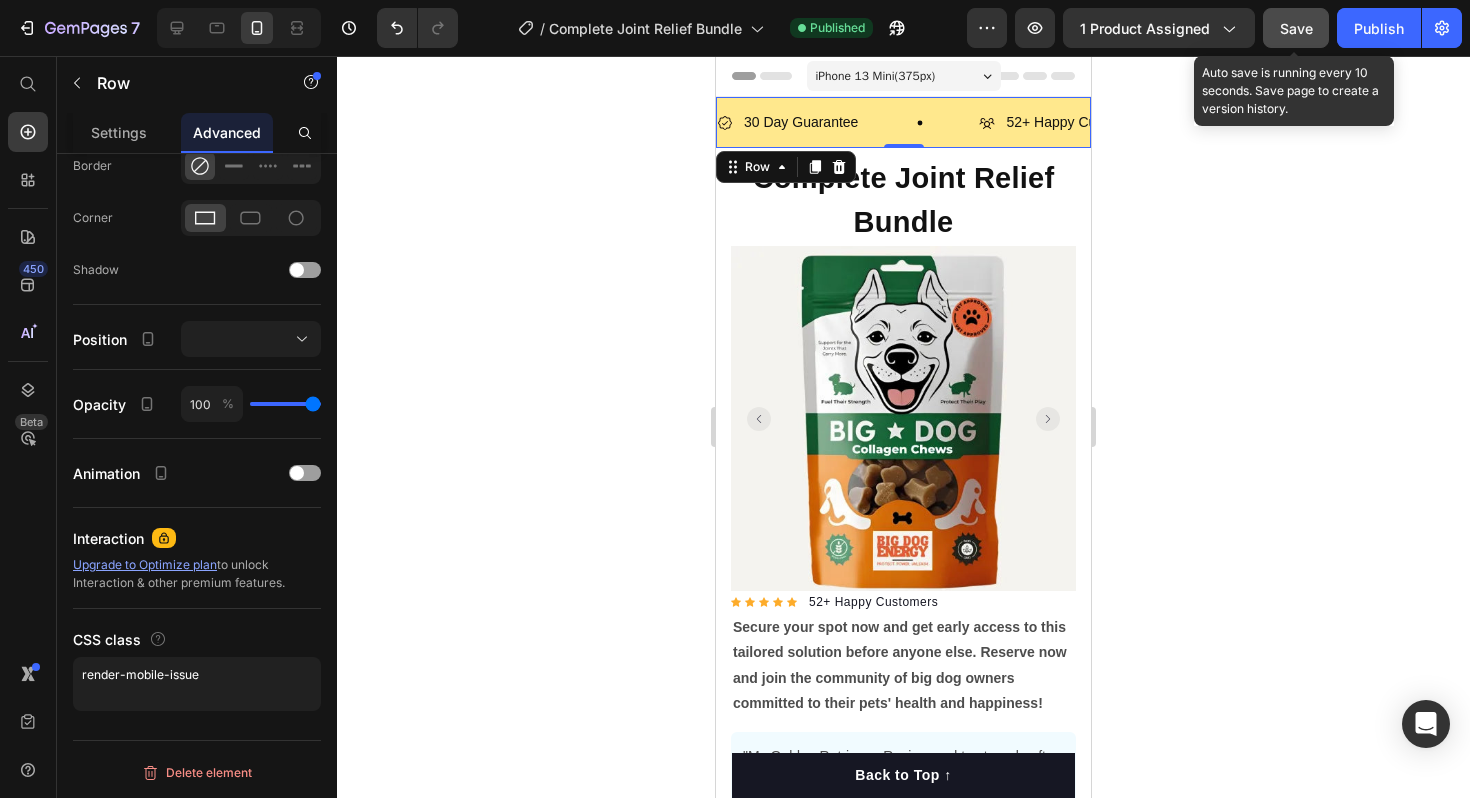 click on "Save" 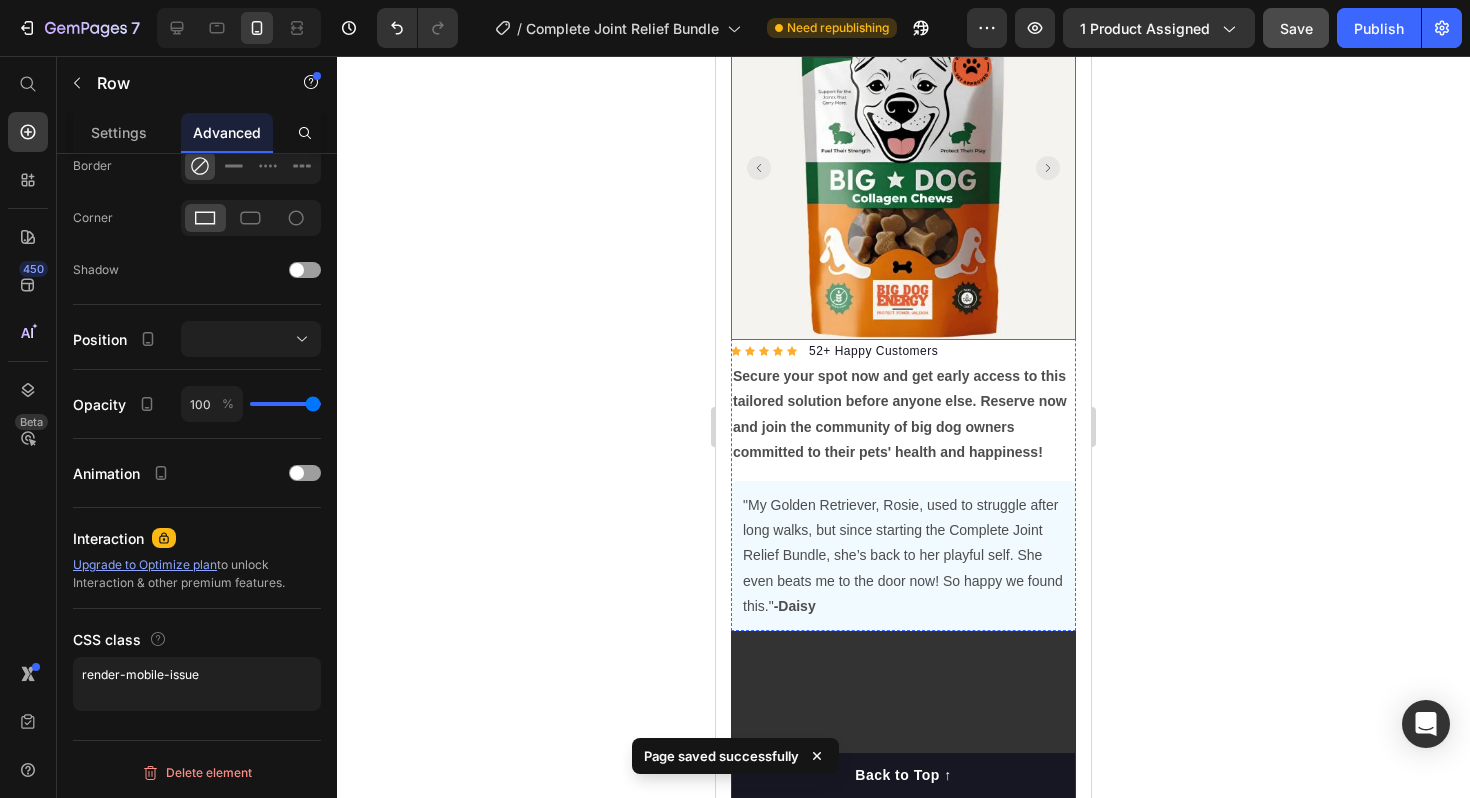scroll, scrollTop: 252, scrollLeft: 0, axis: vertical 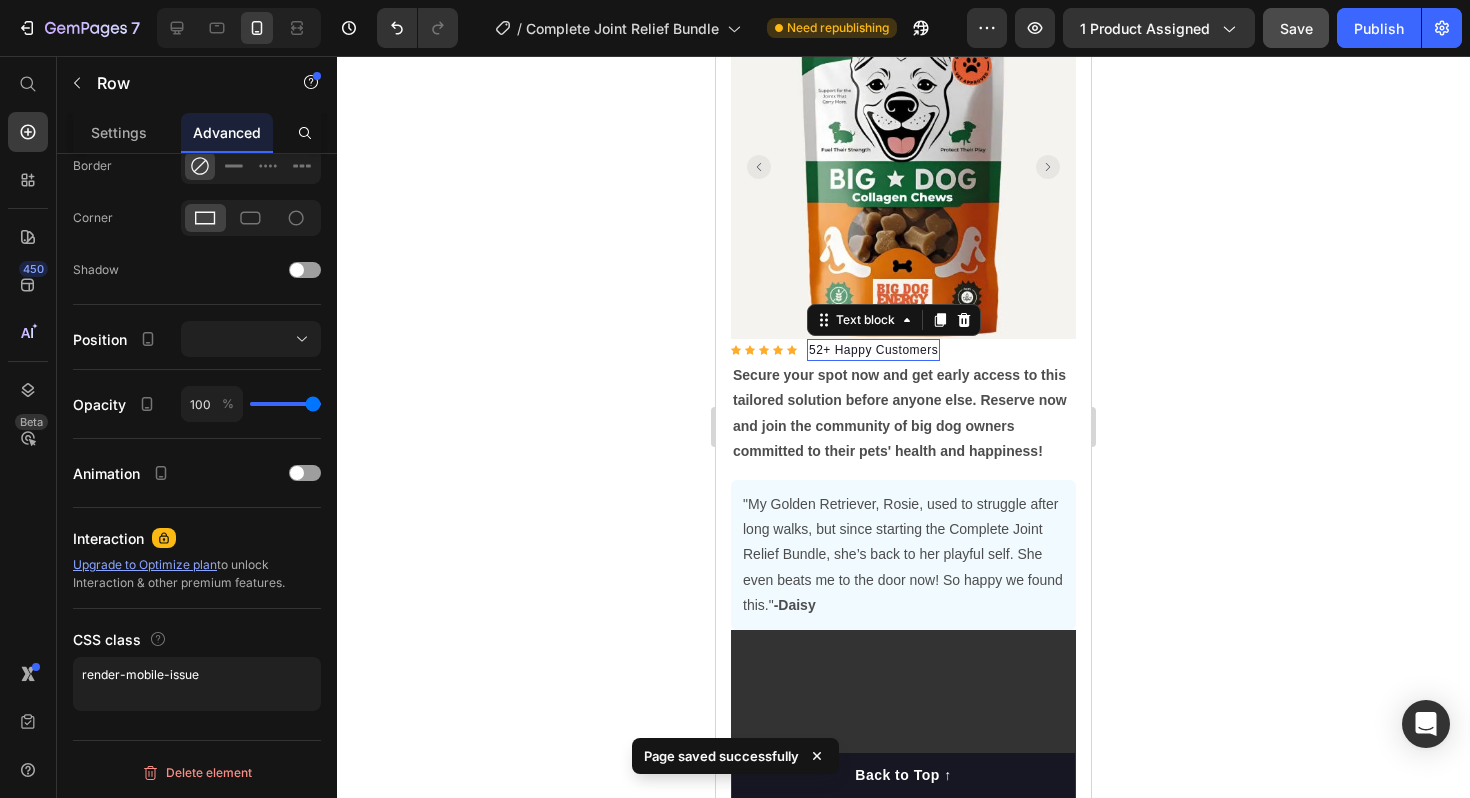 click on "52+ Happy Customers" at bounding box center [873, 350] 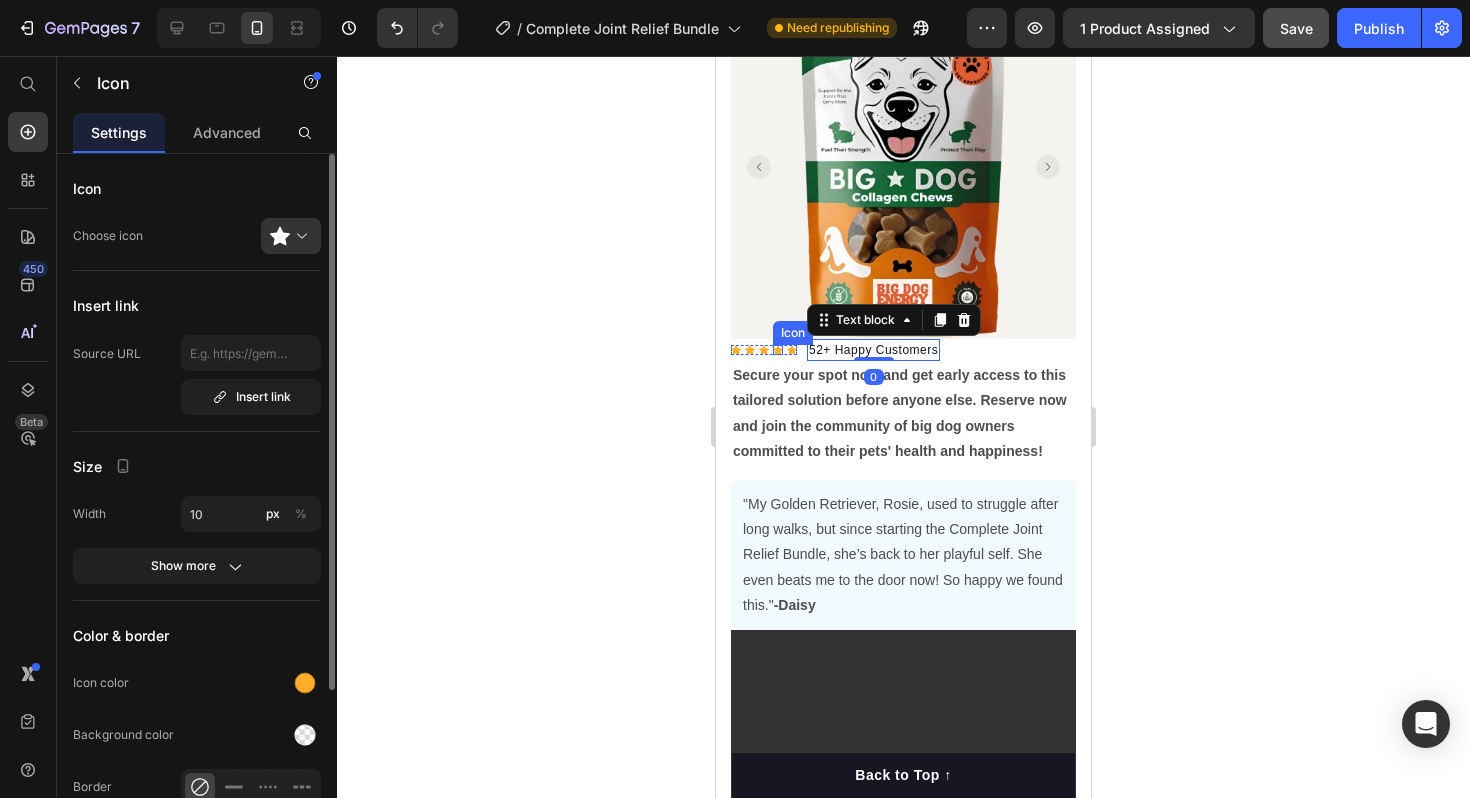 click on "Icon" at bounding box center [778, 350] 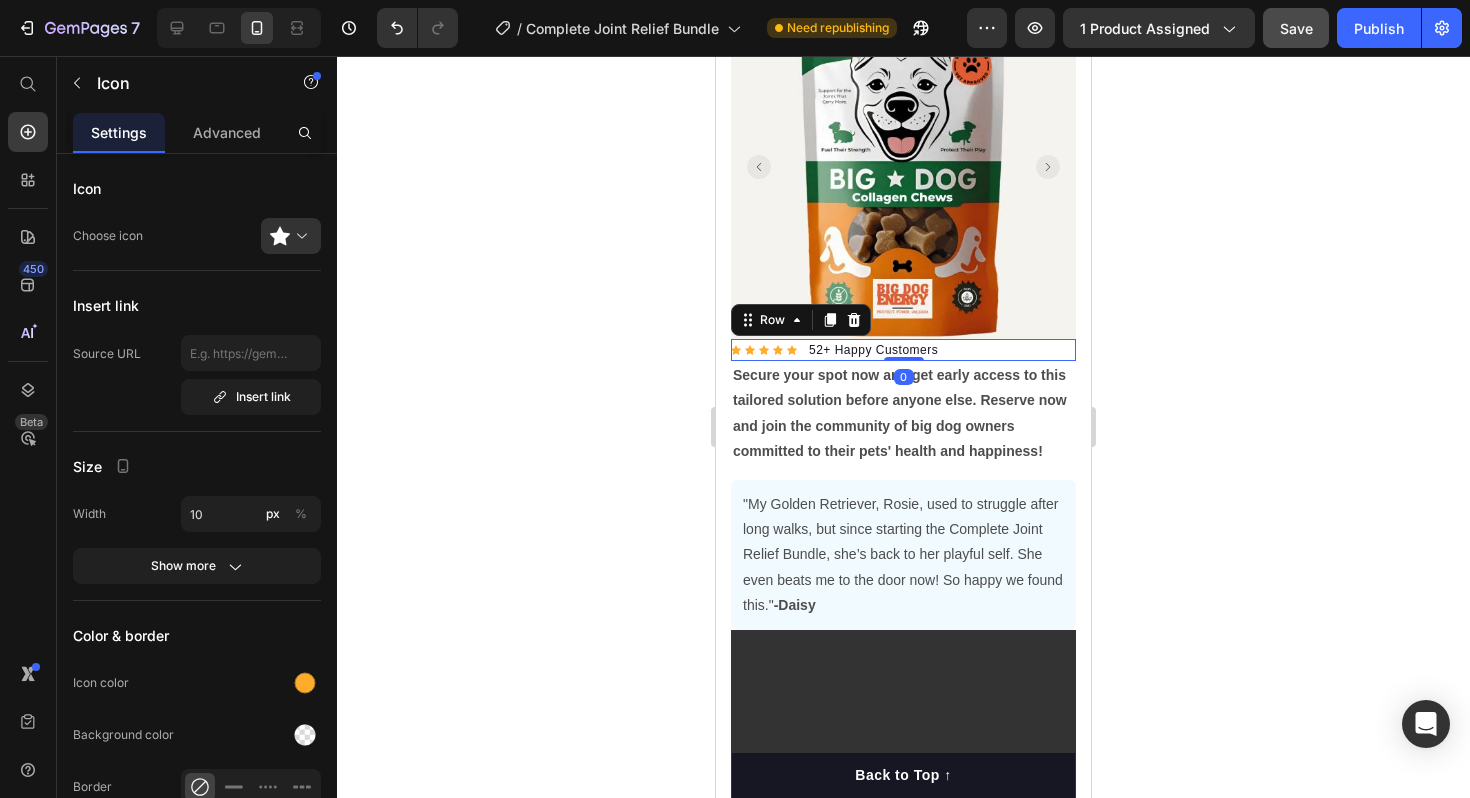 click on "Icon Icon Icon Icon Icon Icon List Hoz 52+ Happy Customers Text block Row   0" at bounding box center (903, 350) 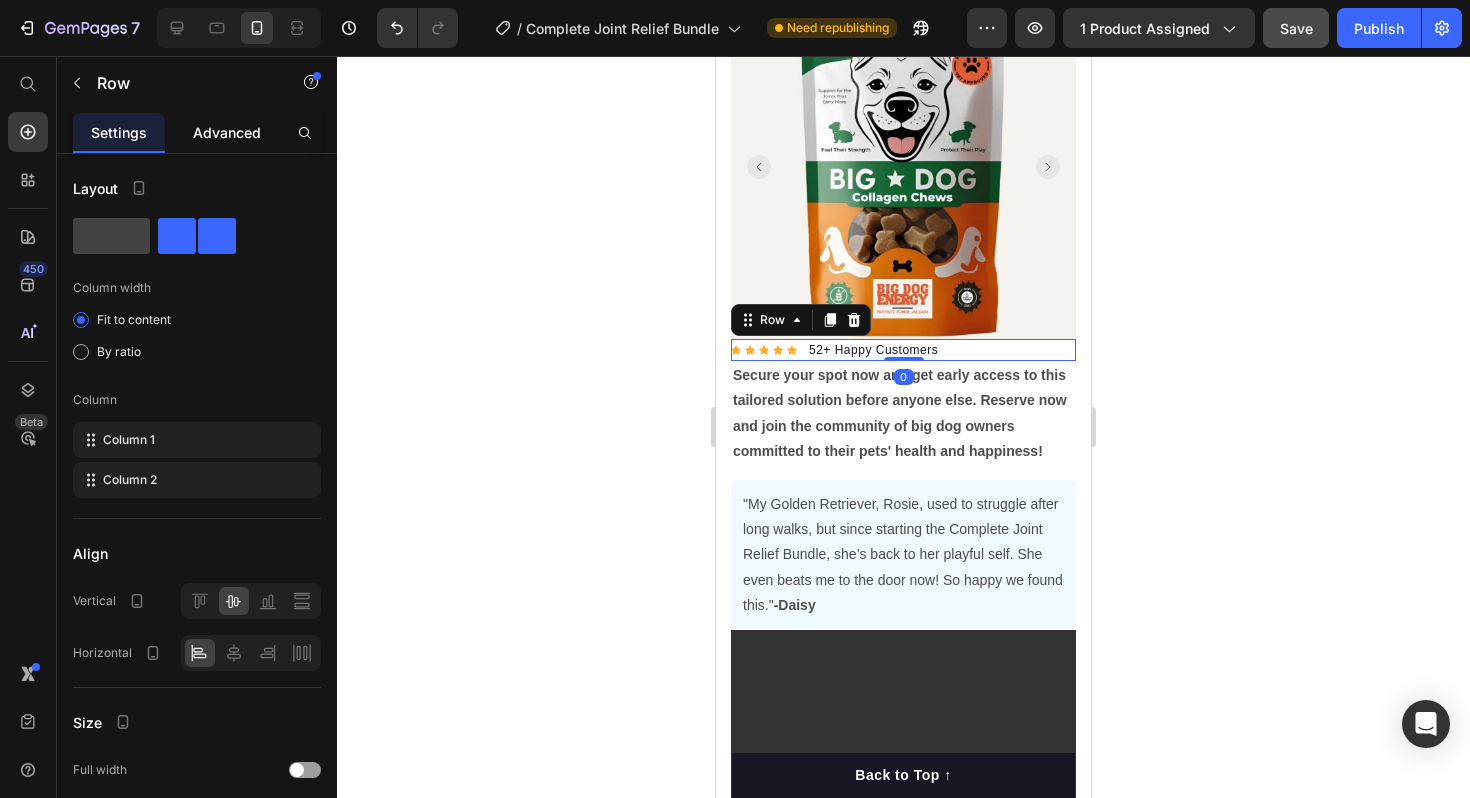 click on "Advanced" at bounding box center [227, 132] 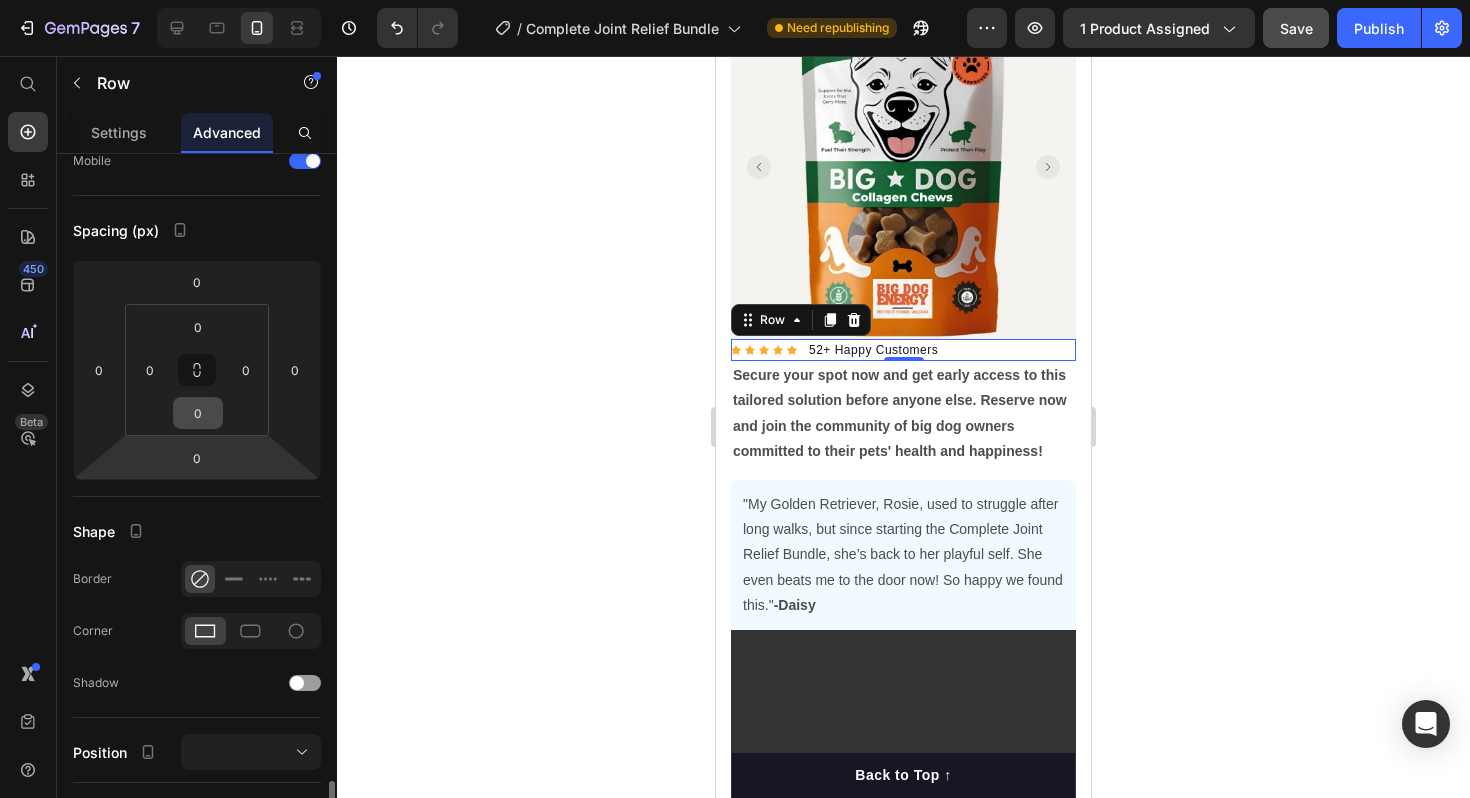 scroll, scrollTop: 568, scrollLeft: 0, axis: vertical 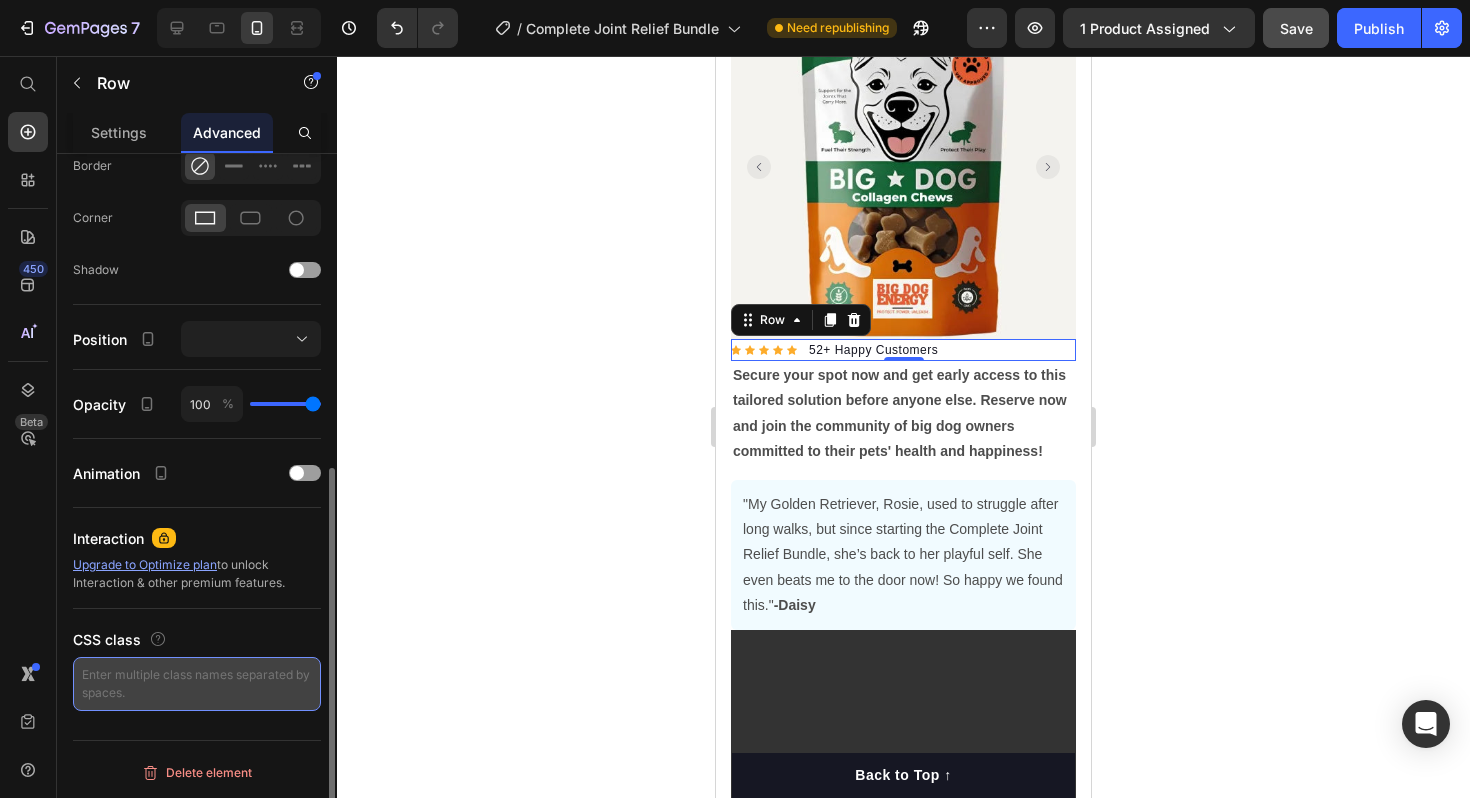 click at bounding box center [197, 684] 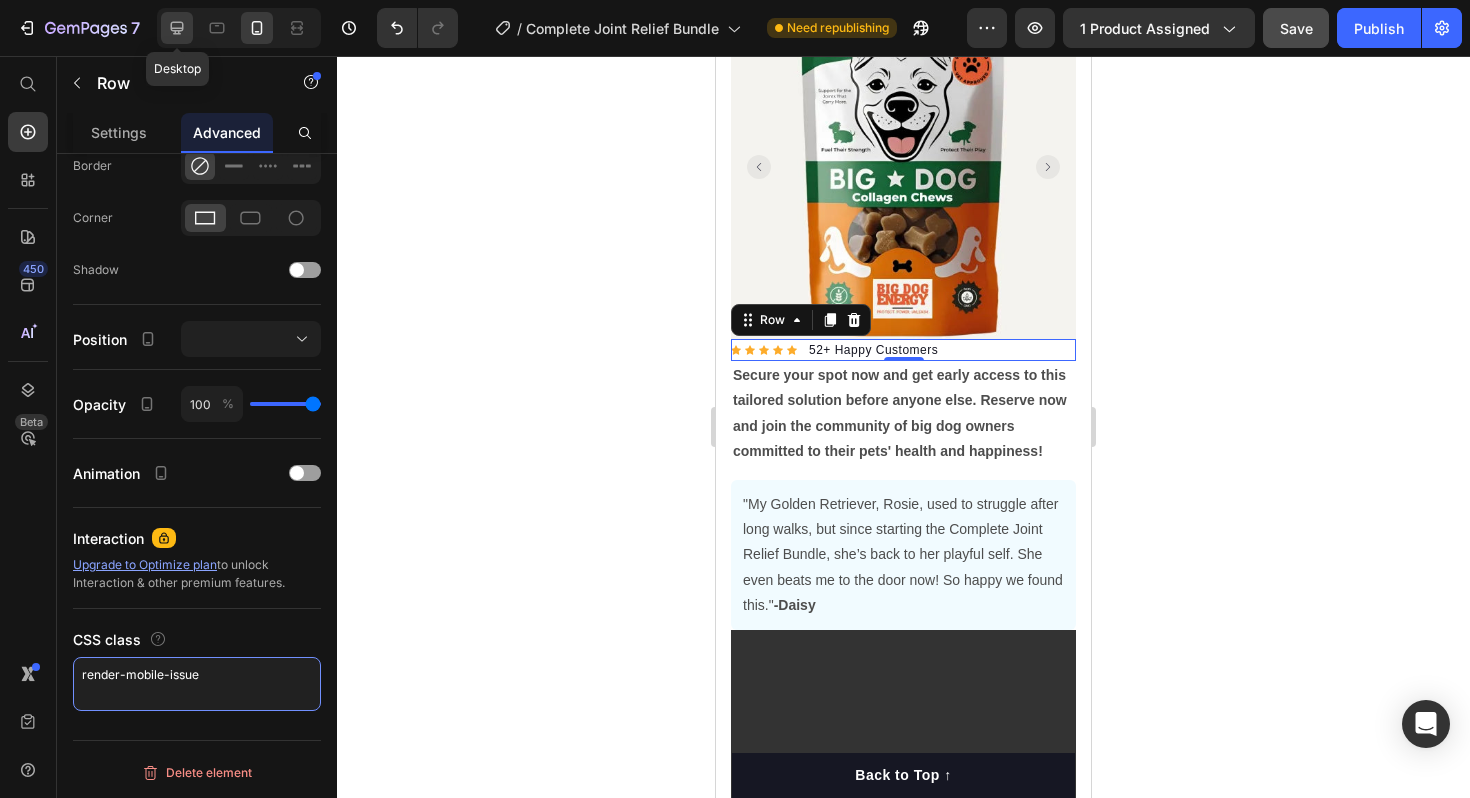type on "render-mobile-issue" 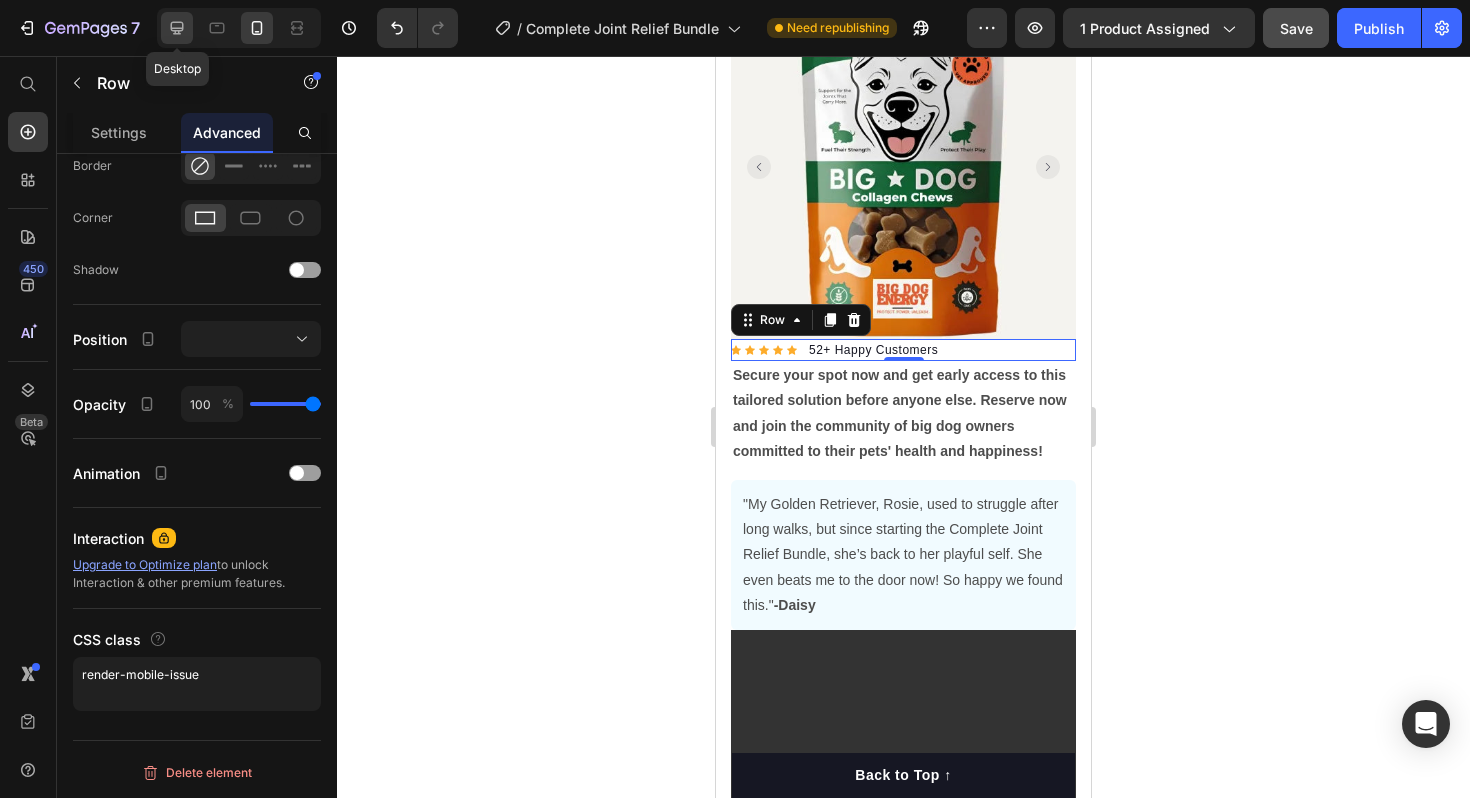 click 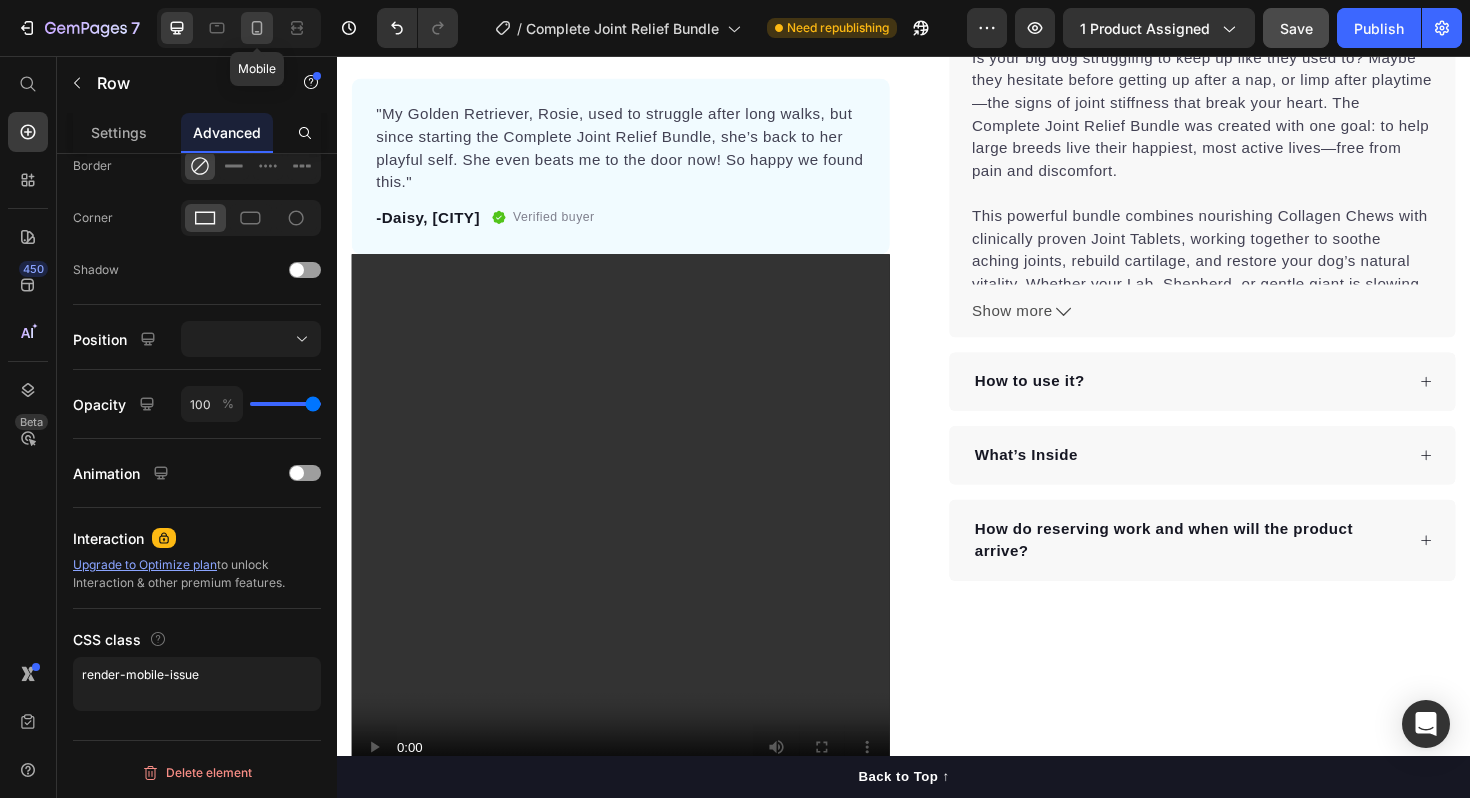 scroll, scrollTop: 701, scrollLeft: 0, axis: vertical 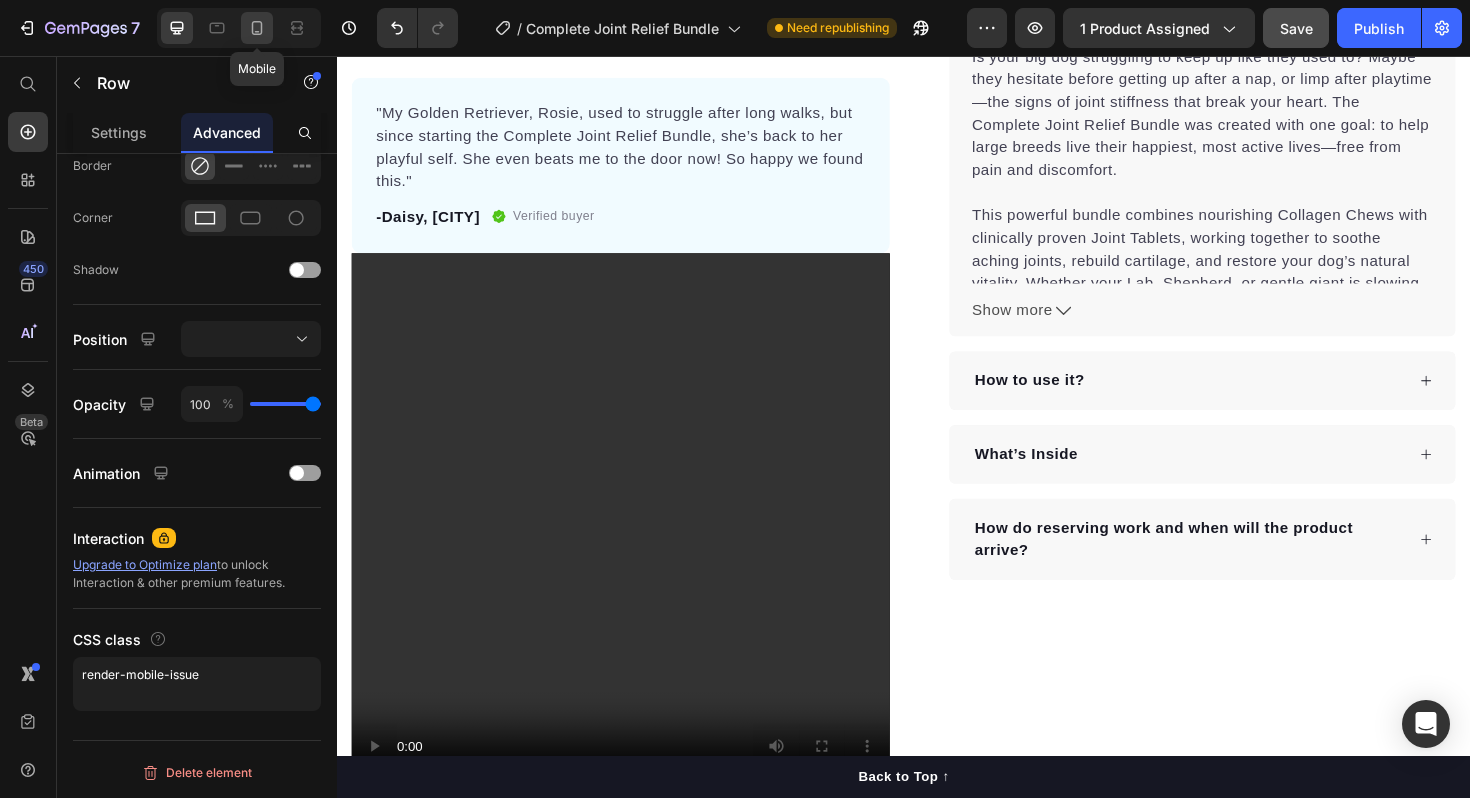 click 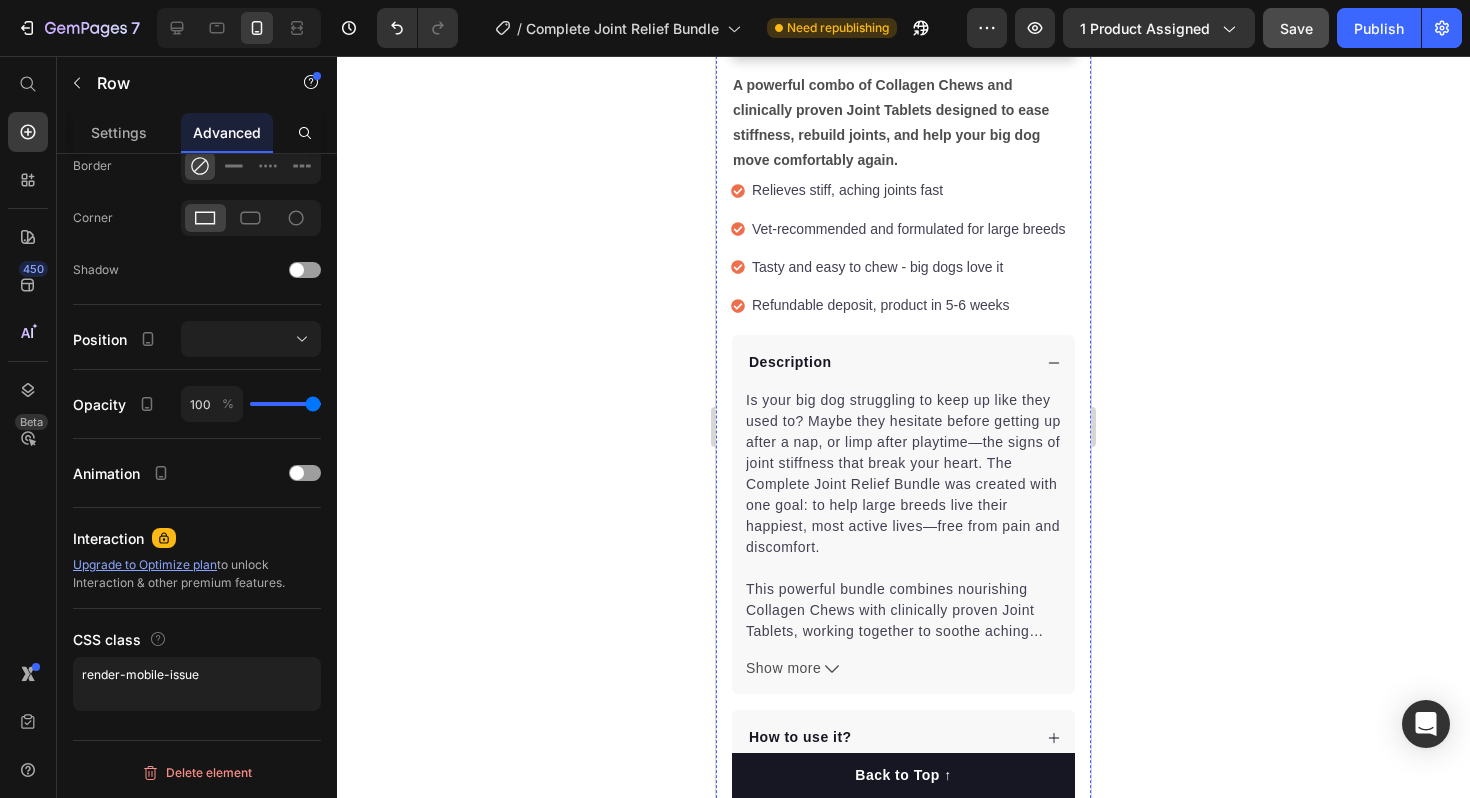 scroll, scrollTop: 1212, scrollLeft: 0, axis: vertical 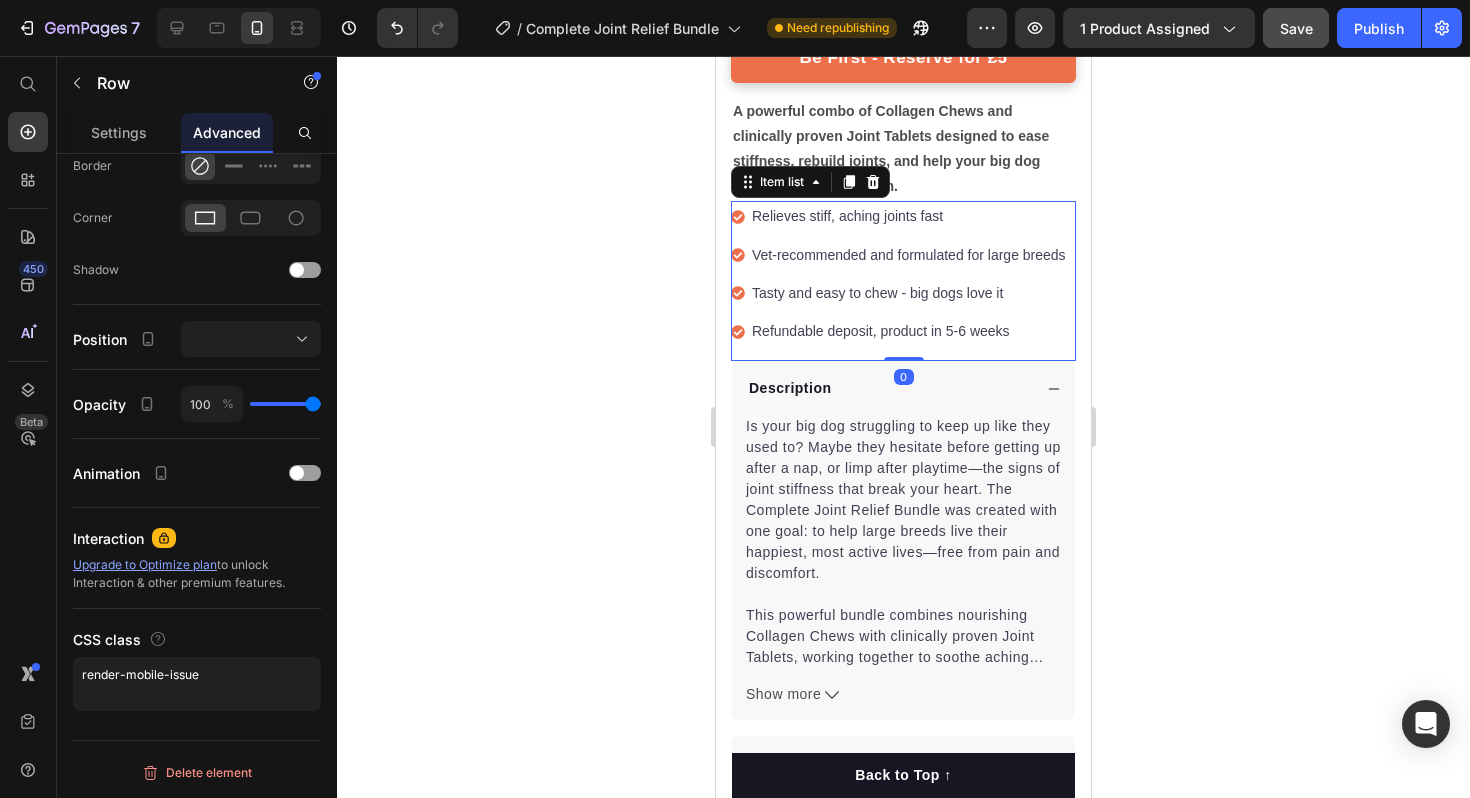 click 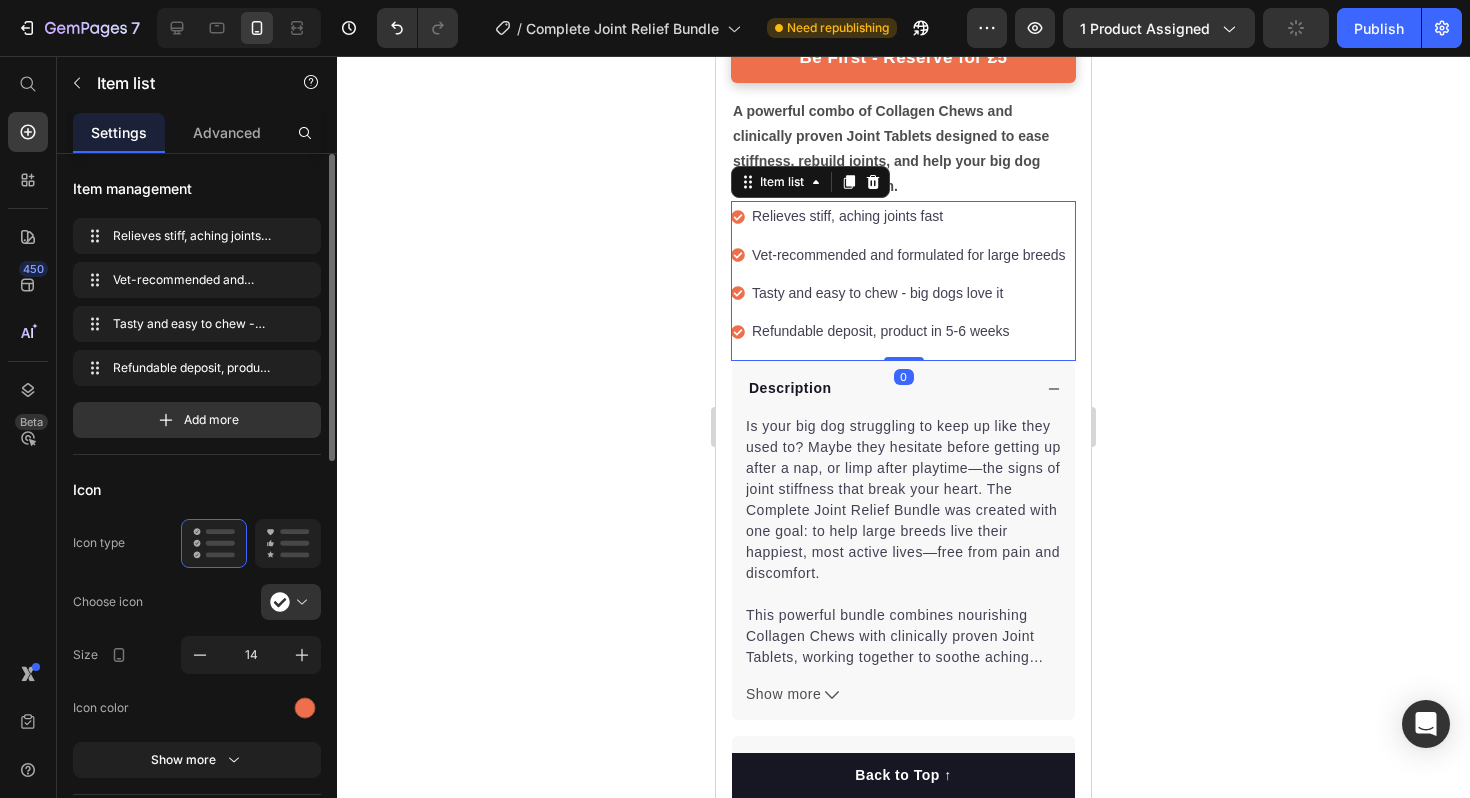 click 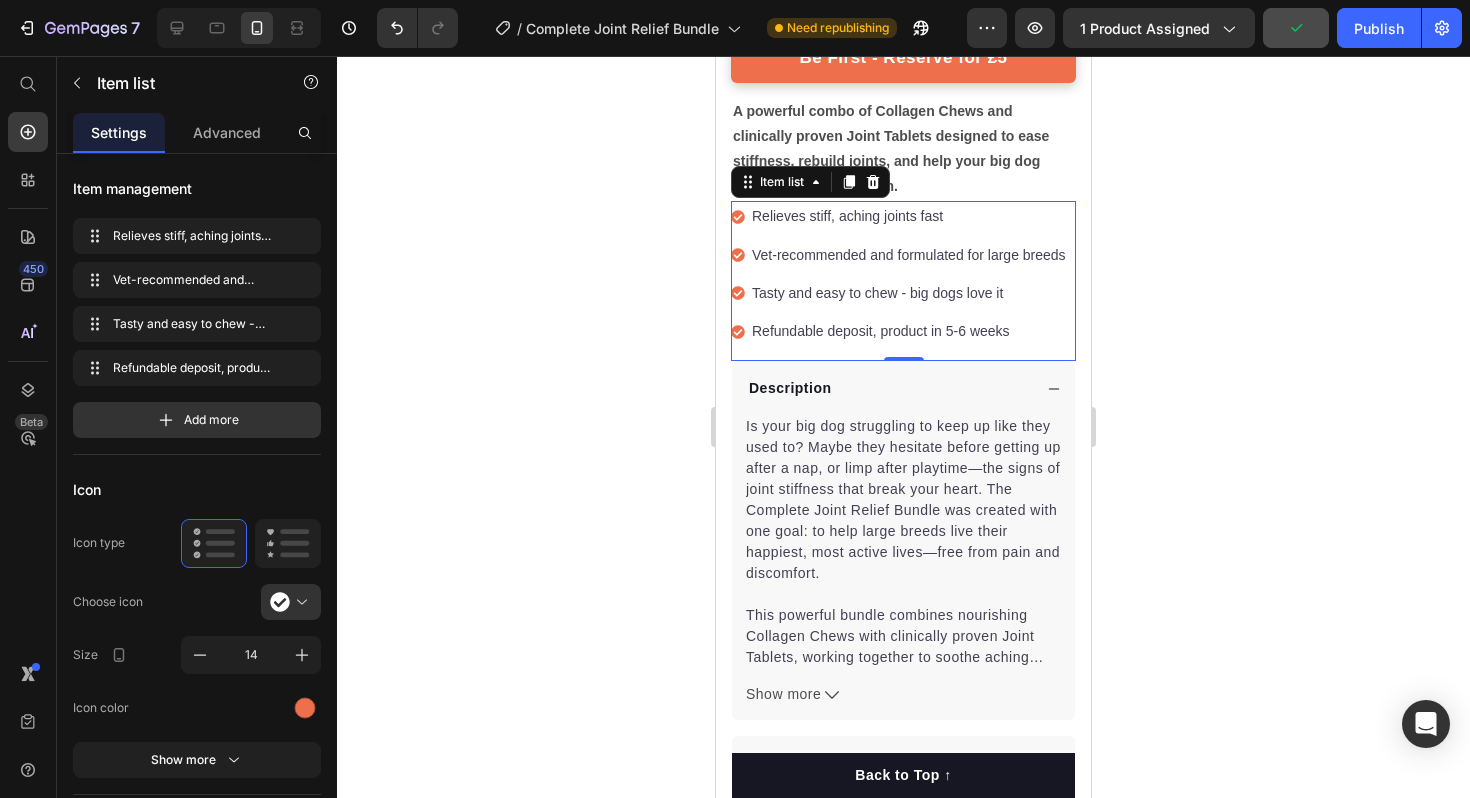click 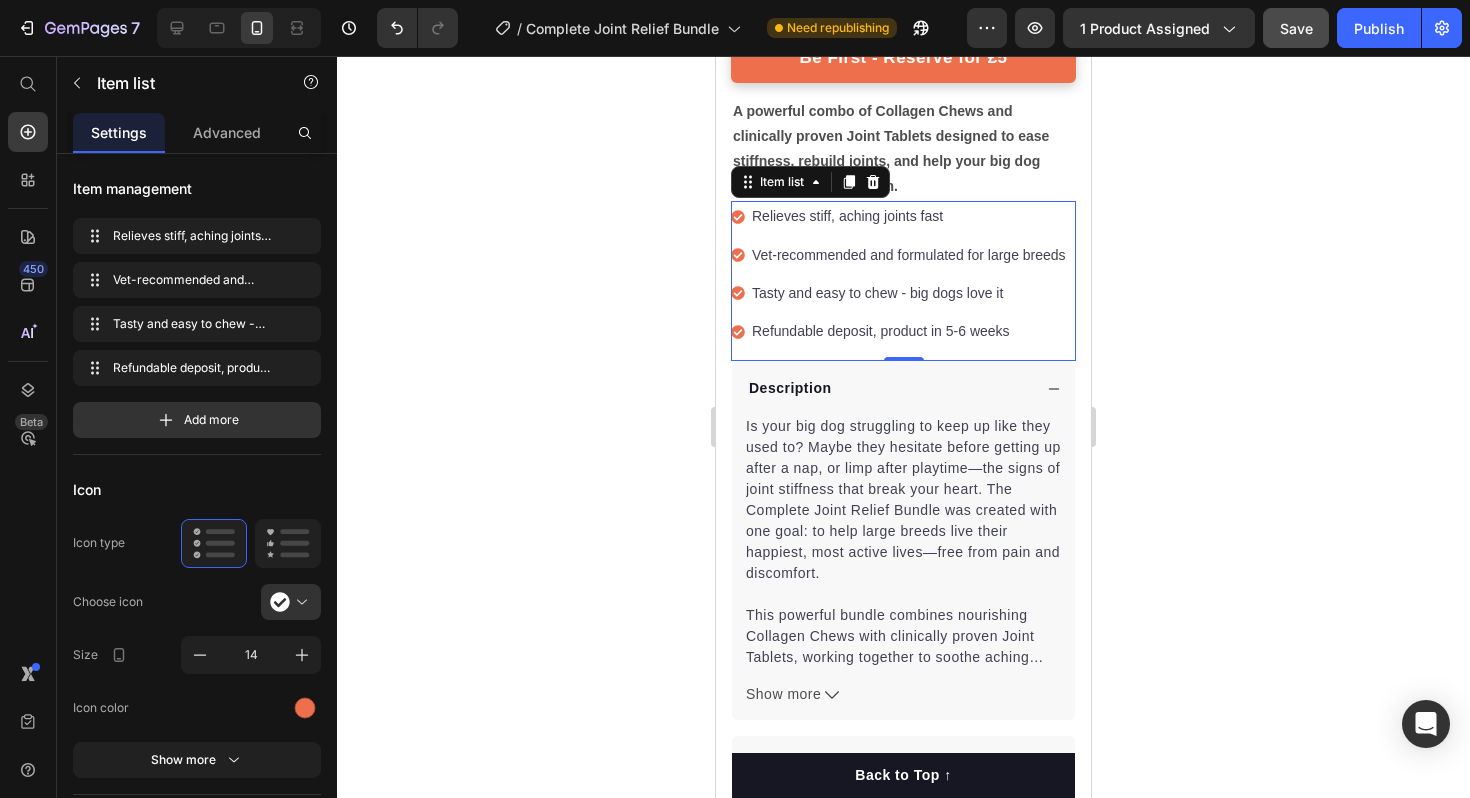 click on "Relieves stiff, aching joints fast" at bounding box center [900, 216] 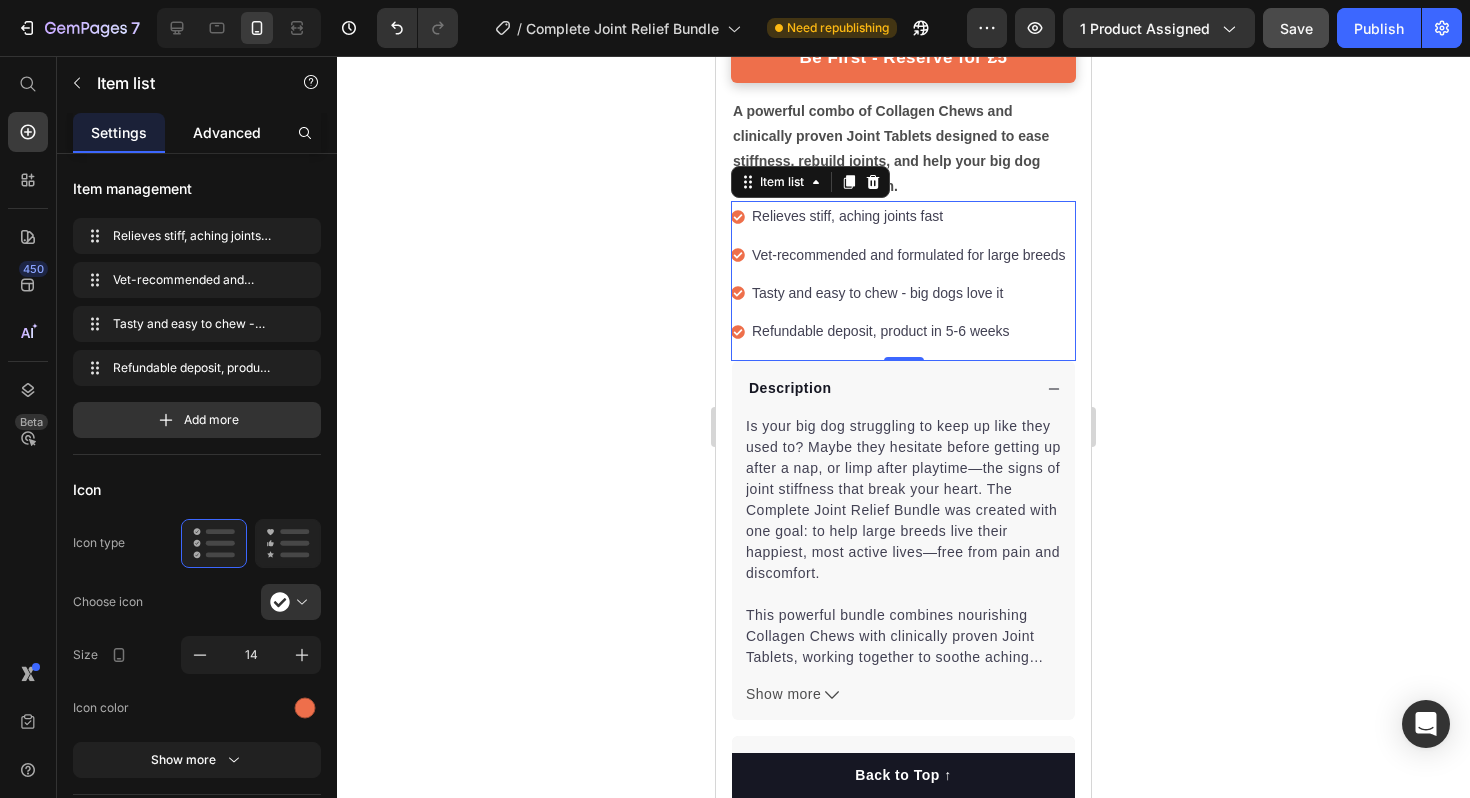 click on "Advanced" at bounding box center (227, 132) 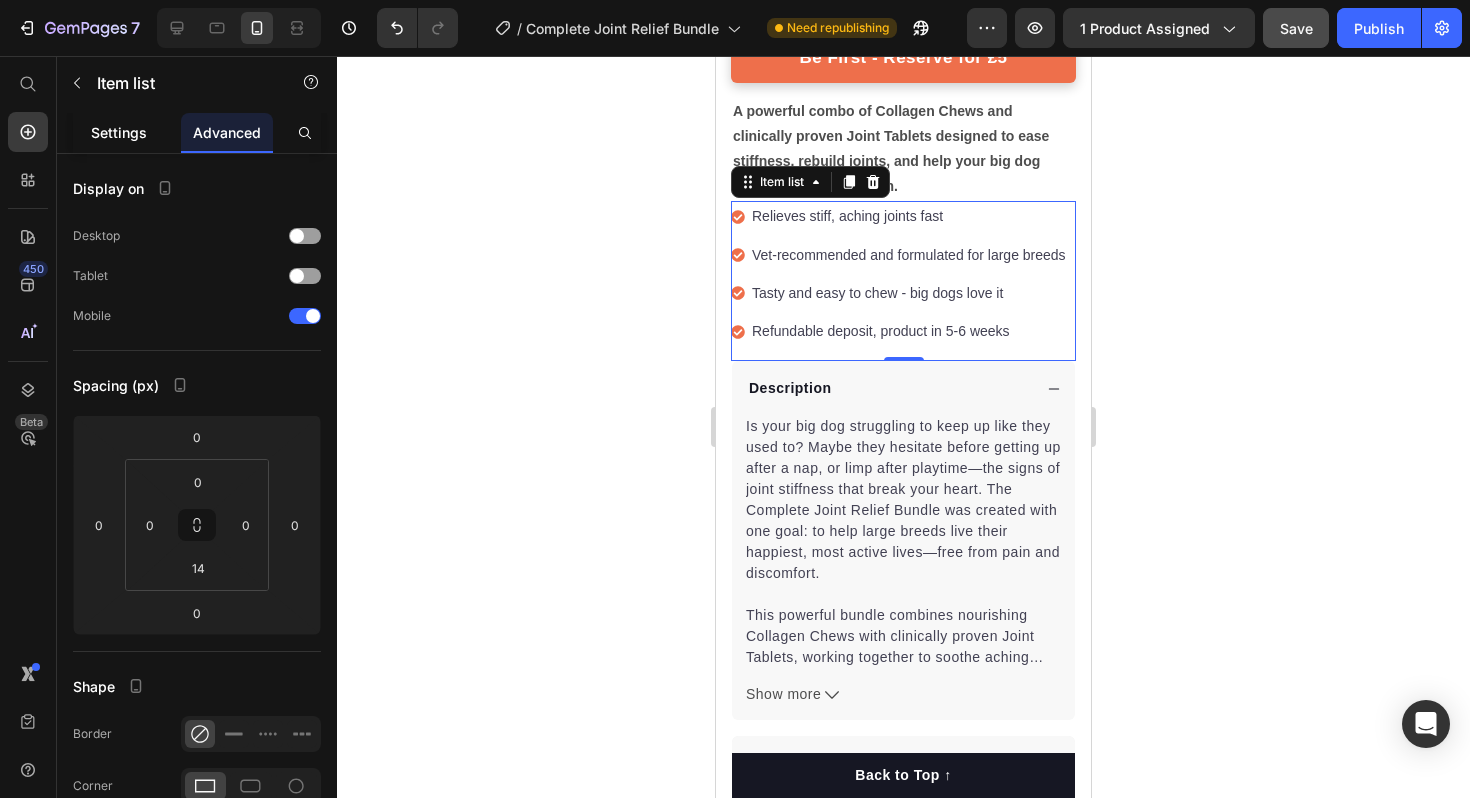 click on "Settings" at bounding box center [119, 132] 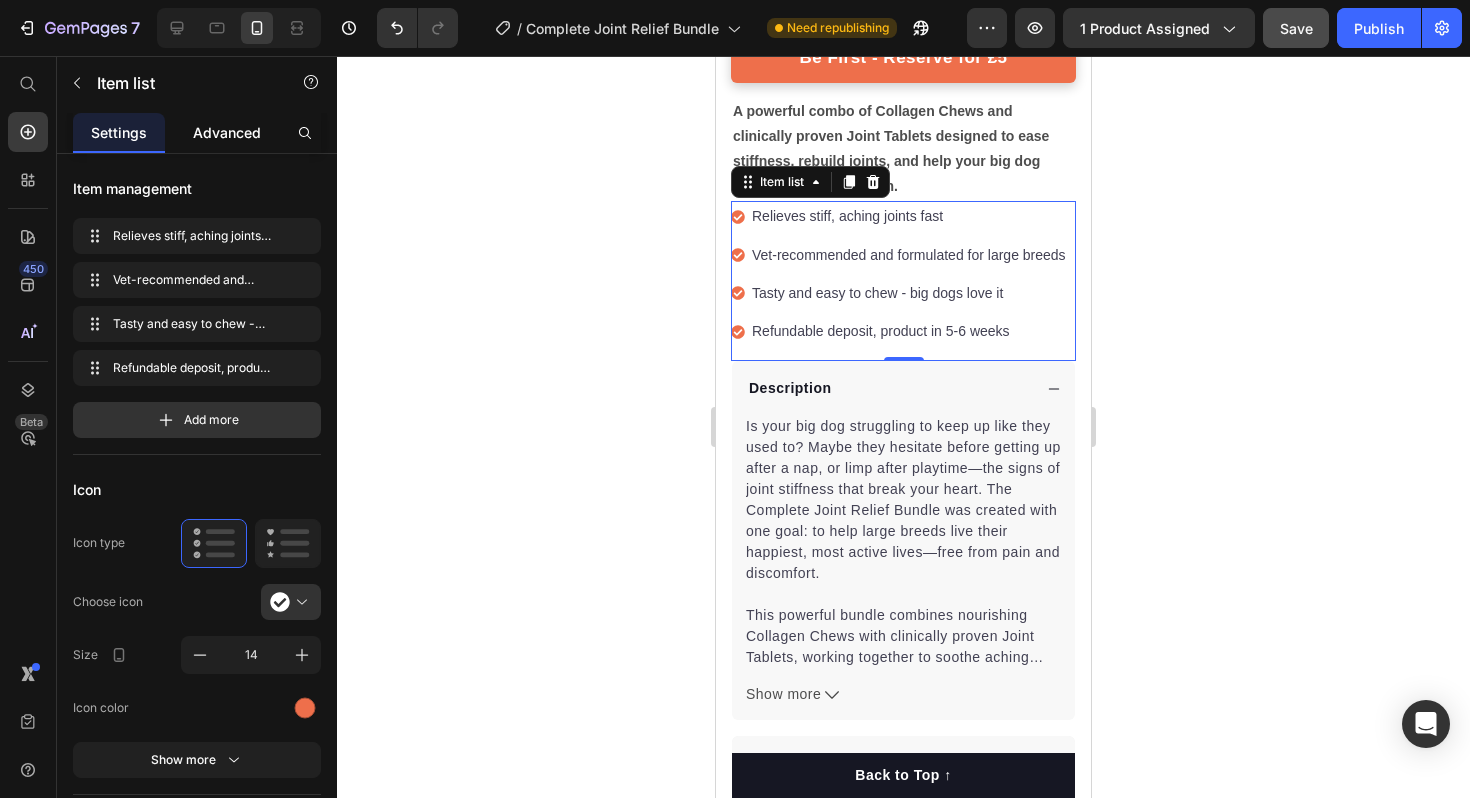 click on "Advanced" at bounding box center (227, 132) 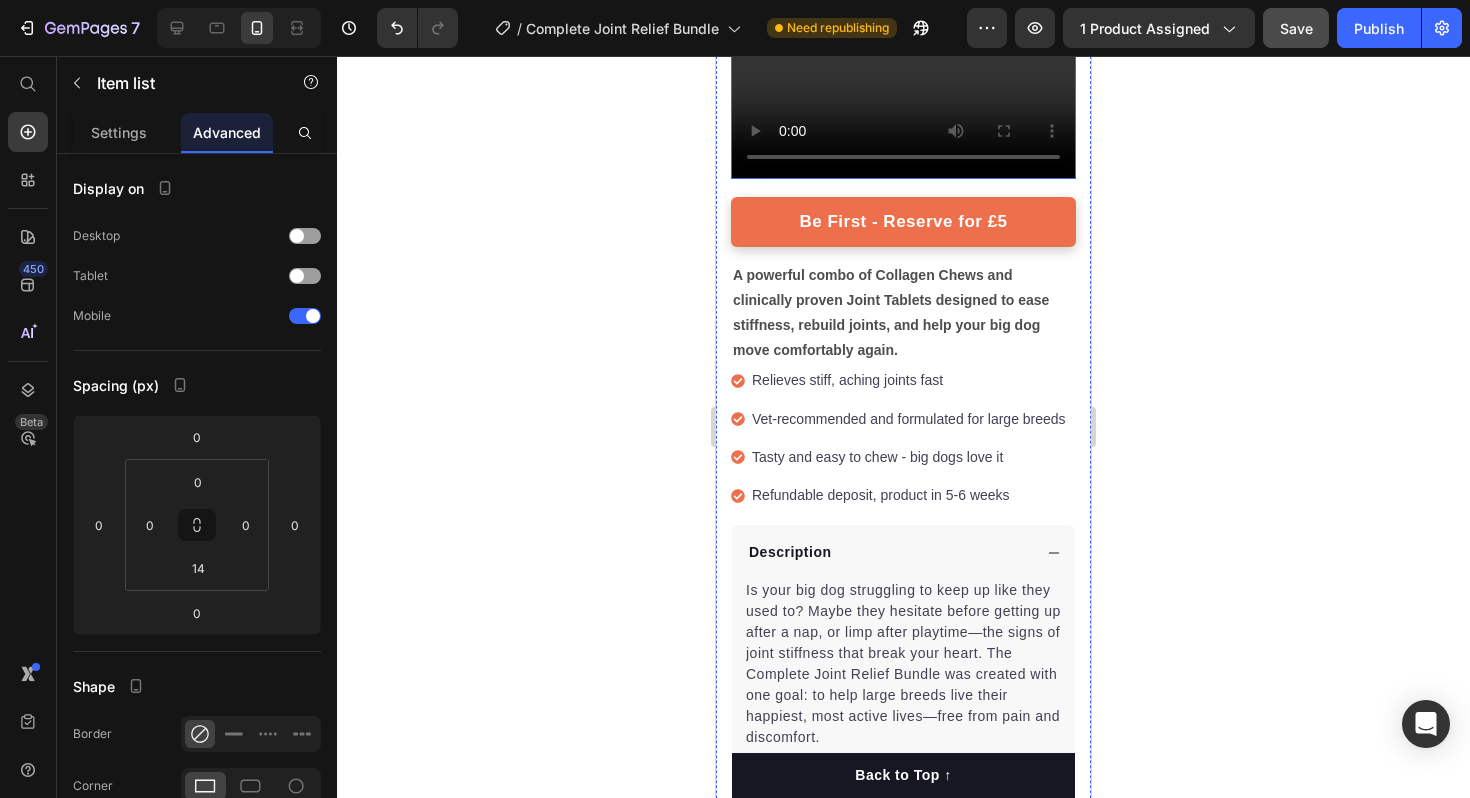 scroll, scrollTop: 1052, scrollLeft: 0, axis: vertical 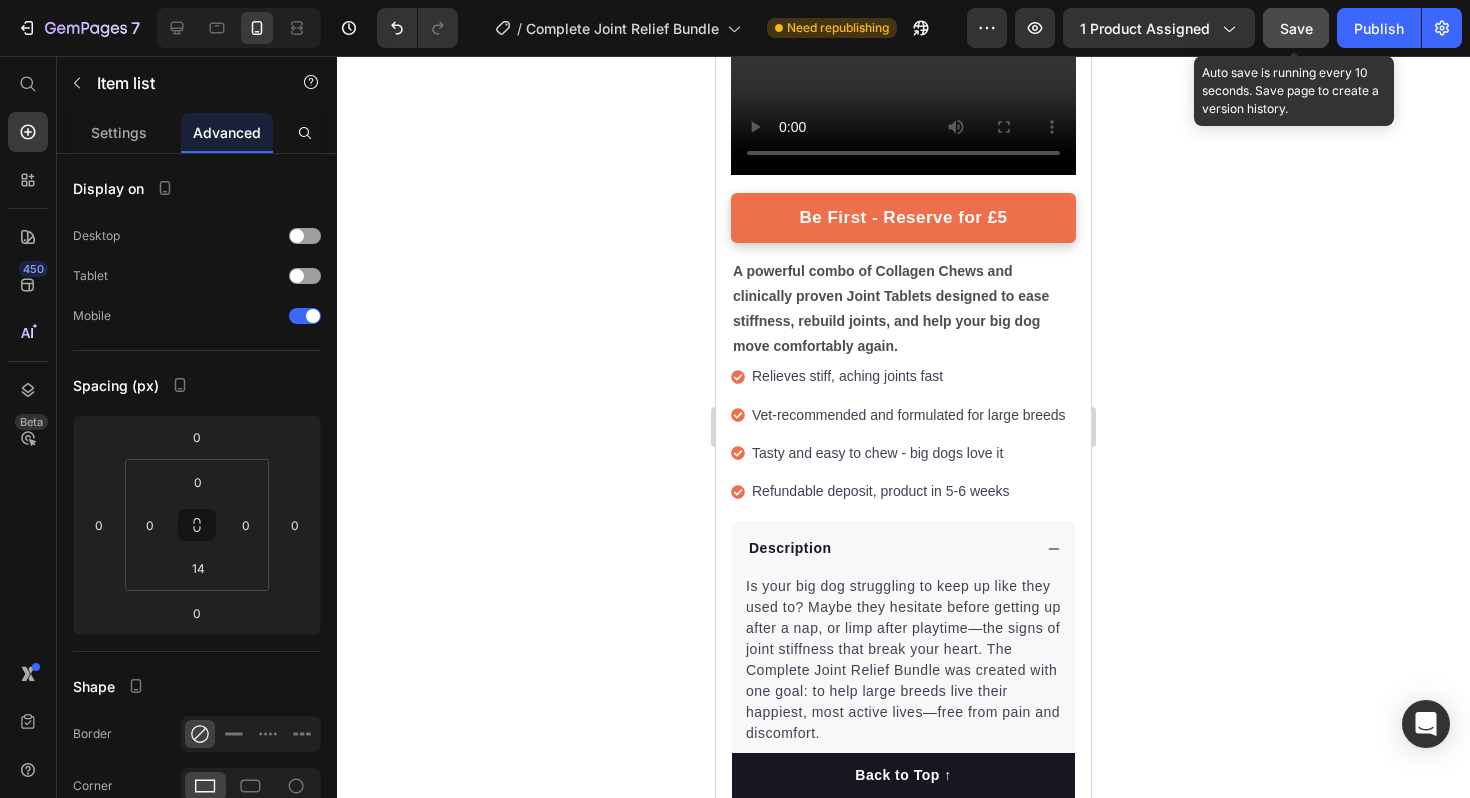 click on "Save" 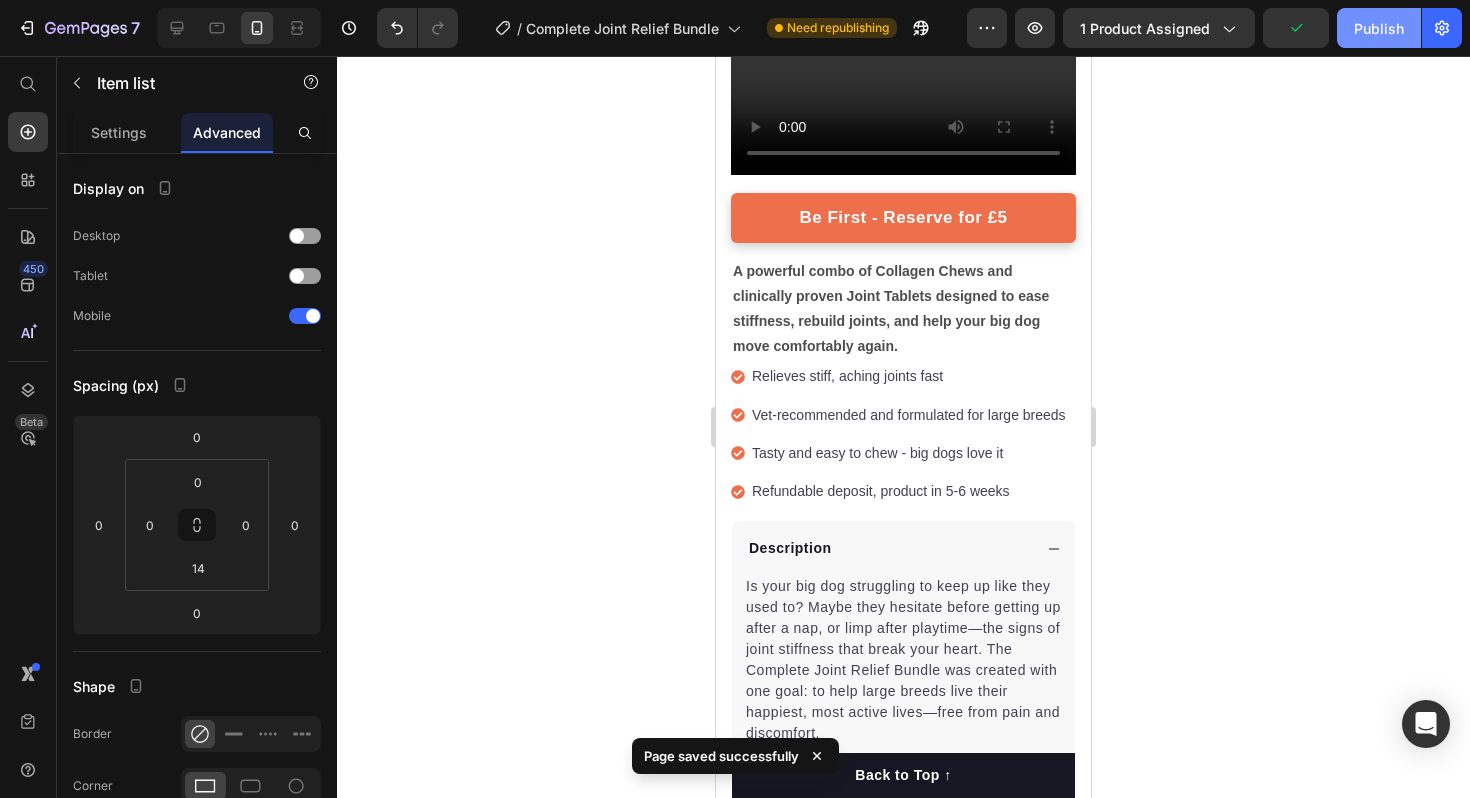 click on "Publish" at bounding box center (1379, 28) 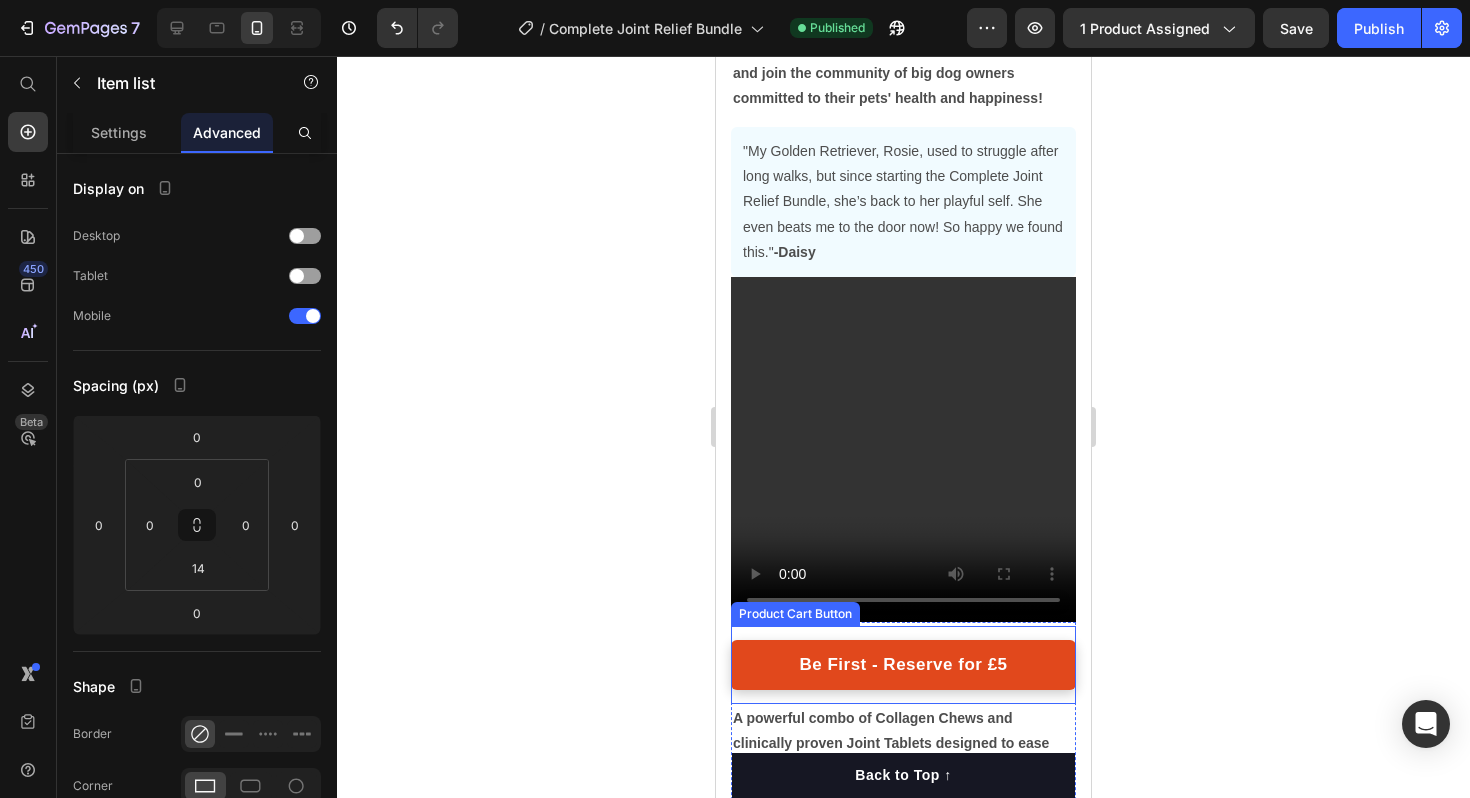 scroll, scrollTop: 0, scrollLeft: 0, axis: both 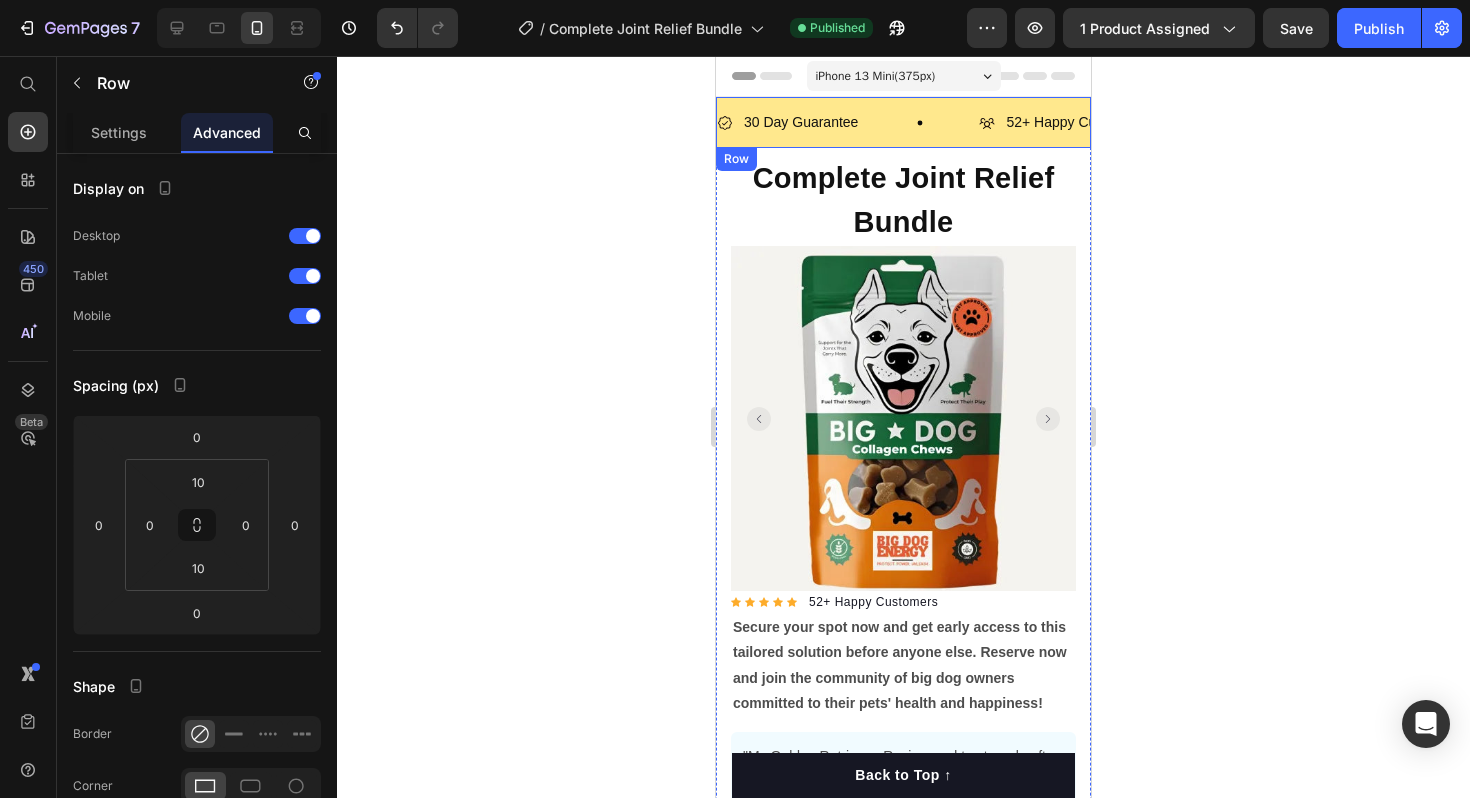 click on "30 Day Guarantee Item List
52+ Happy Customers Item List
Made & Formulated in the UK Item List
30 Day Guarantee Item List
52+ Happy Customers Item List
Made & Formulated in the UK Item List
Marquee Row" at bounding box center [903, 122] 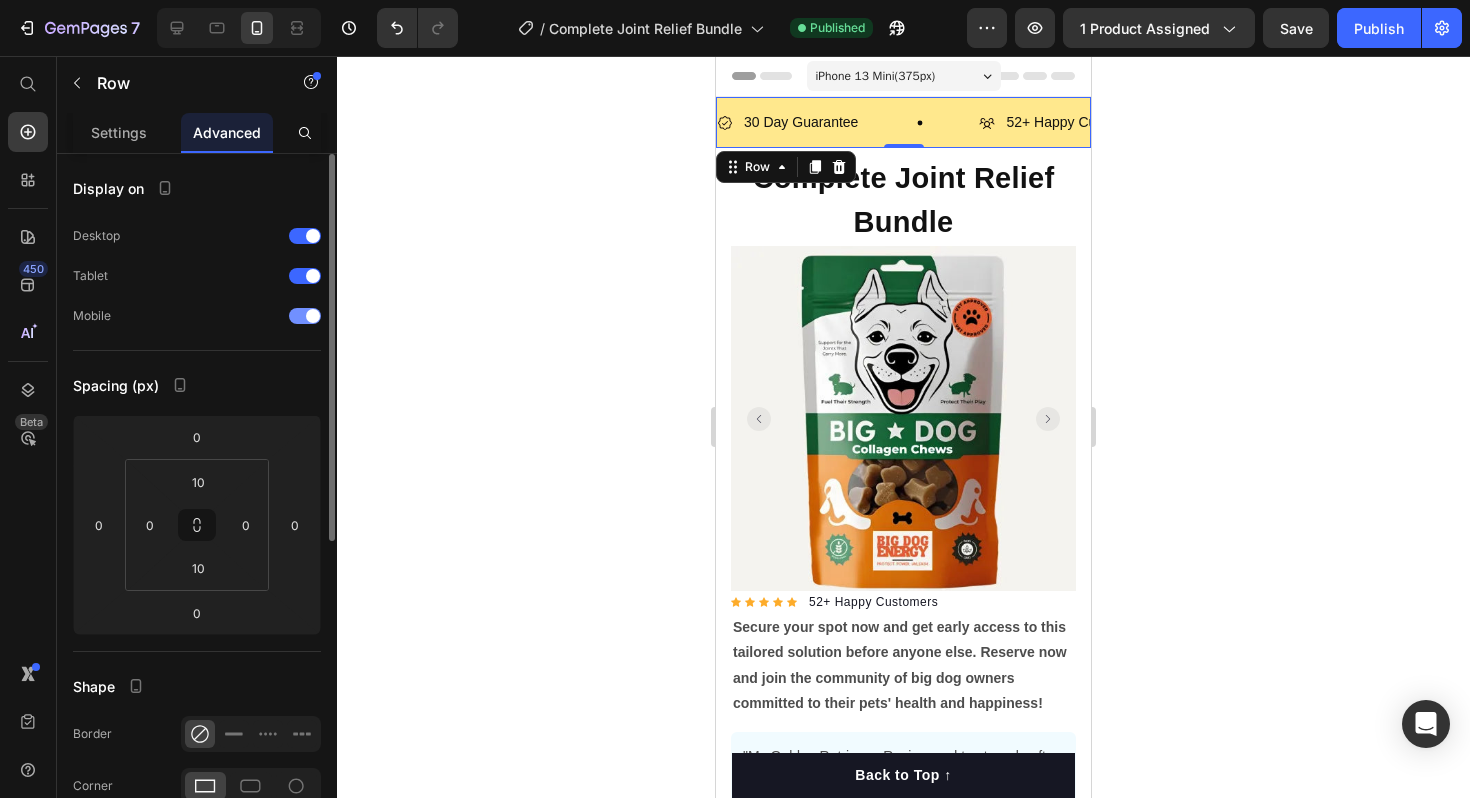 click at bounding box center [305, 316] 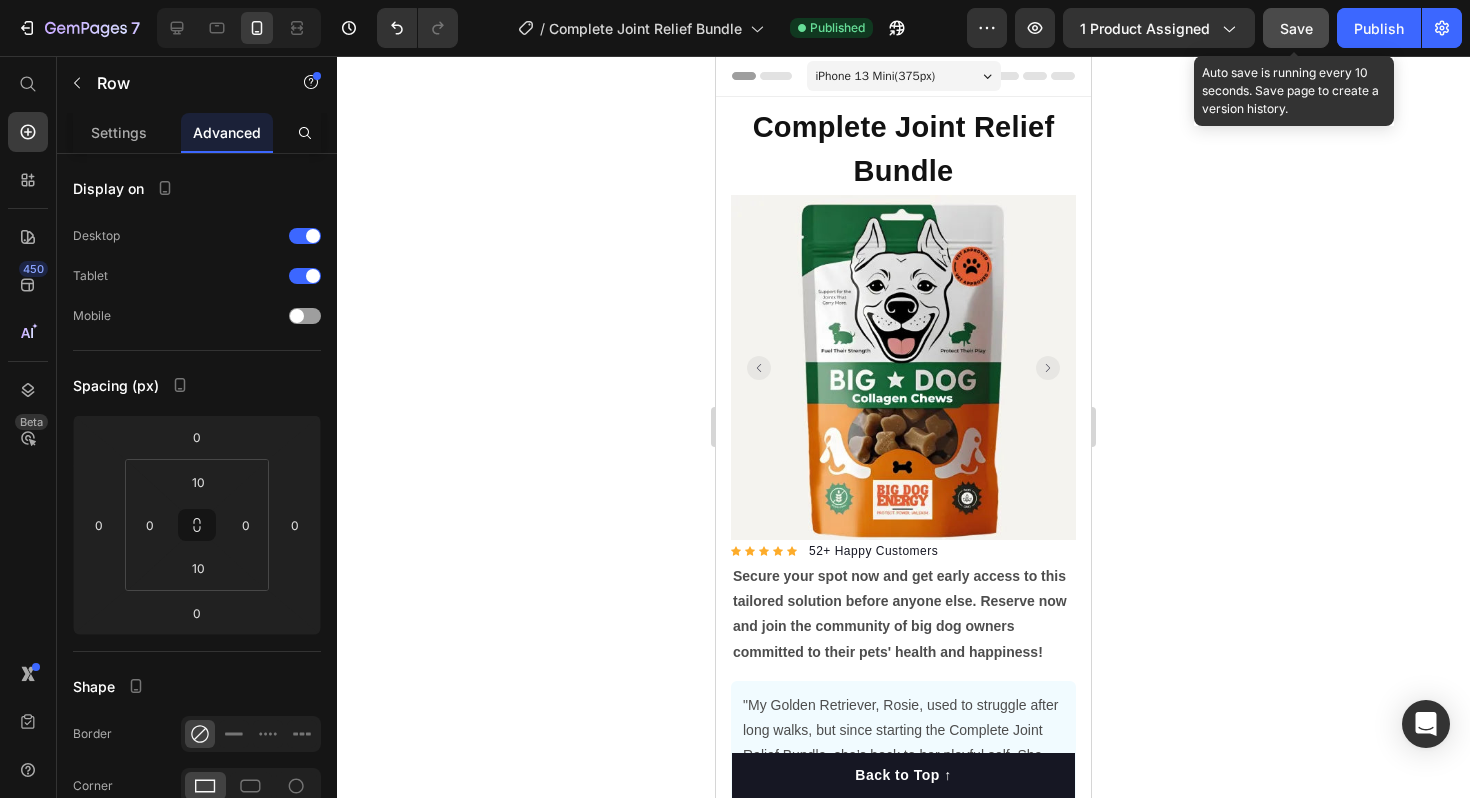 click on "Save" at bounding box center [1296, 28] 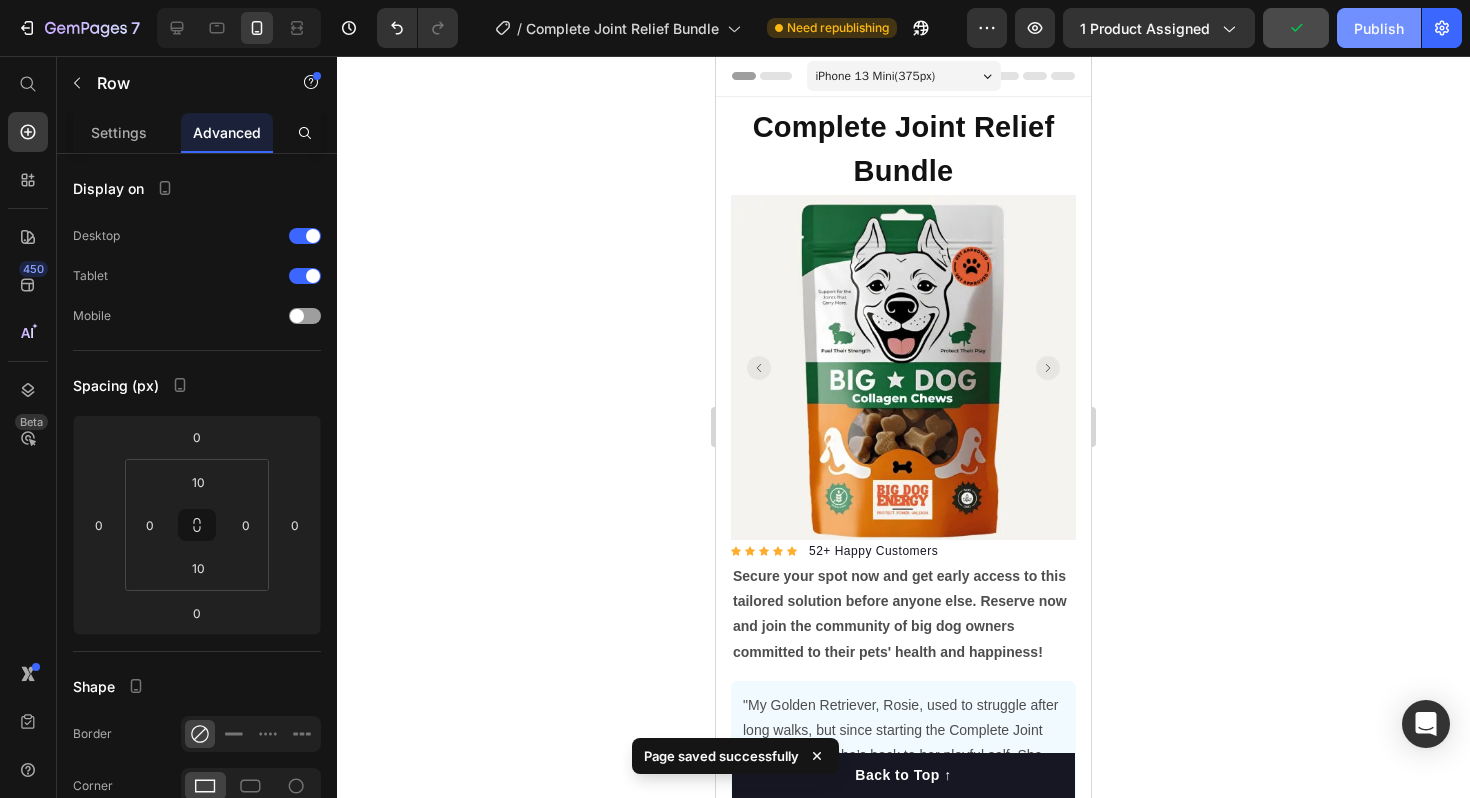 click on "Publish" at bounding box center [1379, 28] 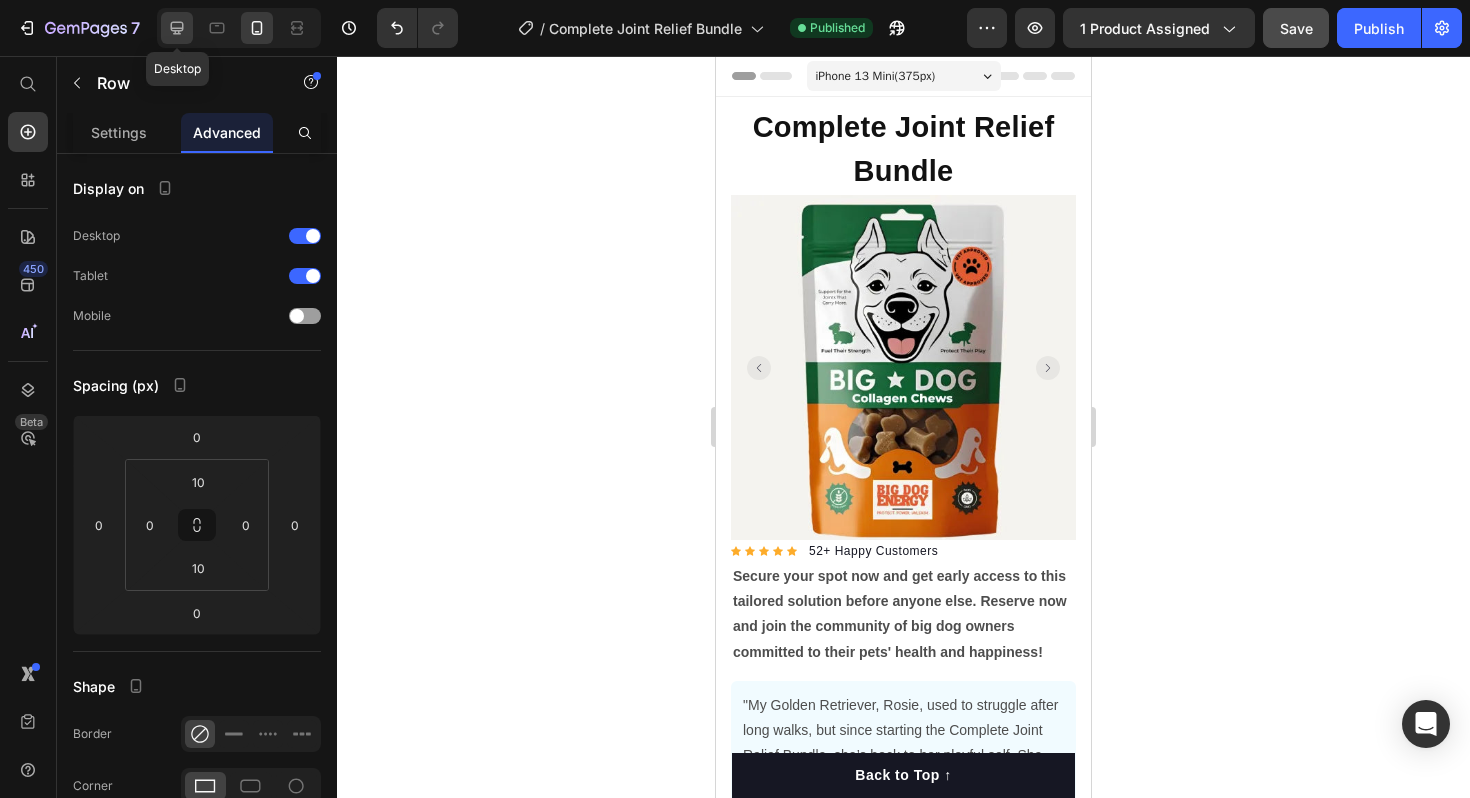 click 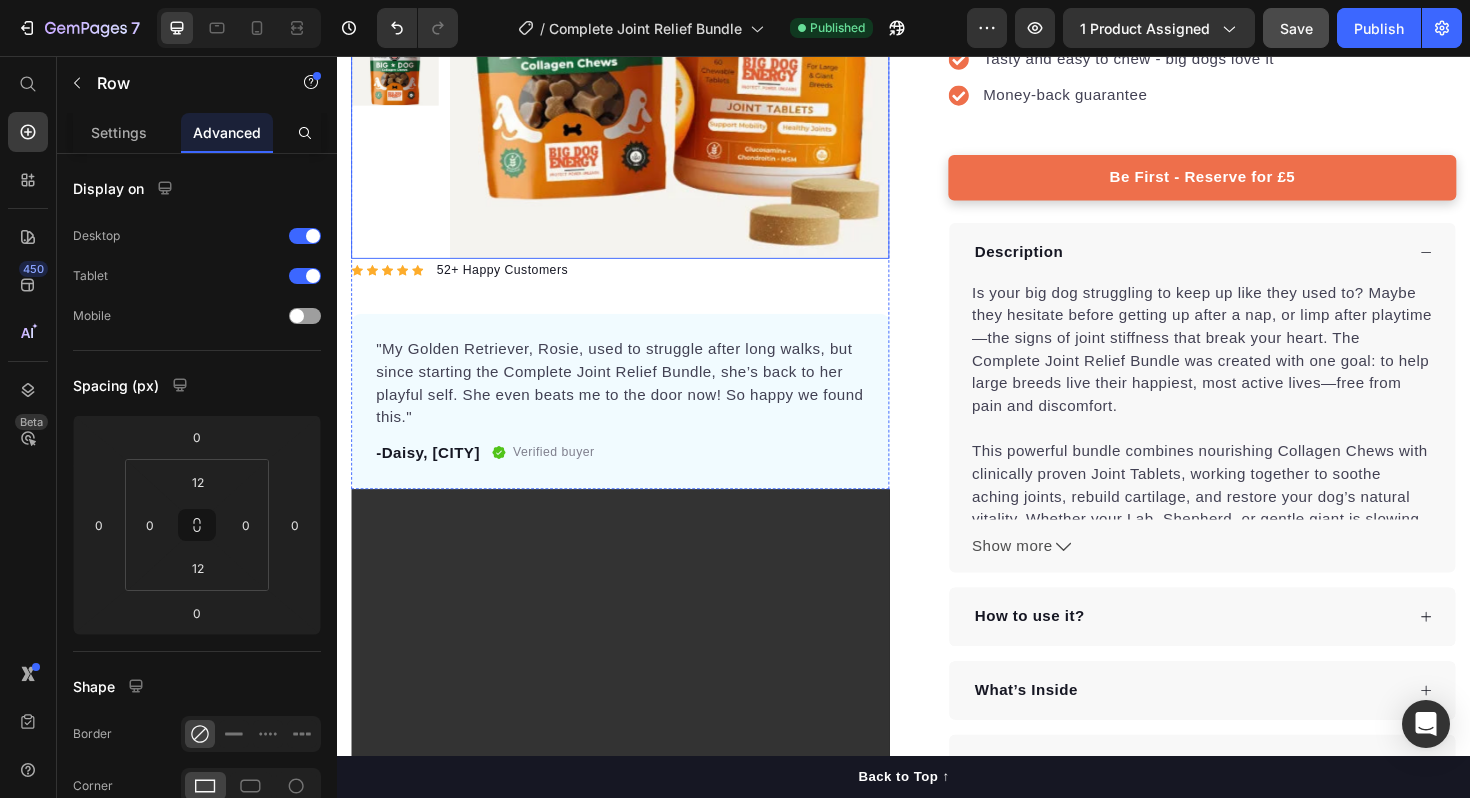 scroll, scrollTop: 405, scrollLeft: 0, axis: vertical 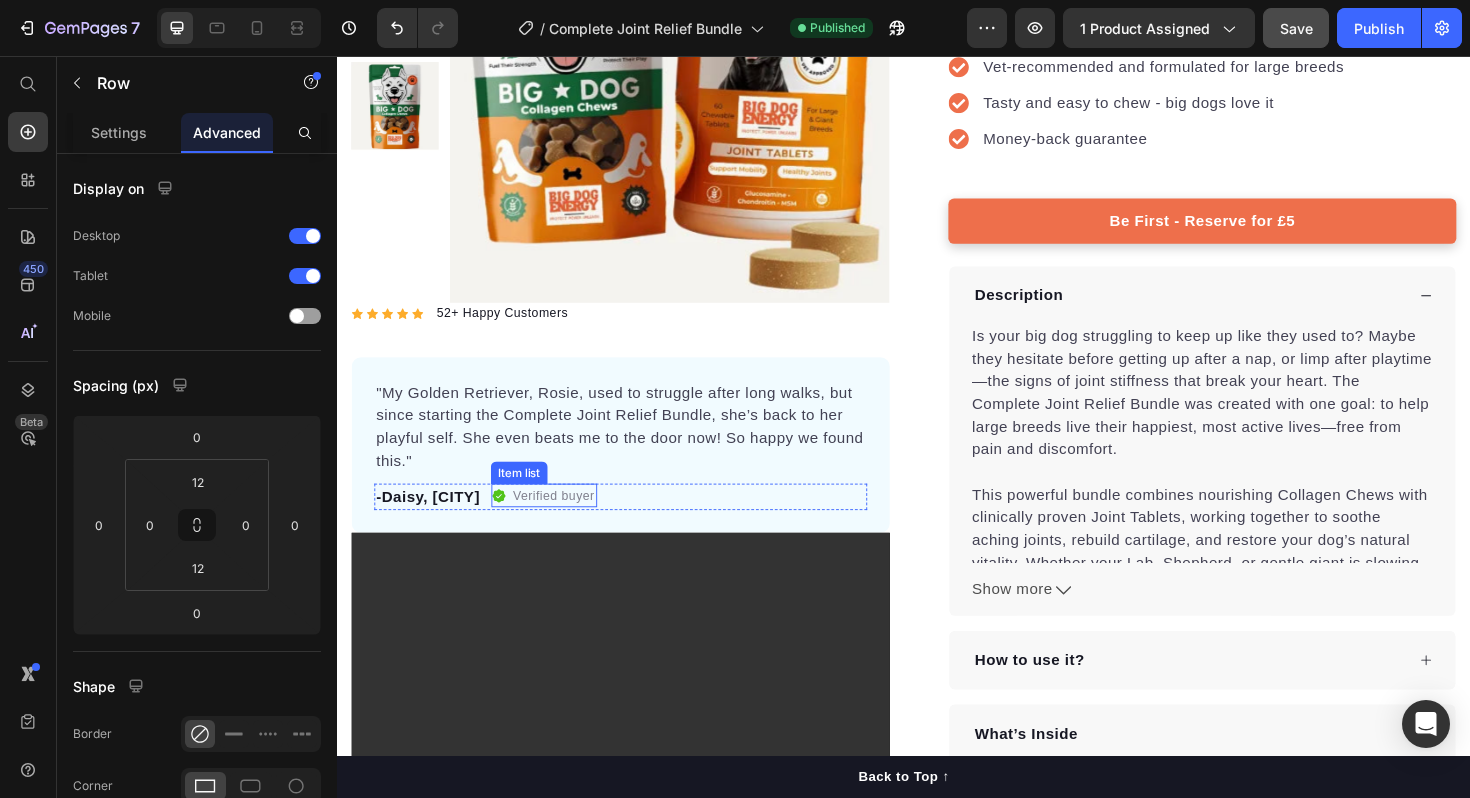 click on "Verified buyer" at bounding box center (566, 522) 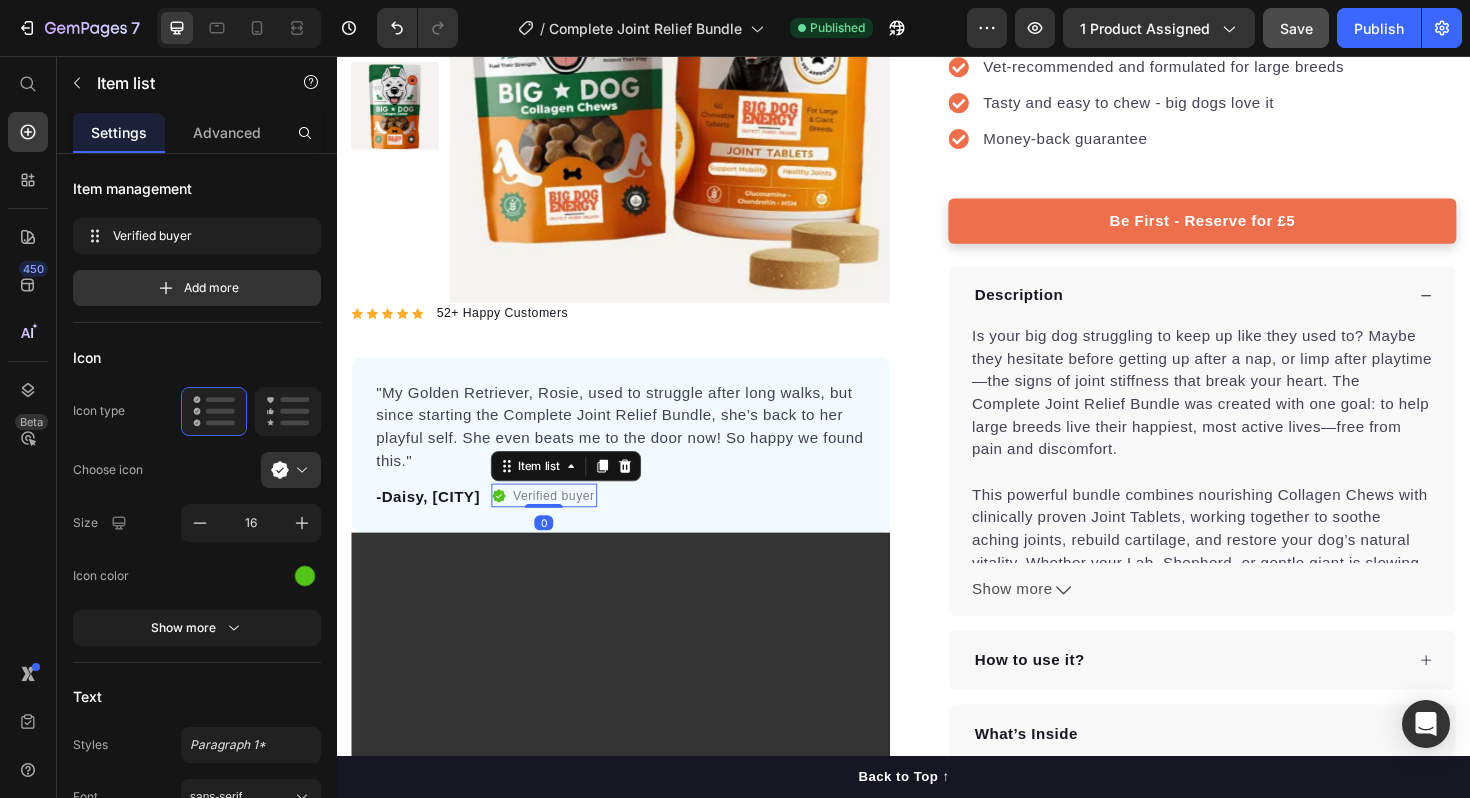 click on "Verified buyer" at bounding box center [566, 522] 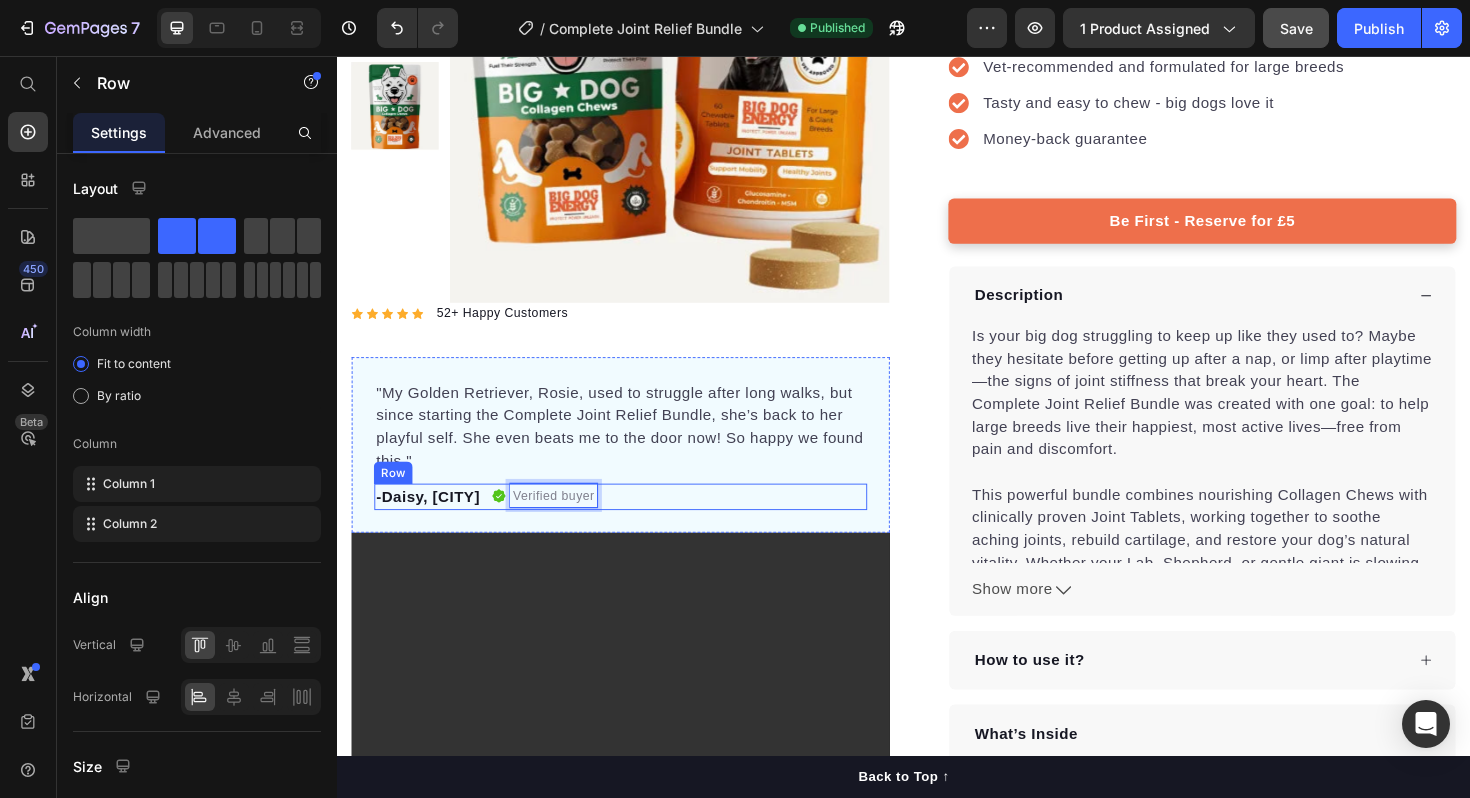 click on "-Daisy, London Text block
Verified buyer Item list   0 Row" at bounding box center (637, 523) 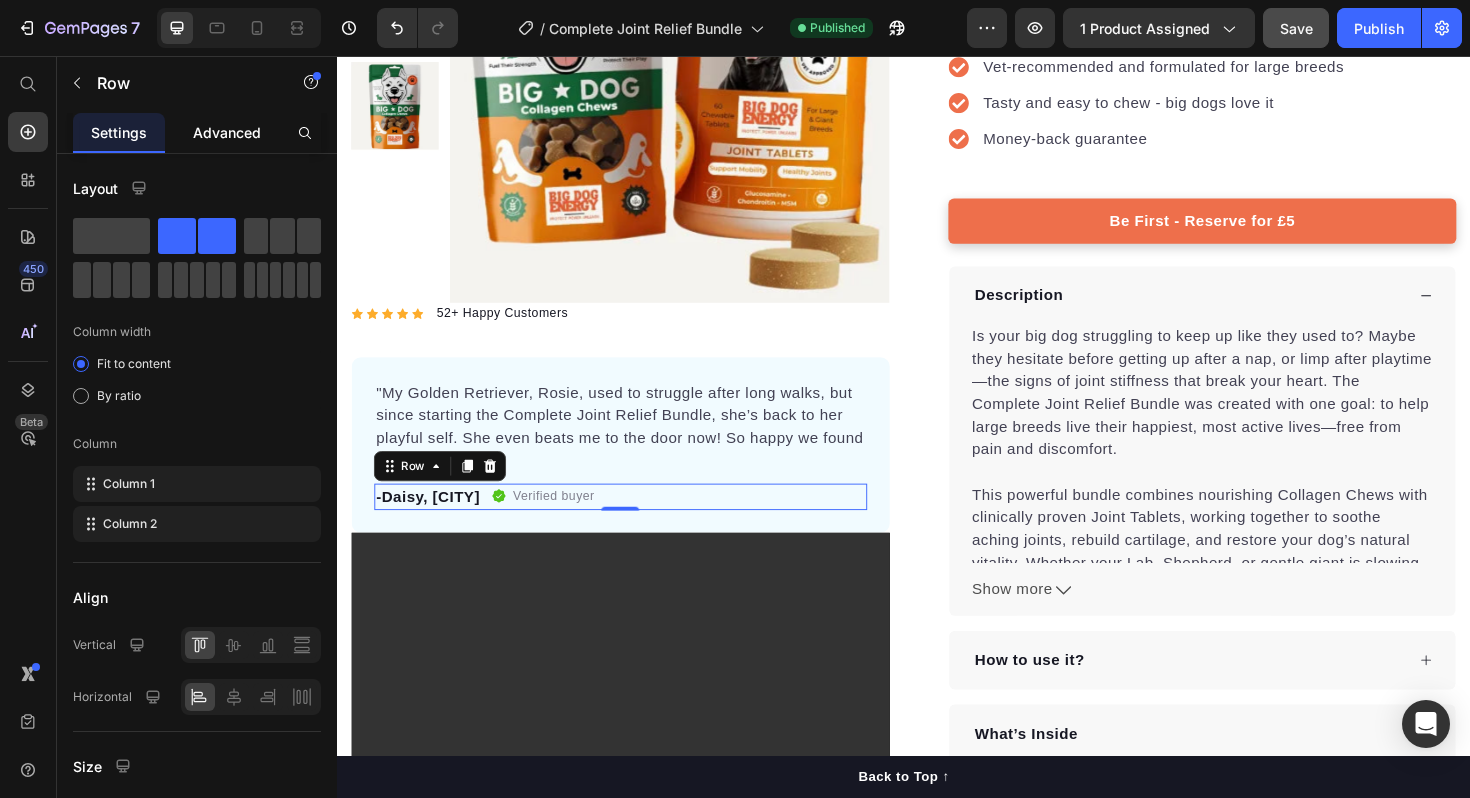 click on "Advanced" at bounding box center (227, 132) 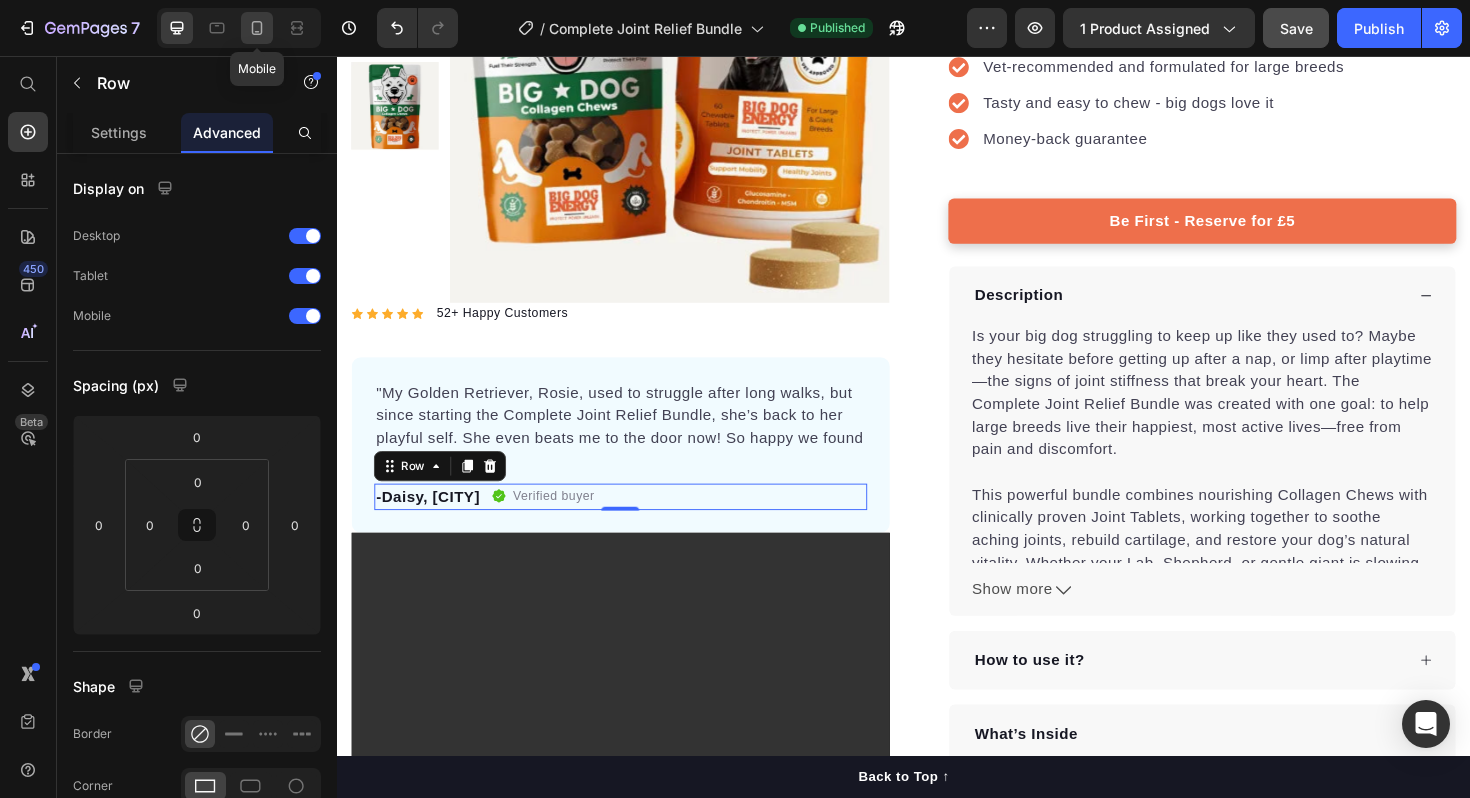 click 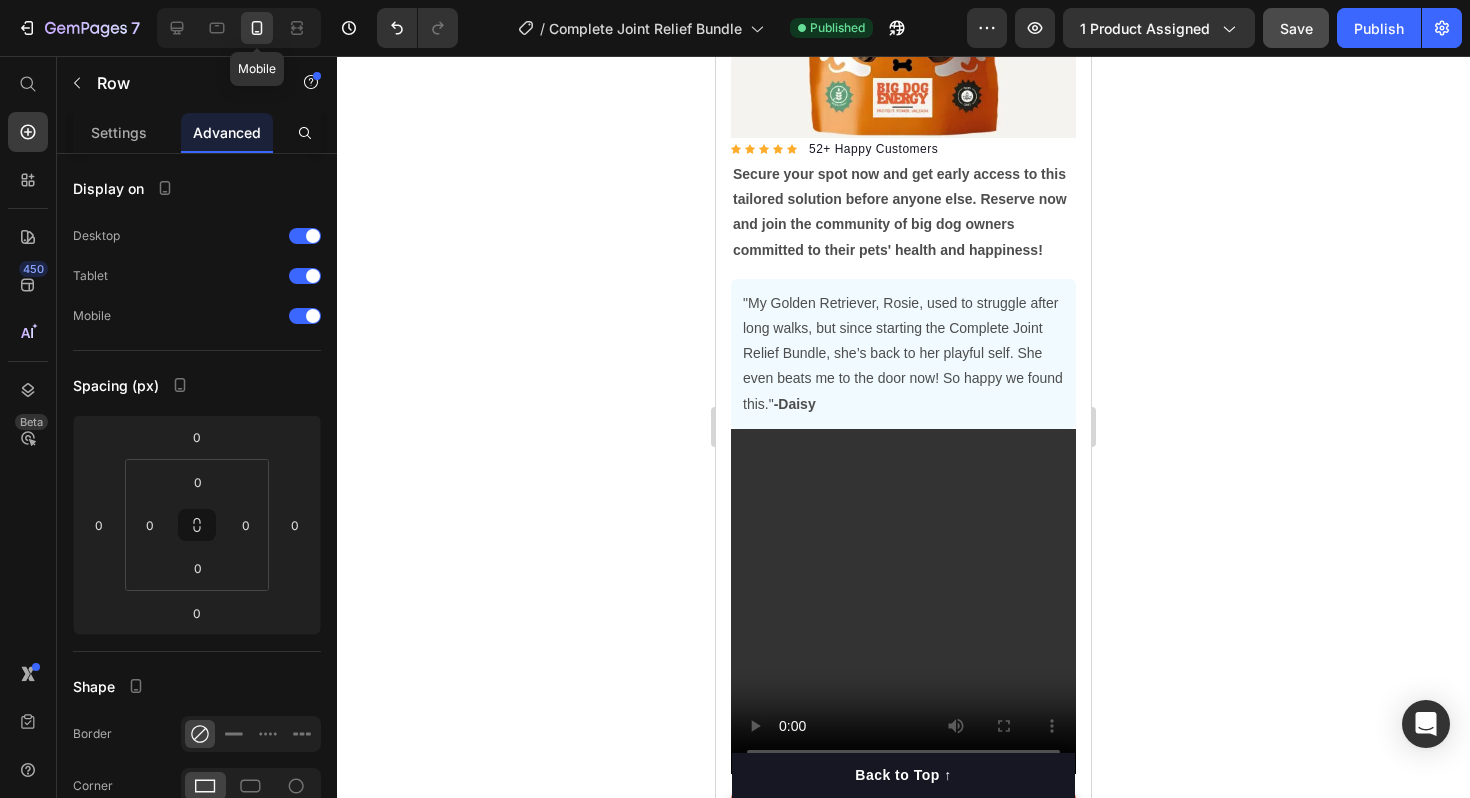 scroll, scrollTop: 378, scrollLeft: 0, axis: vertical 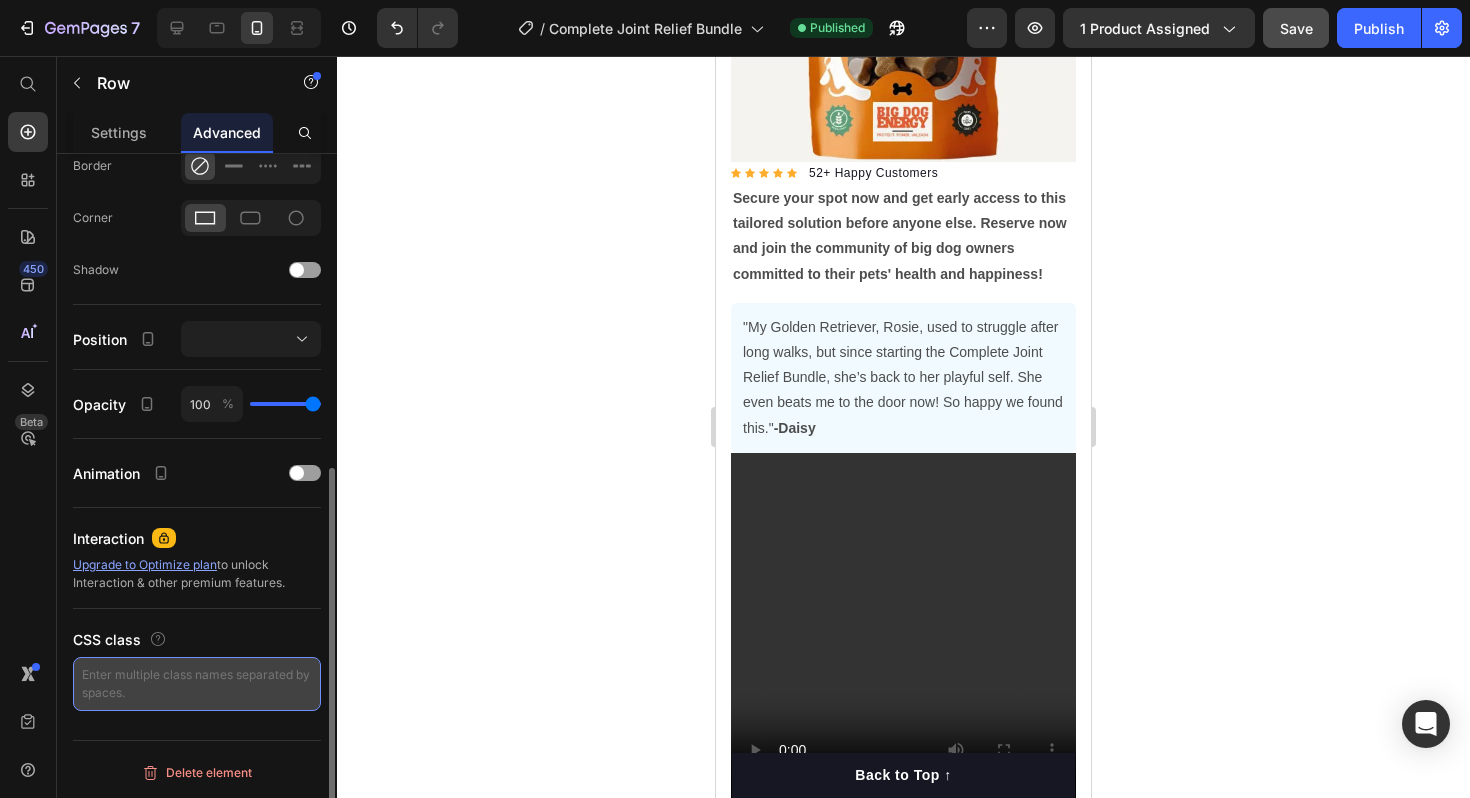 click at bounding box center [197, 684] 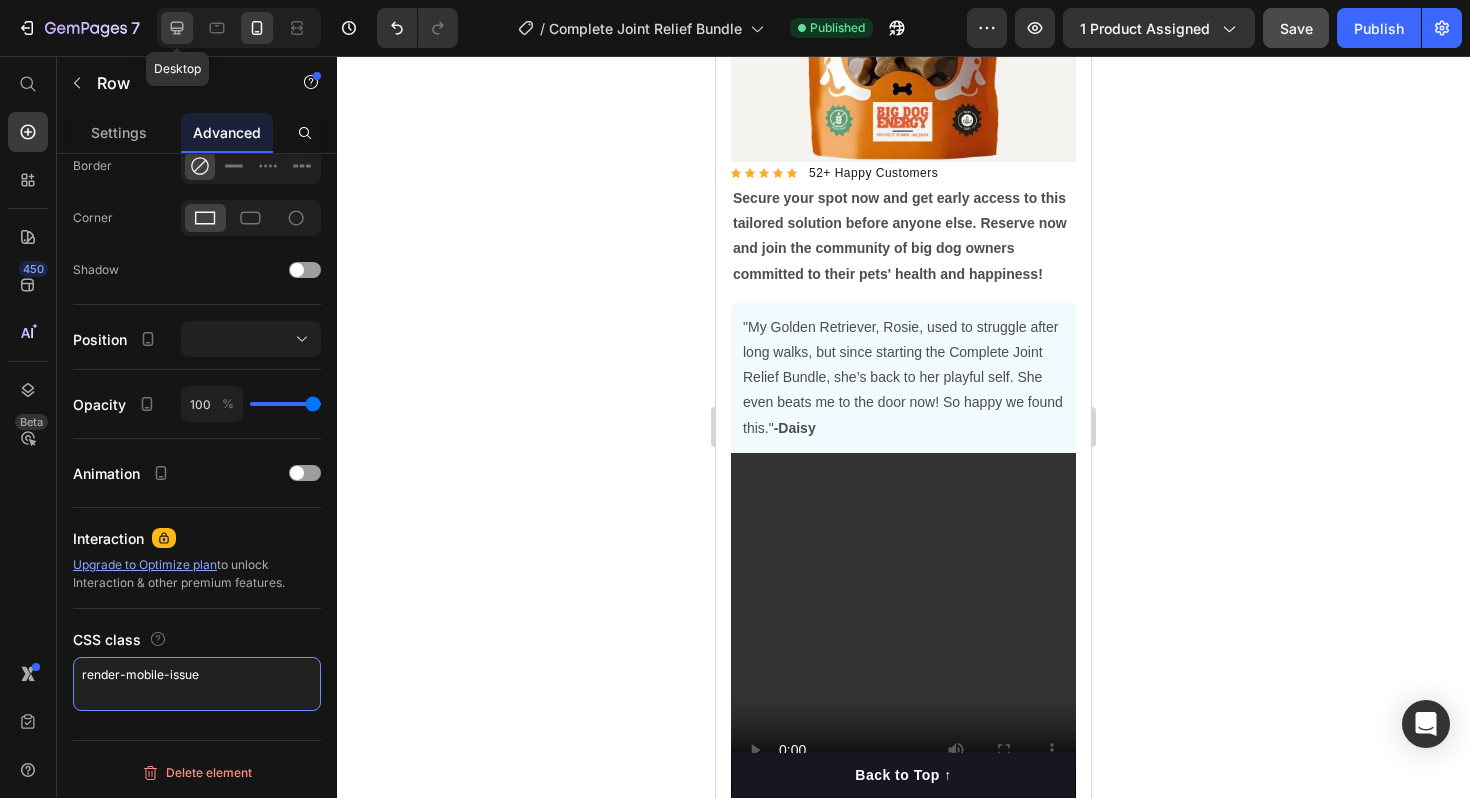 type on "render-mobile-issue" 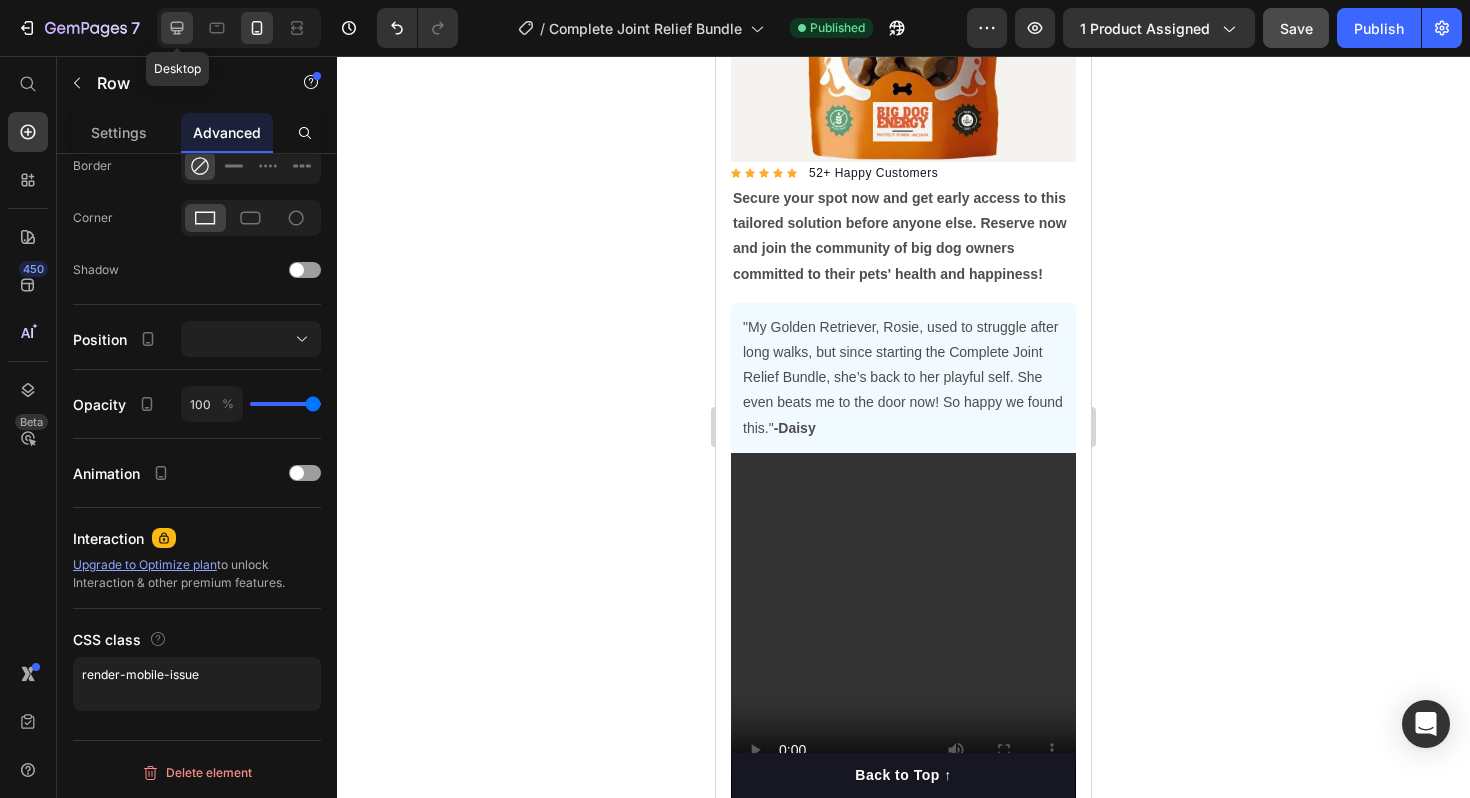 click 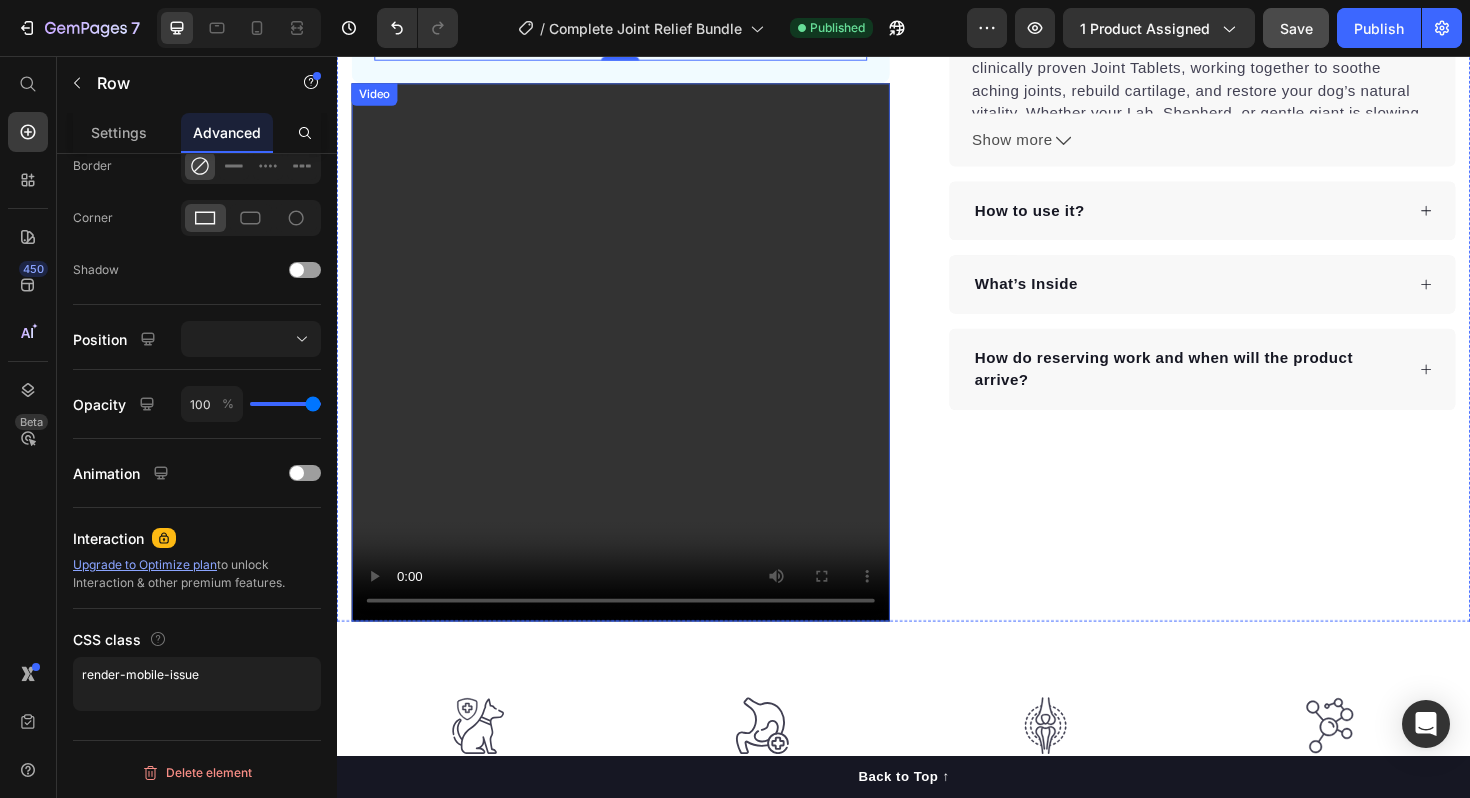 scroll, scrollTop: 893, scrollLeft: 0, axis: vertical 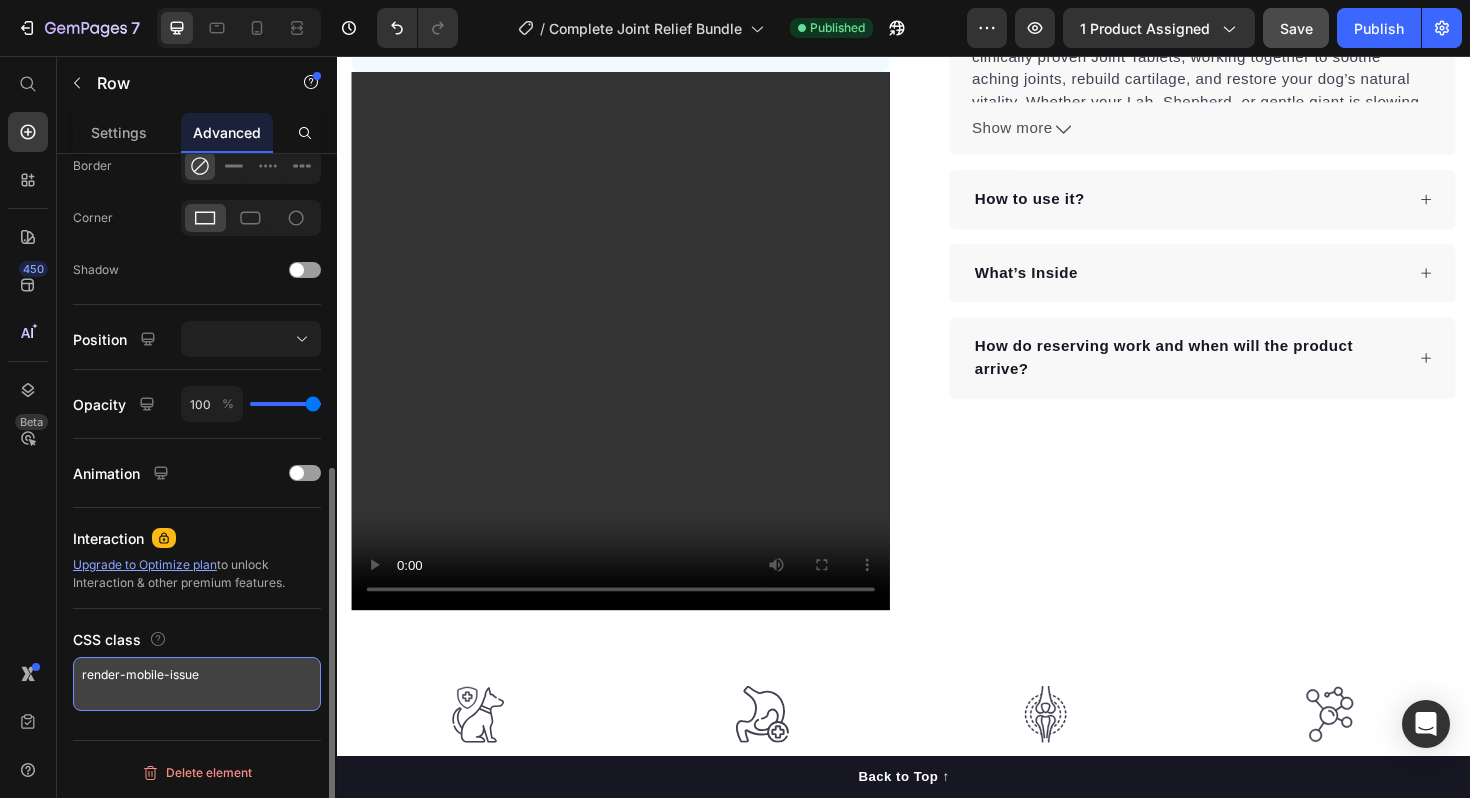 click on "render-mobile-issue" at bounding box center (197, 684) 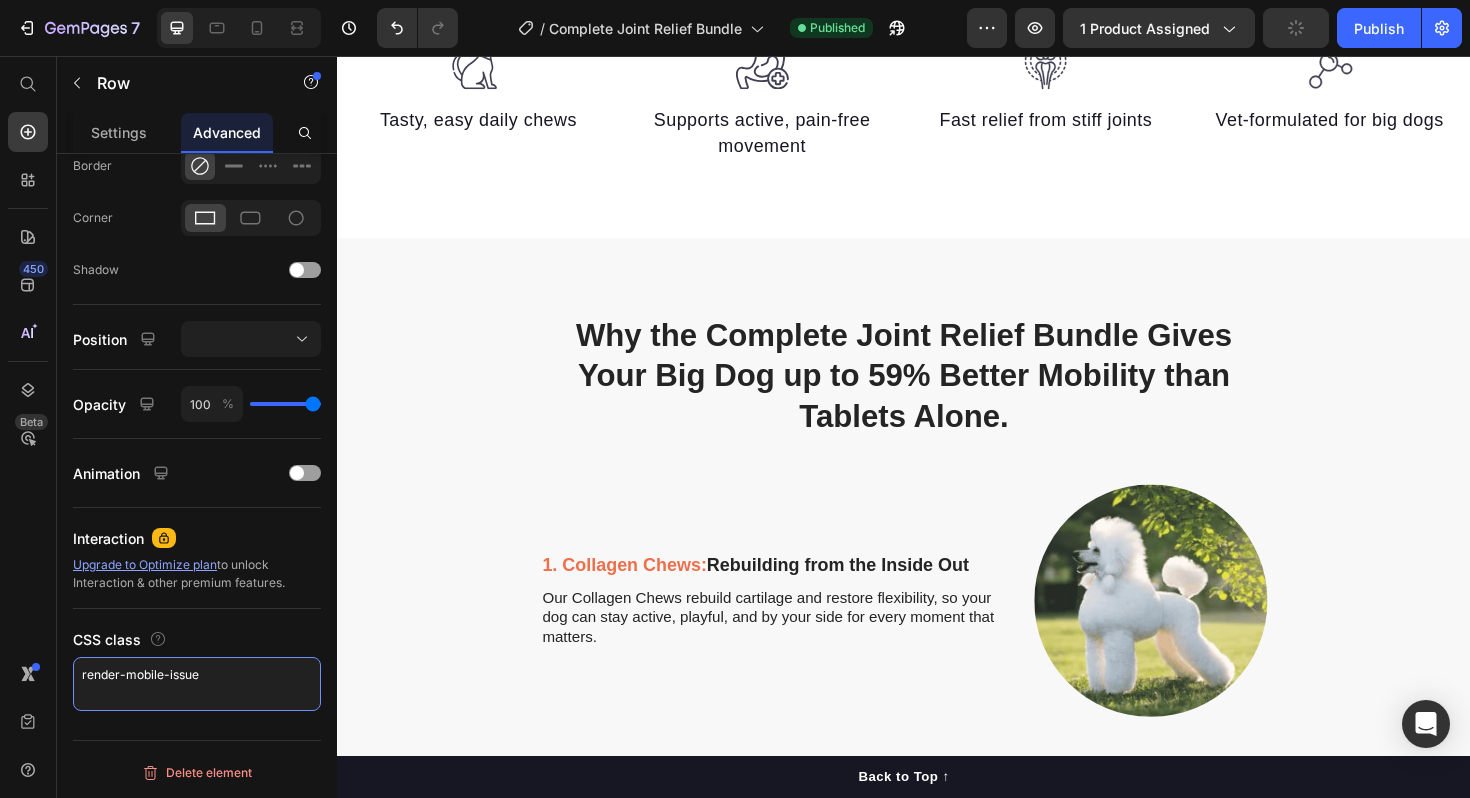 scroll, scrollTop: 1593, scrollLeft: 0, axis: vertical 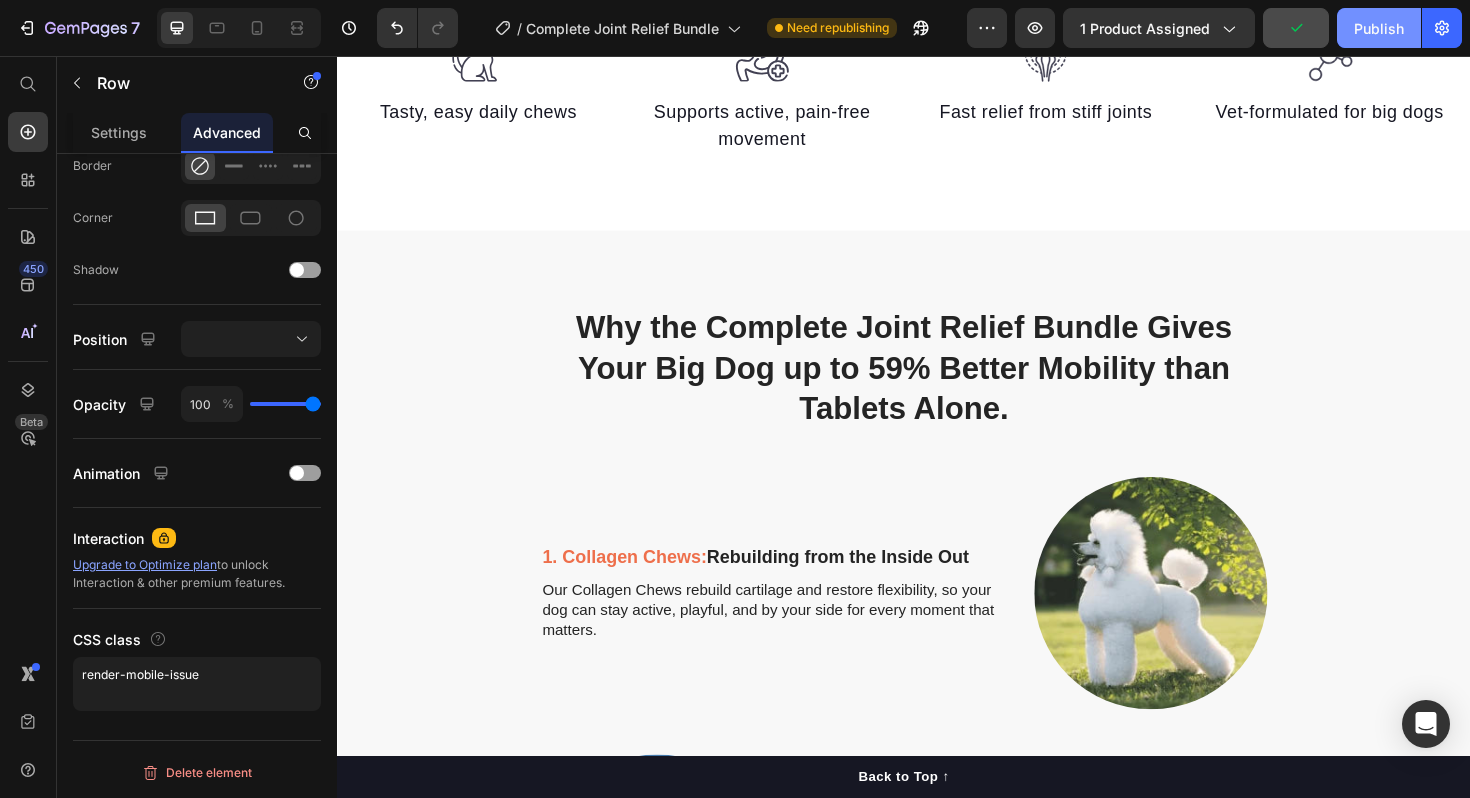 click on "Publish" at bounding box center (1379, 28) 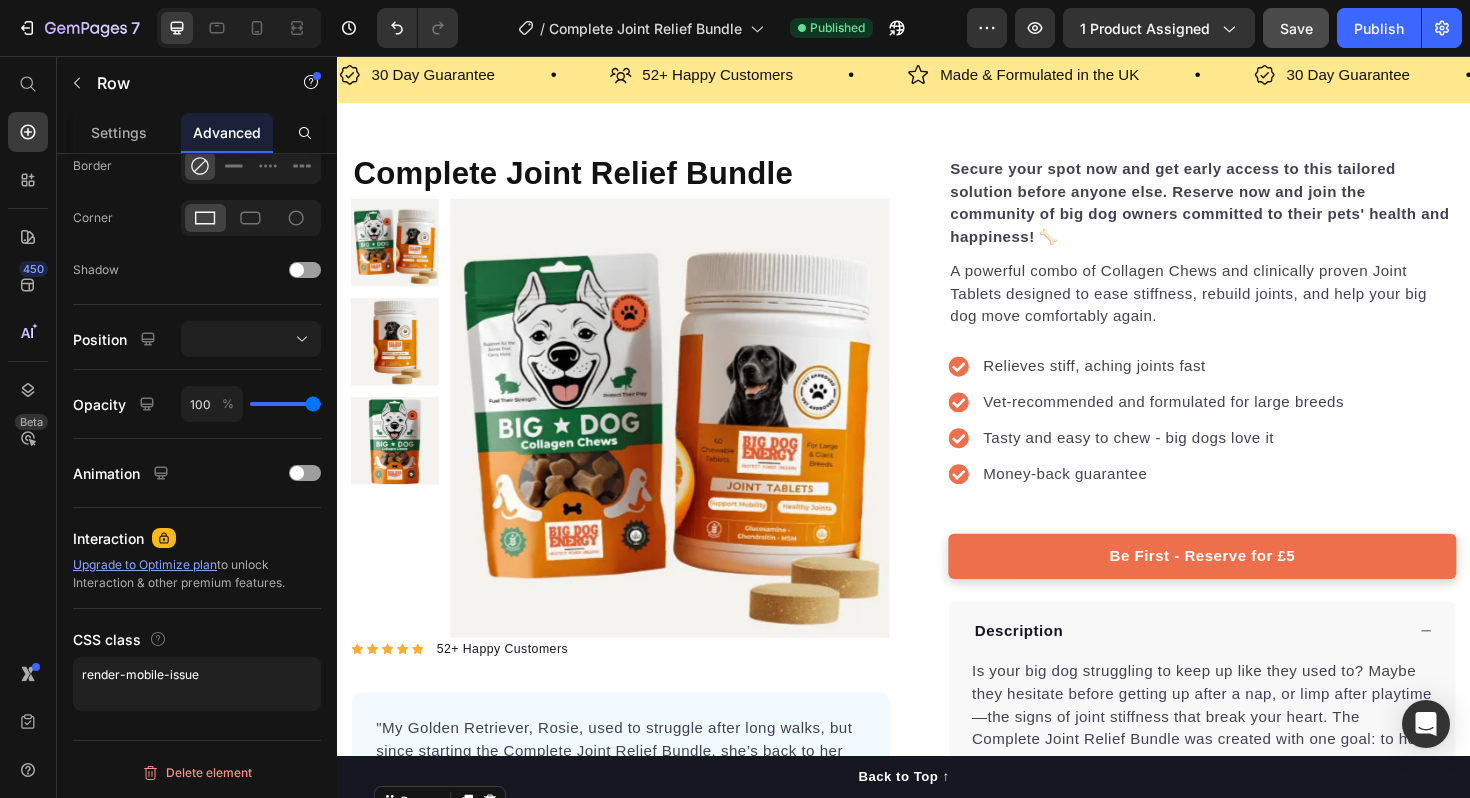 scroll, scrollTop: 33, scrollLeft: 0, axis: vertical 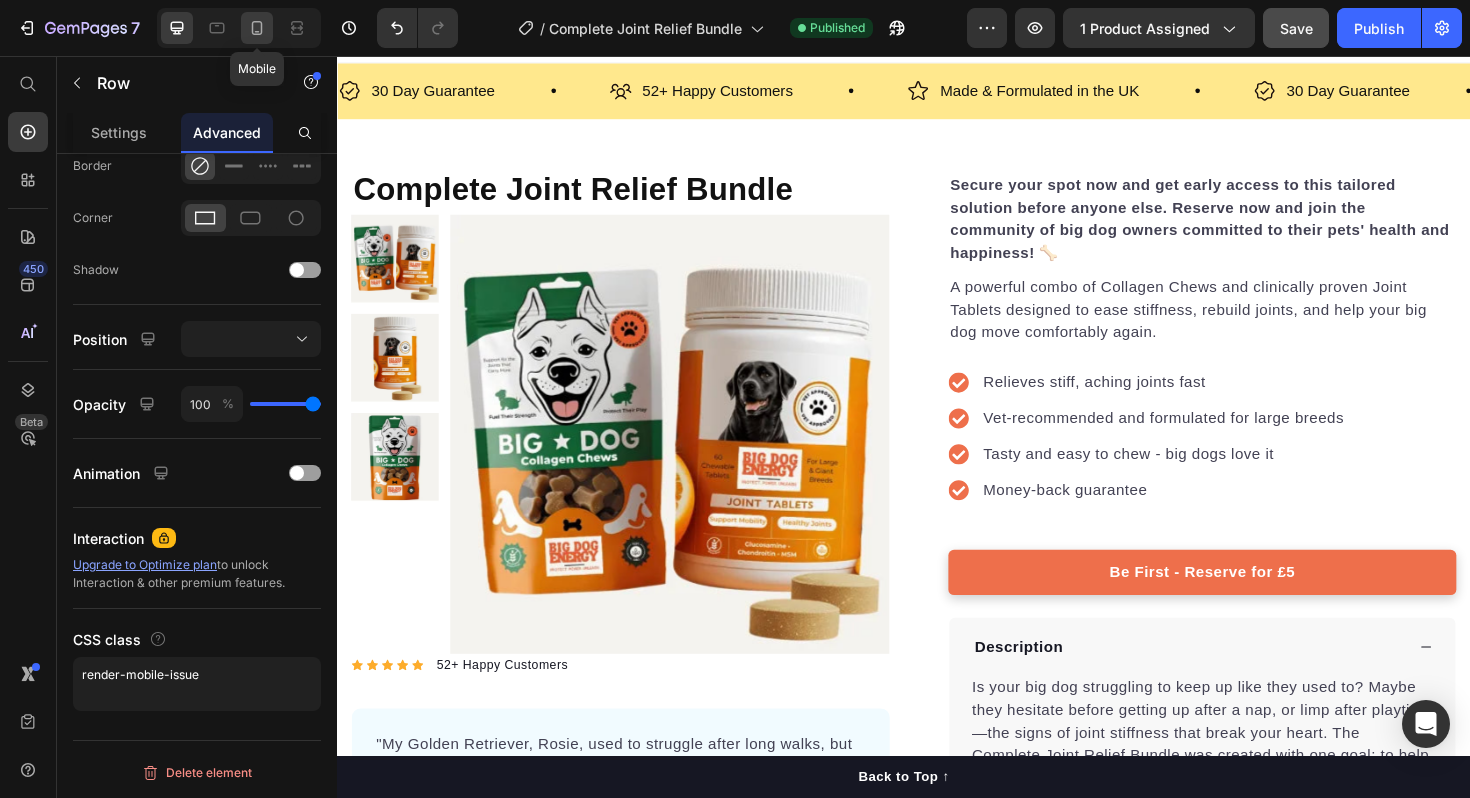click 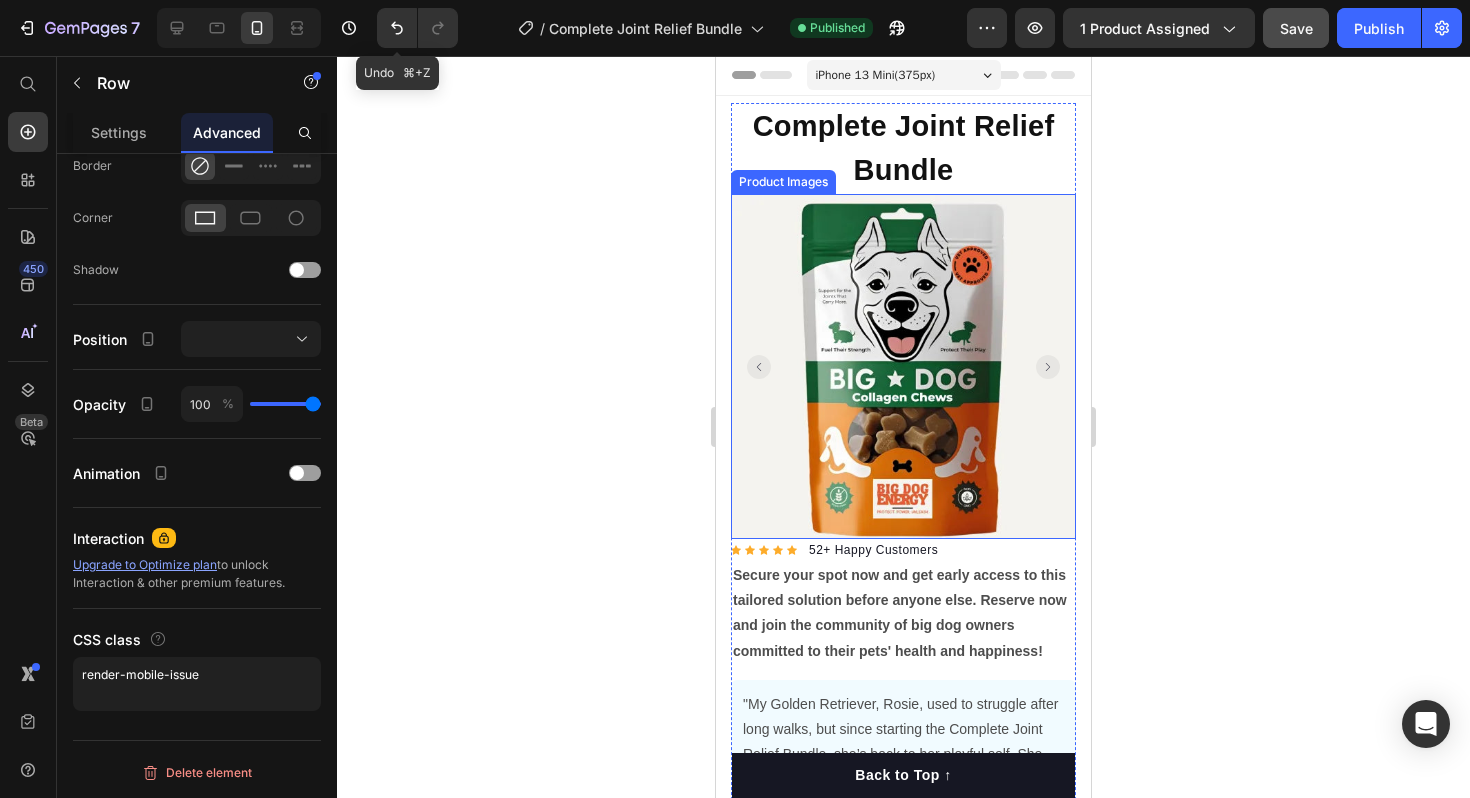 scroll, scrollTop: 0, scrollLeft: 0, axis: both 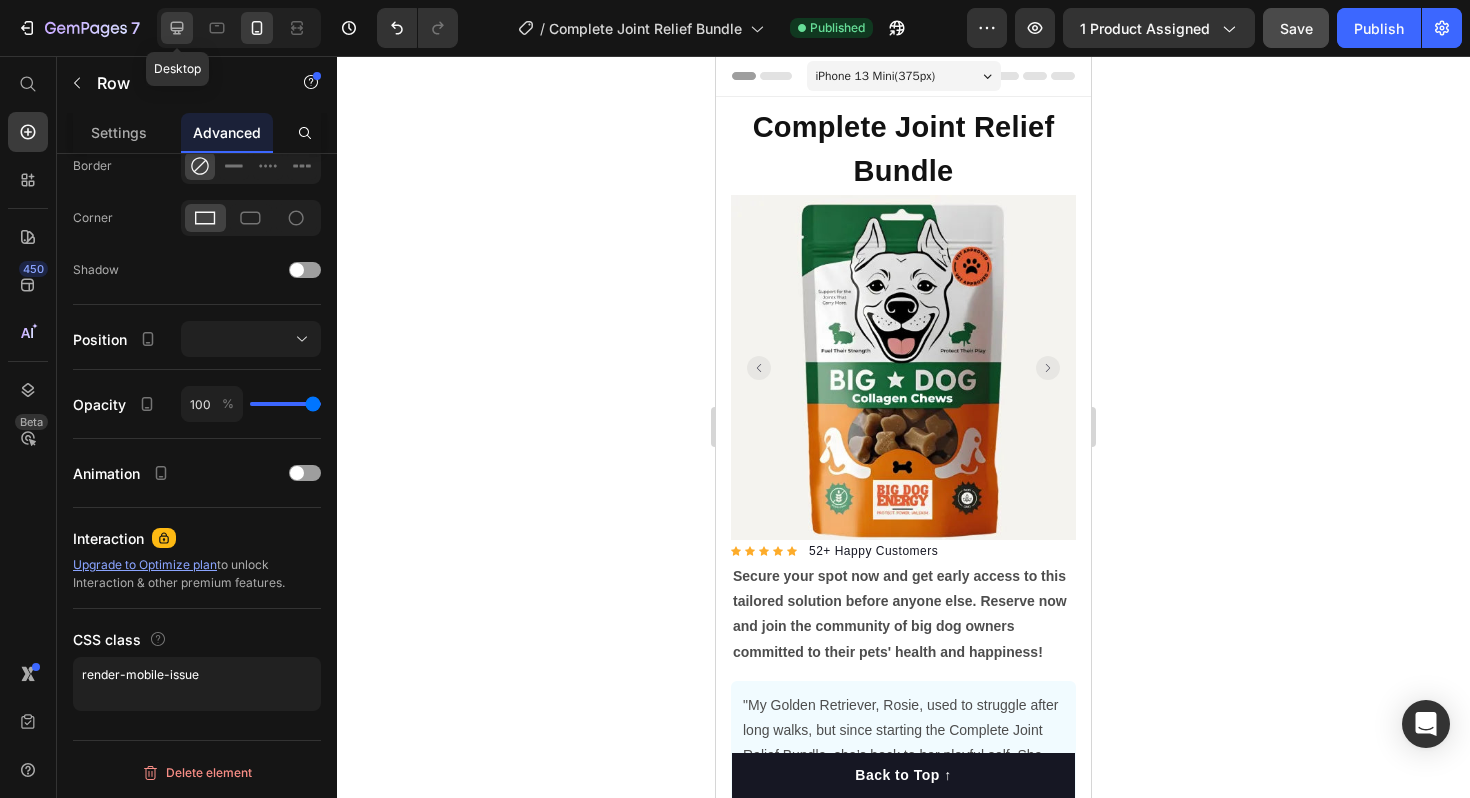 click 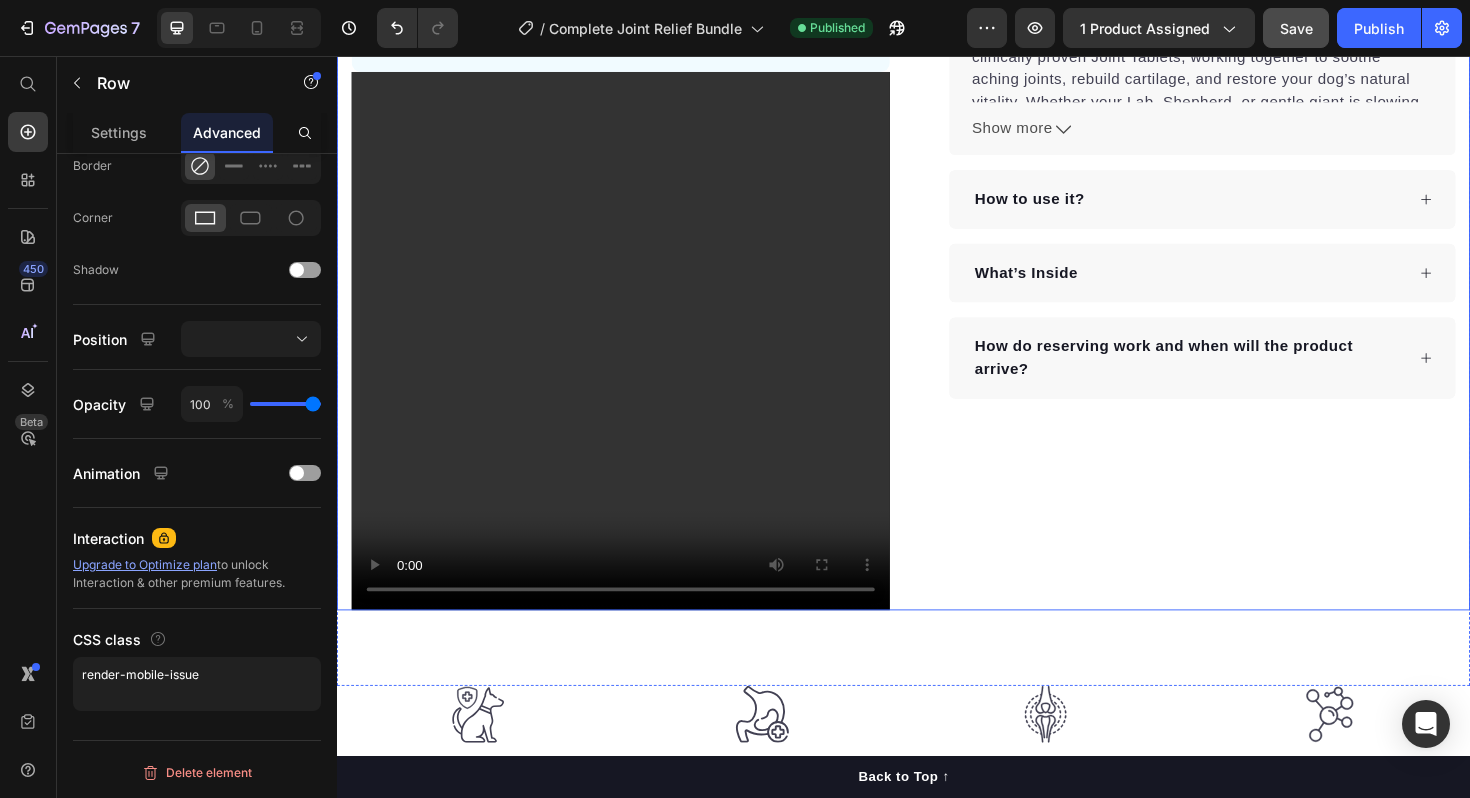 scroll, scrollTop: 0, scrollLeft: 0, axis: both 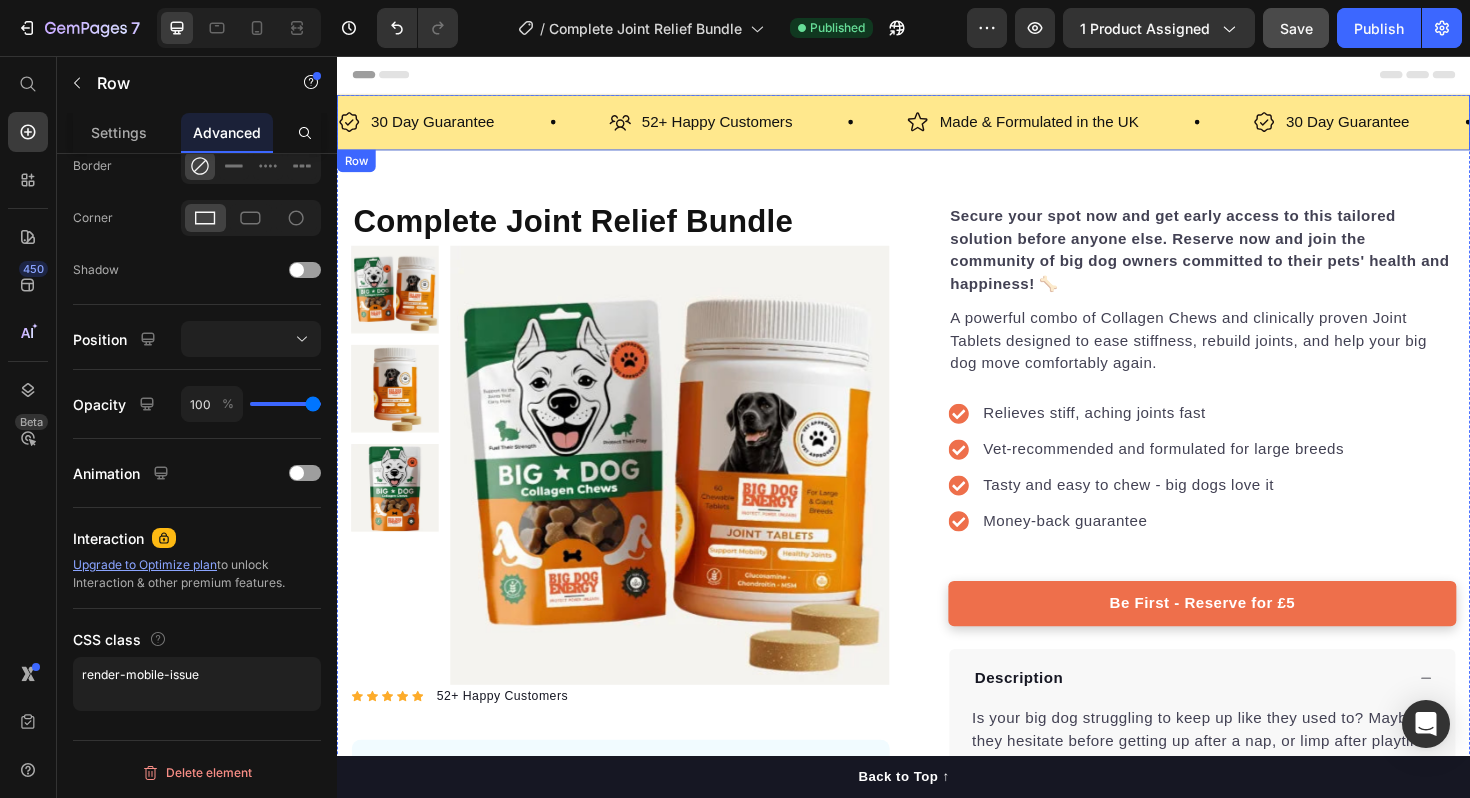 click on "30 Day Guarantee Item List
52+ Happy Customers Item List
Made & Formulated in the UK Item List
30 Day Guarantee Item List
52+ Happy Customers Item List
Made & Formulated in the UK Item List
30 Day Guarantee Item List
52+ Happy Customers Item List
Made & Formulated in the UK Item List
30 Day Guarantee Item List
52+ Happy Customers Item List
Made & Formulated in the UK Item List
30 Day Guarantee Item List
52+ Happy Customers Item List
Made & Formulated in the UK Item List
30 Day Guarantee Item List
Item List" at bounding box center [937, 126] 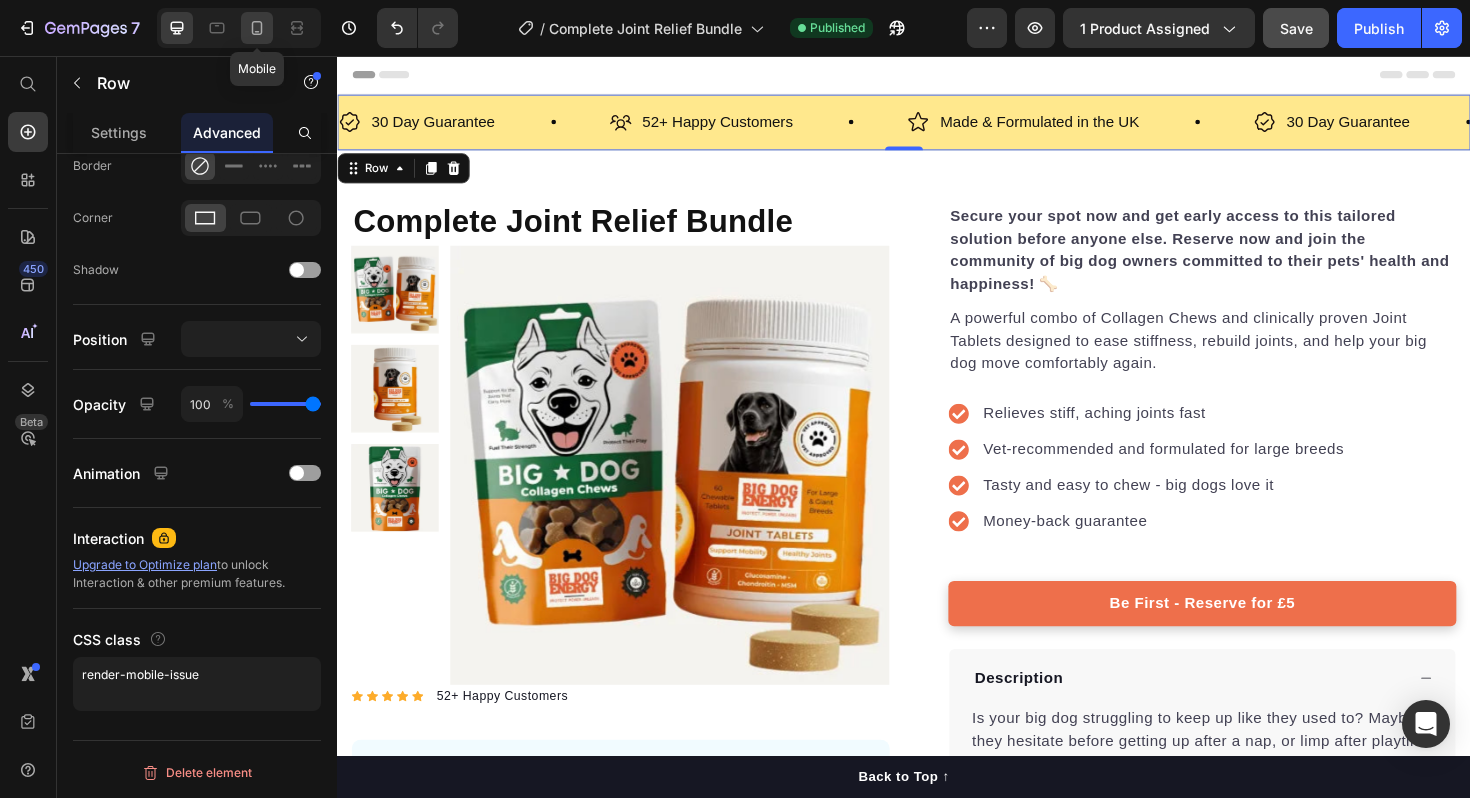 click 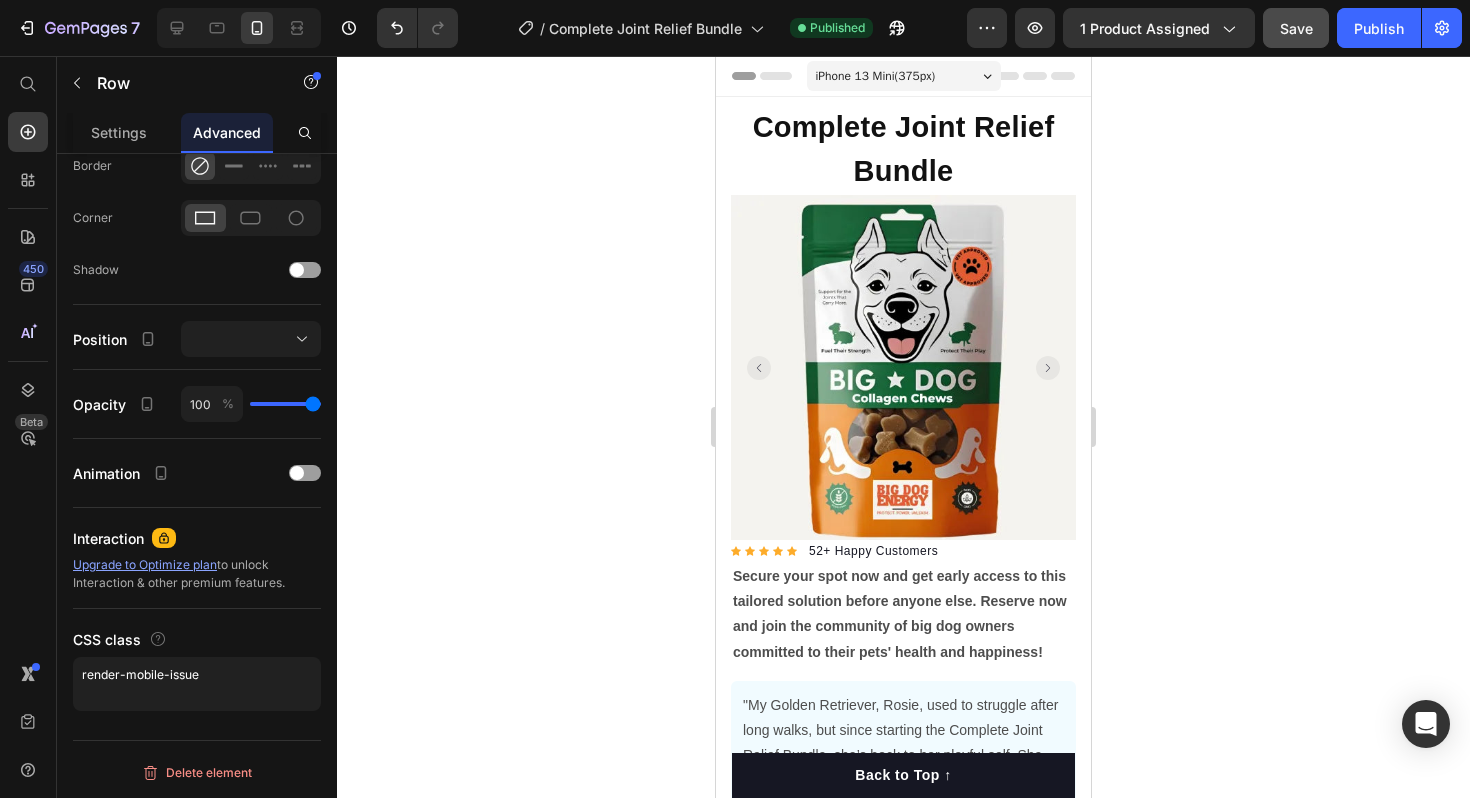 click on "Advanced" at bounding box center (227, 132) 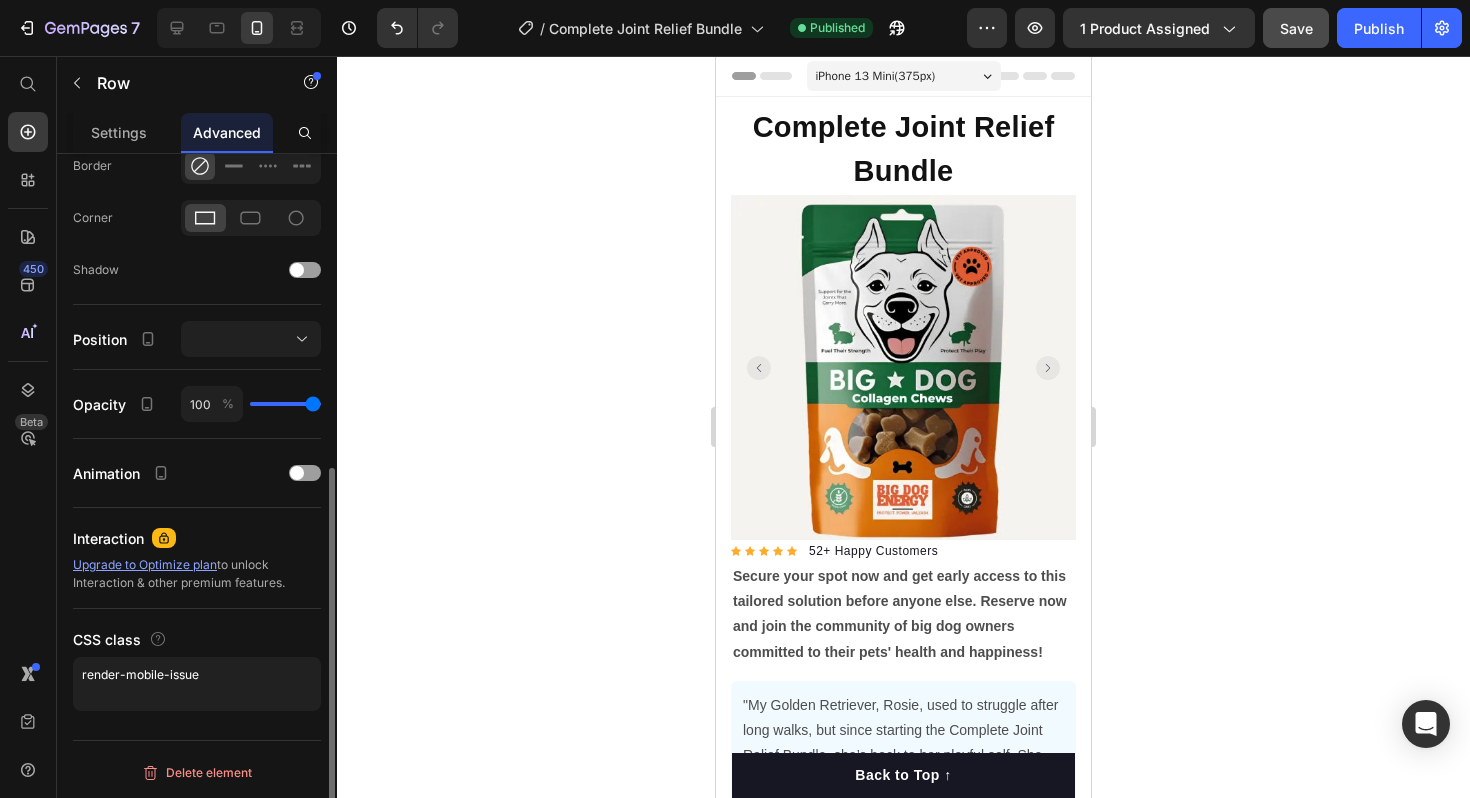 scroll, scrollTop: 0, scrollLeft: 0, axis: both 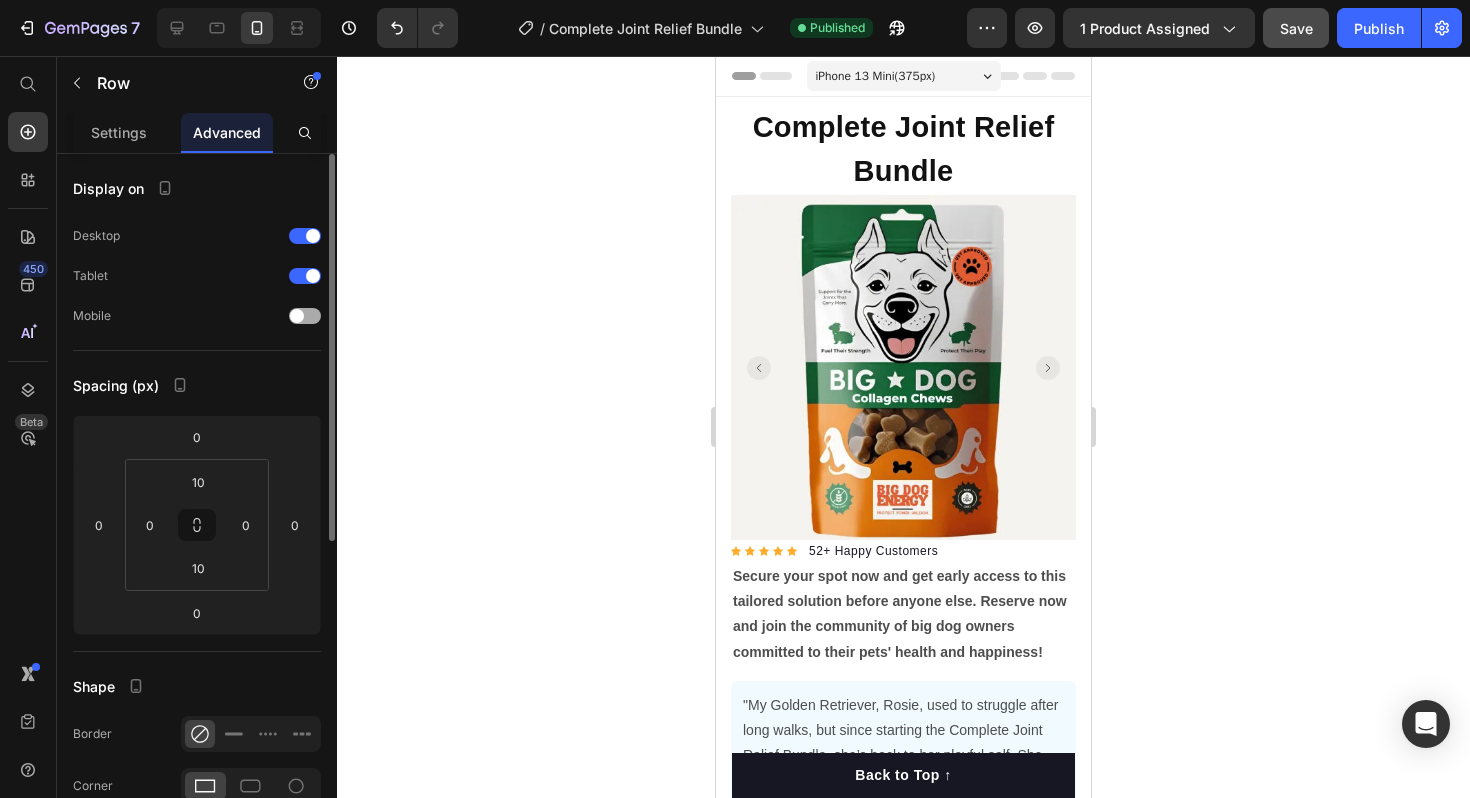 click at bounding box center [305, 316] 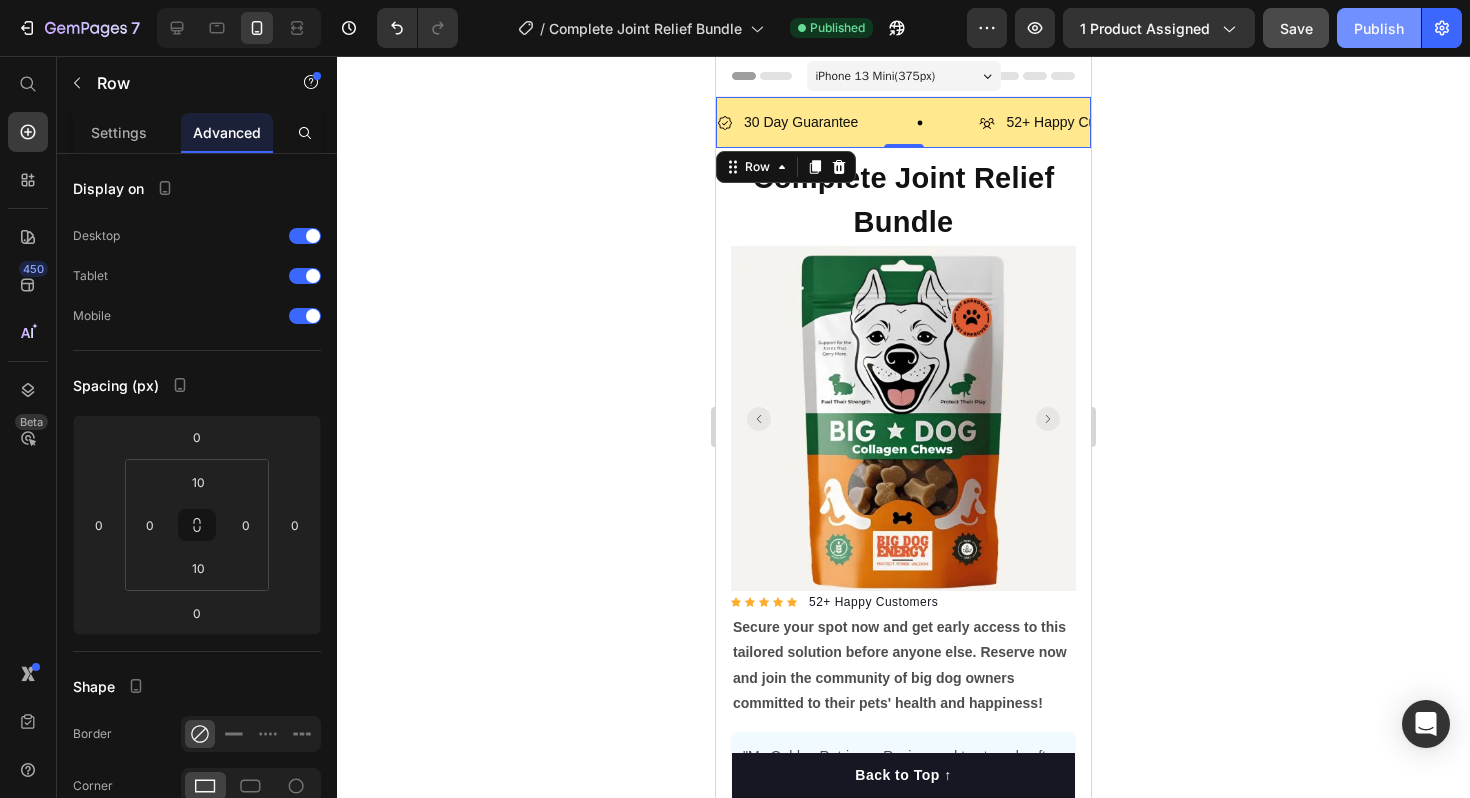 click on "Publish" at bounding box center [1379, 28] 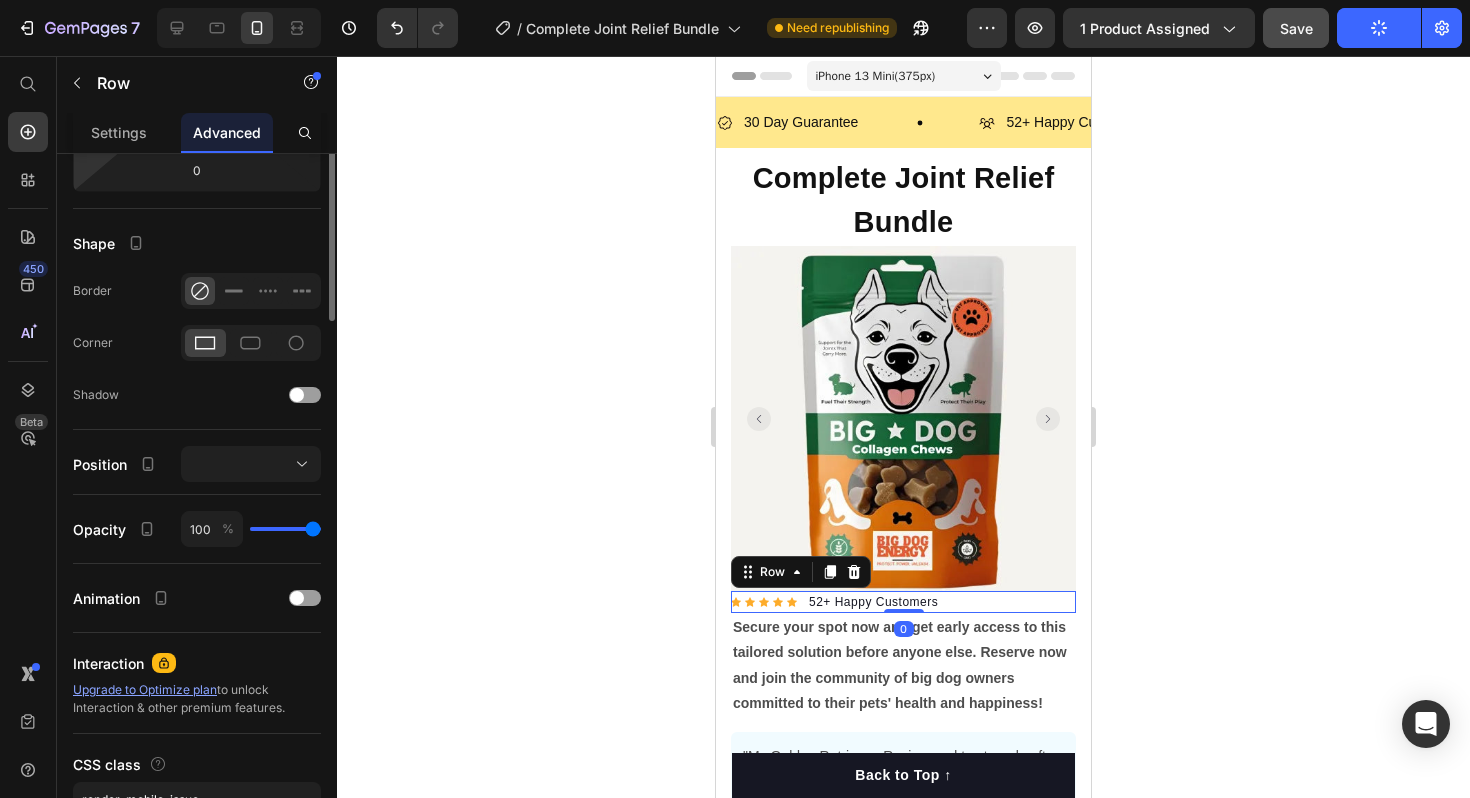 scroll, scrollTop: 568, scrollLeft: 0, axis: vertical 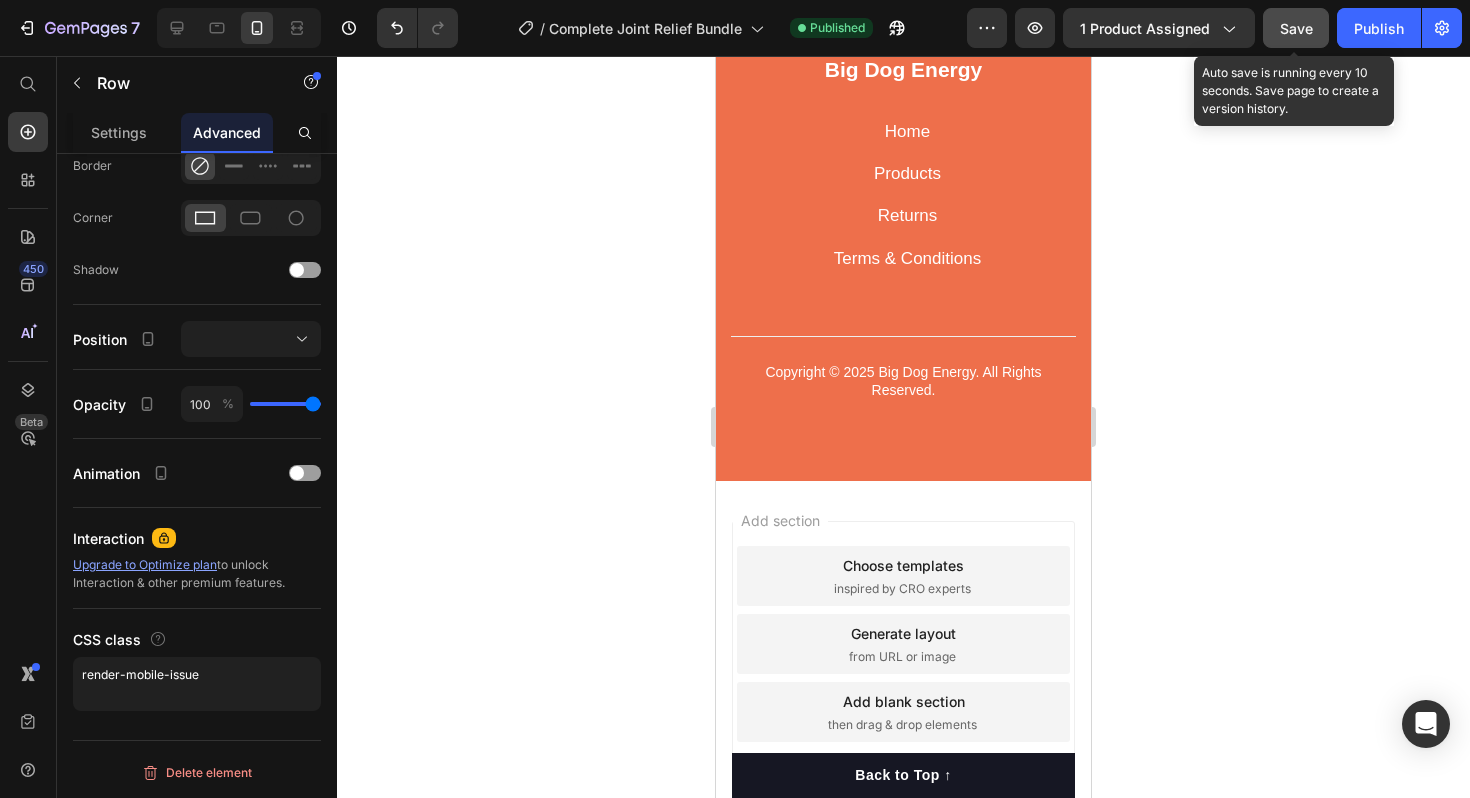 click on "Save" at bounding box center (1296, 28) 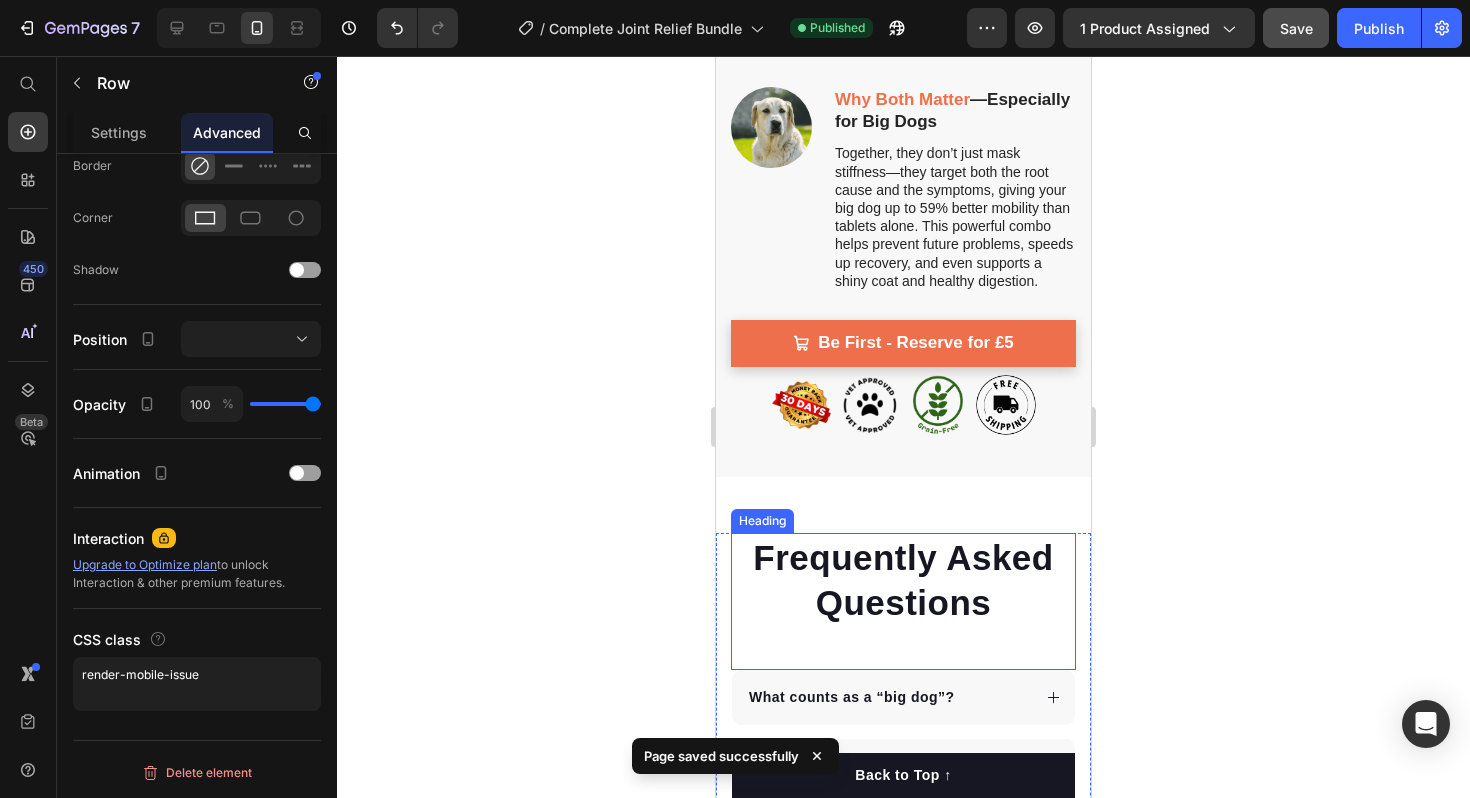 scroll, scrollTop: 2882, scrollLeft: 0, axis: vertical 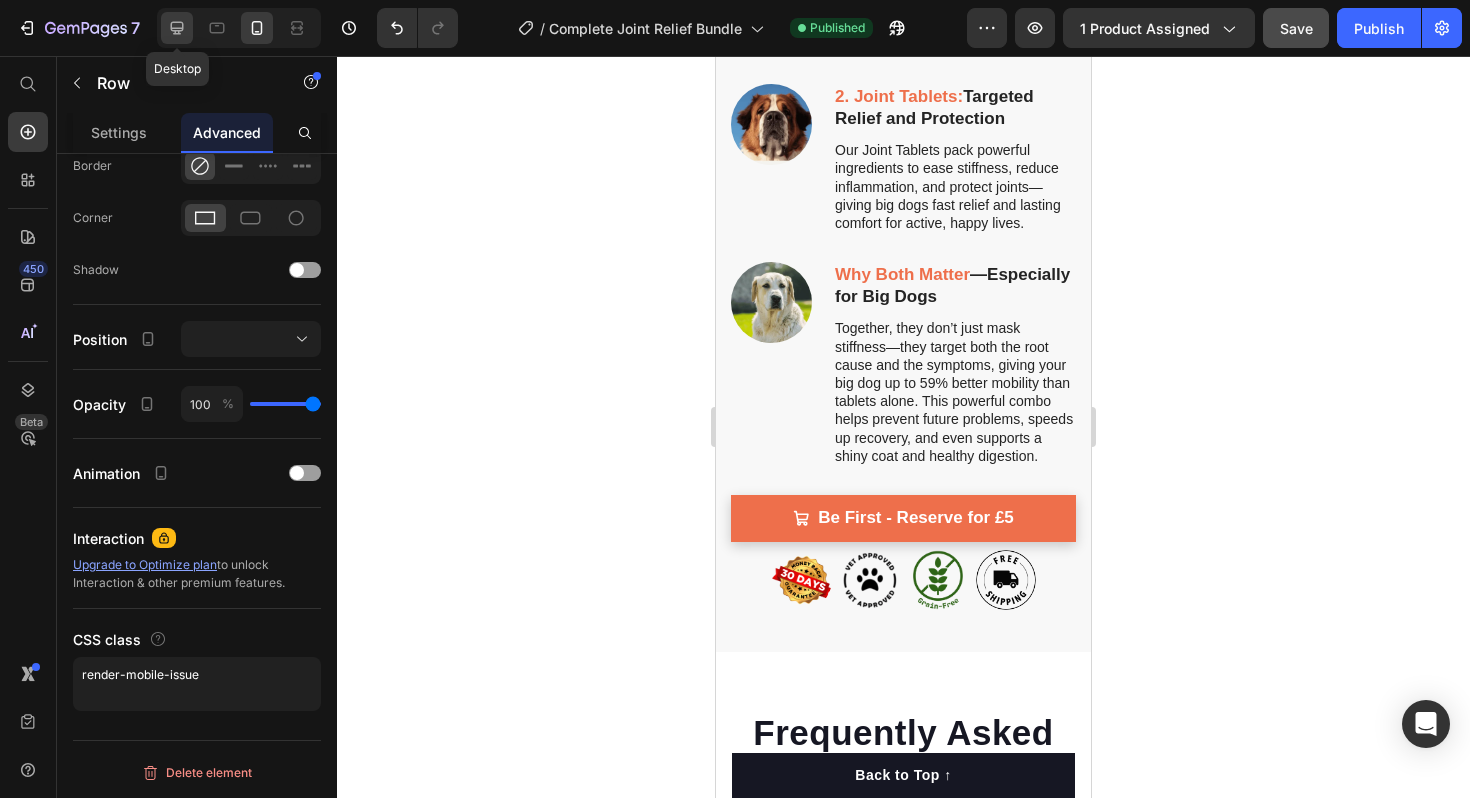 click 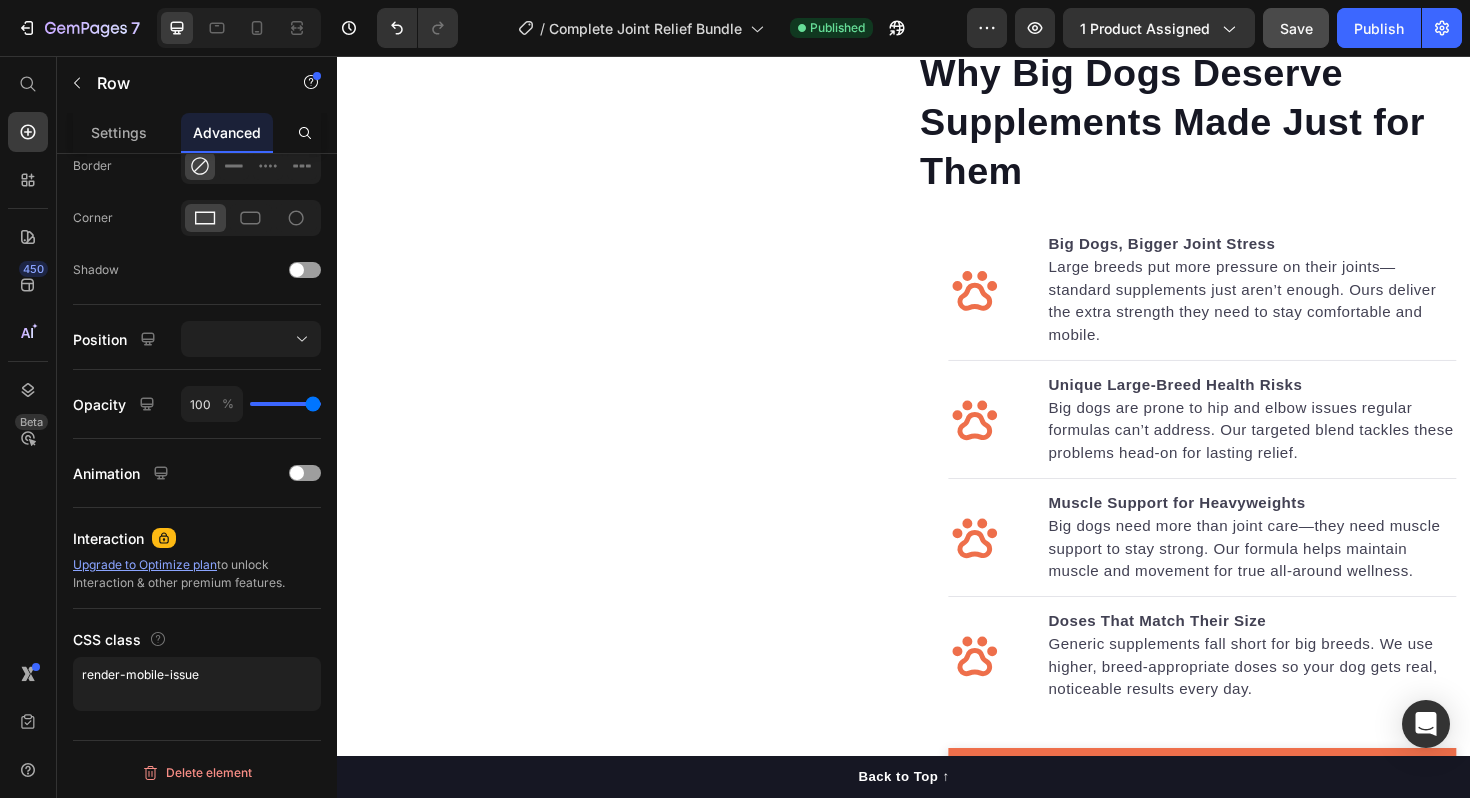 scroll, scrollTop: 4091, scrollLeft: 0, axis: vertical 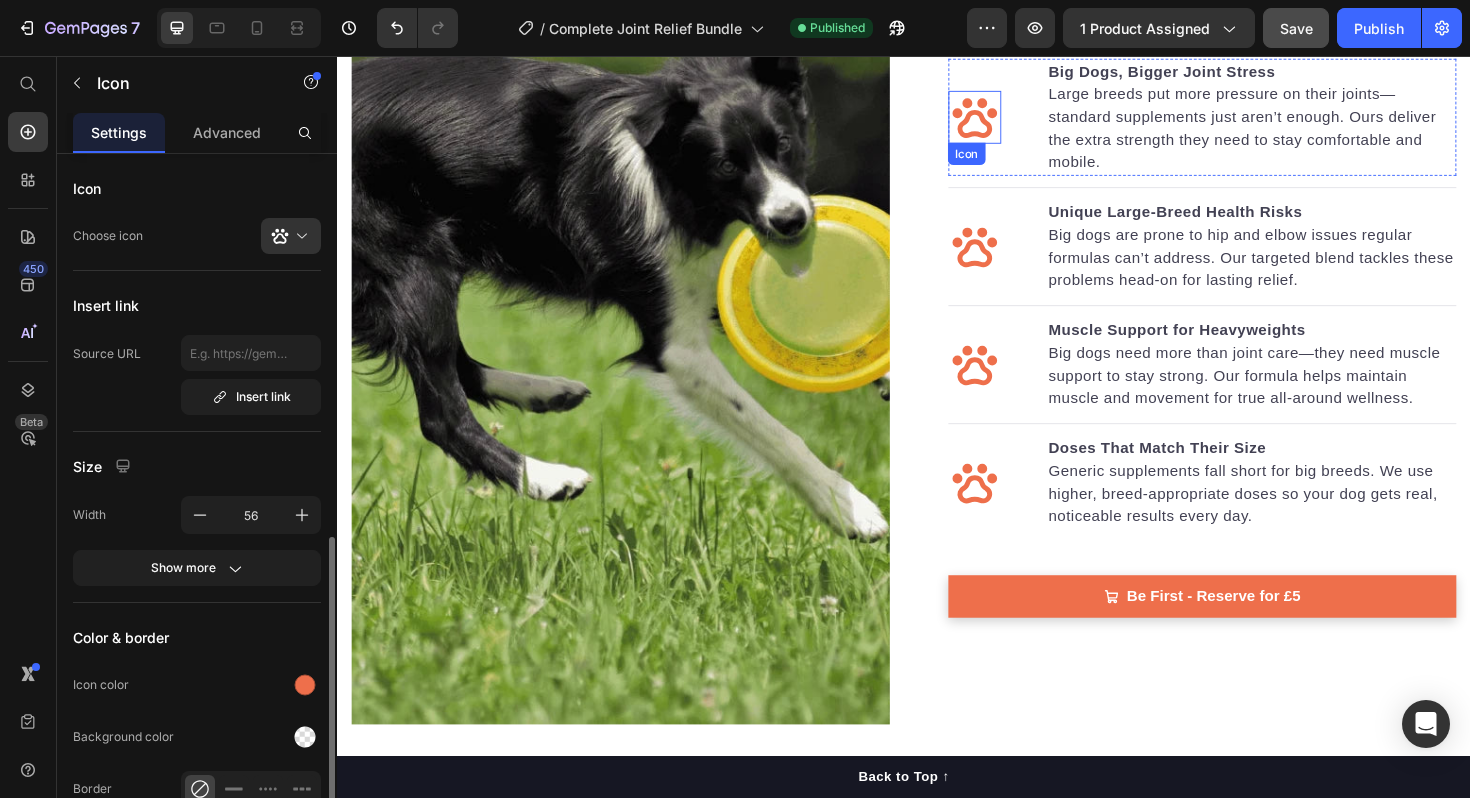 click 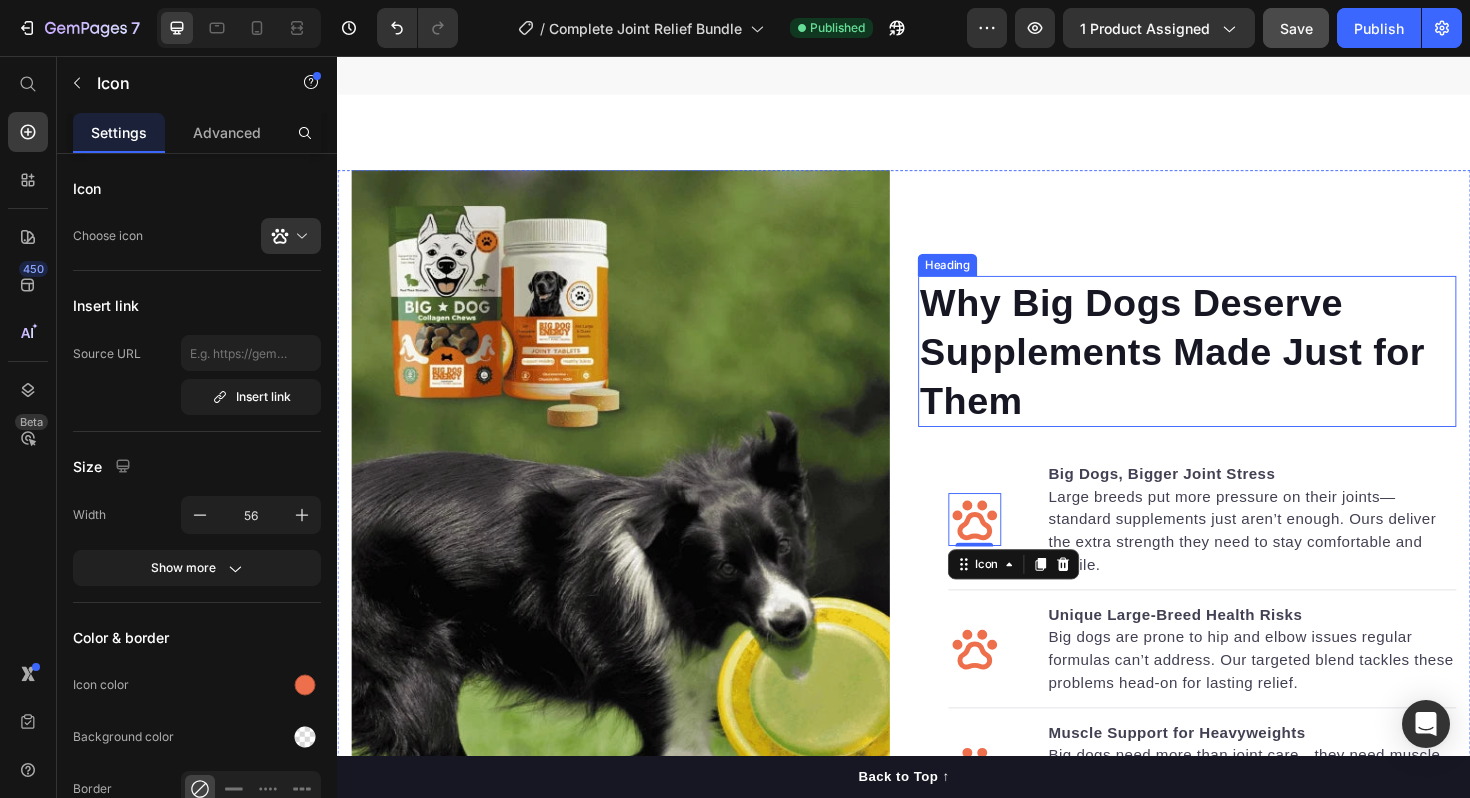 scroll, scrollTop: 3621, scrollLeft: 0, axis: vertical 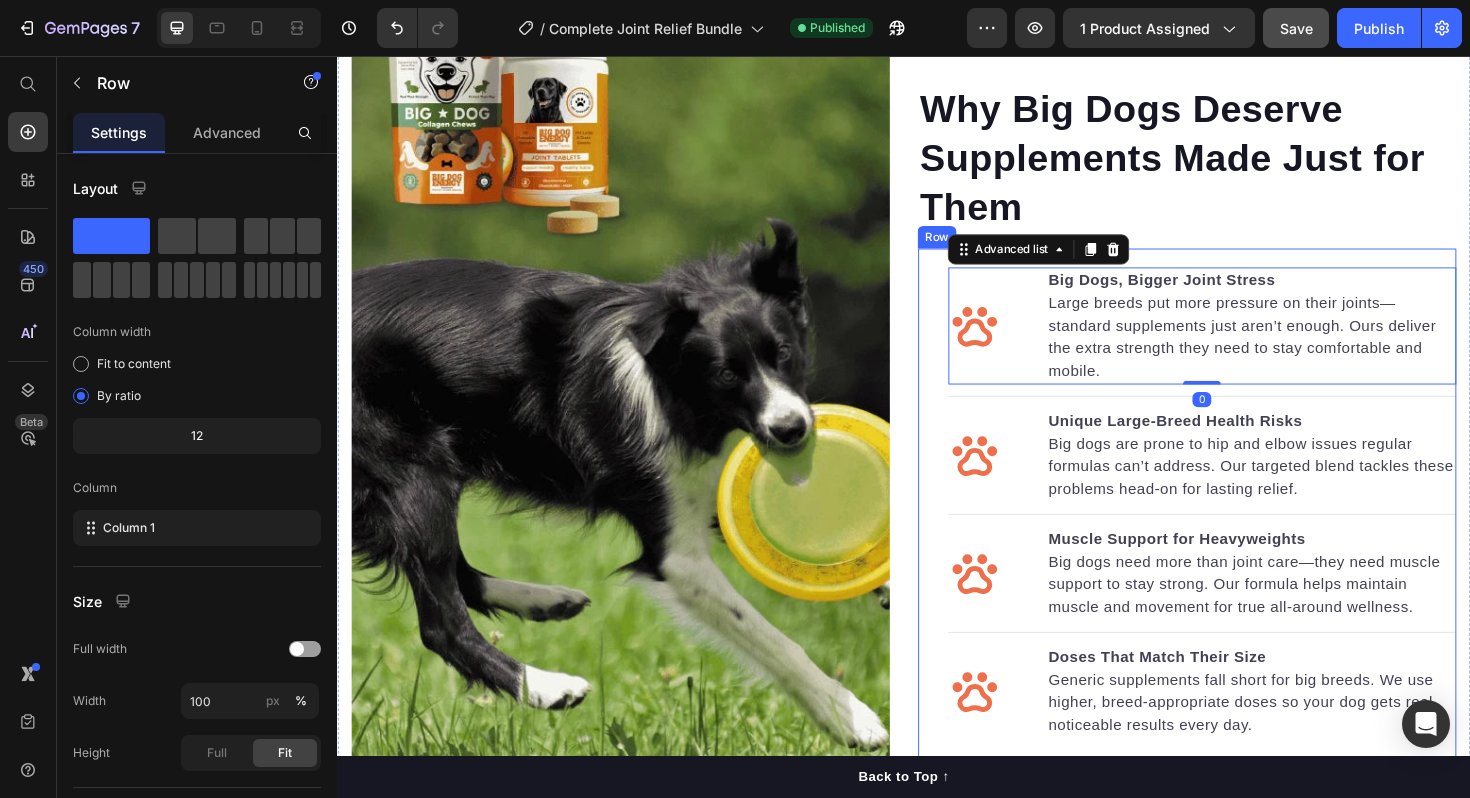 click on "Text block
Icon Big Dogs, Bigger Joint Stress Large breeds put more pressure on their joints—standard supplements just aren’t enough. Ours deliver the extra strength they need to stay comfortable and mobile. Text block Advanced list   0                Title Line
Icon Unique Large-Breed Health Risks Big dogs are prone to hip and elbow issues regular formulas can’t address. Our targeted blend tackles these problems head-on for lasting relief. Text block Advanced list                Title Line
Icon Muscle Support for Heavyweights Big dogs need more than joint care—they need muscle support to stay strong. Our formula helps maintain muscle and movement for true all-around wellness. Text block Advanced list                Title Line
Icon Doses That Match Their Size Generic supplements fall short for big breeds. We use higher, breed-appropriate doses so your dog gets real, noticeable results every day. Text block Advanced list" at bounding box center (1237, 566) 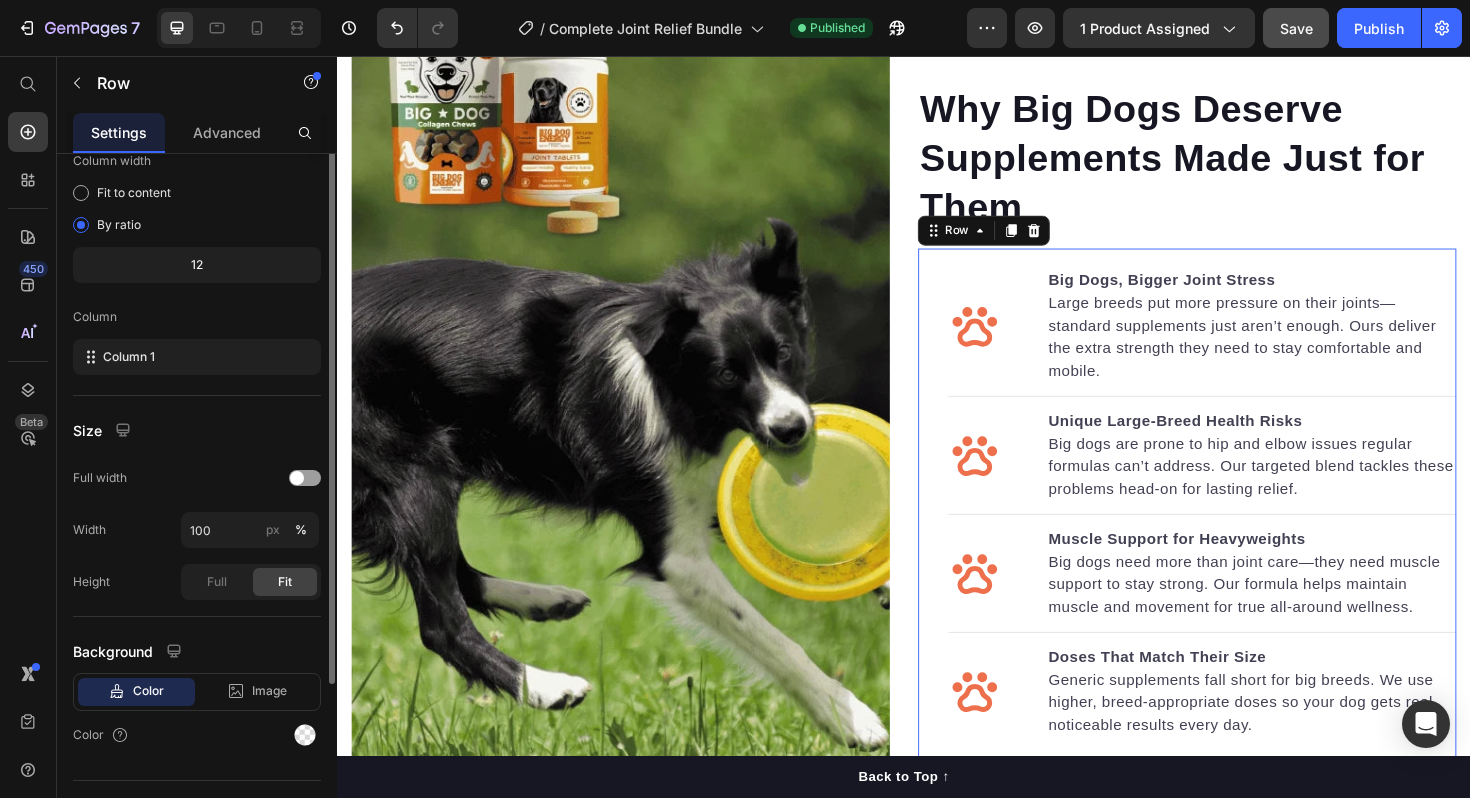 scroll, scrollTop: 211, scrollLeft: 0, axis: vertical 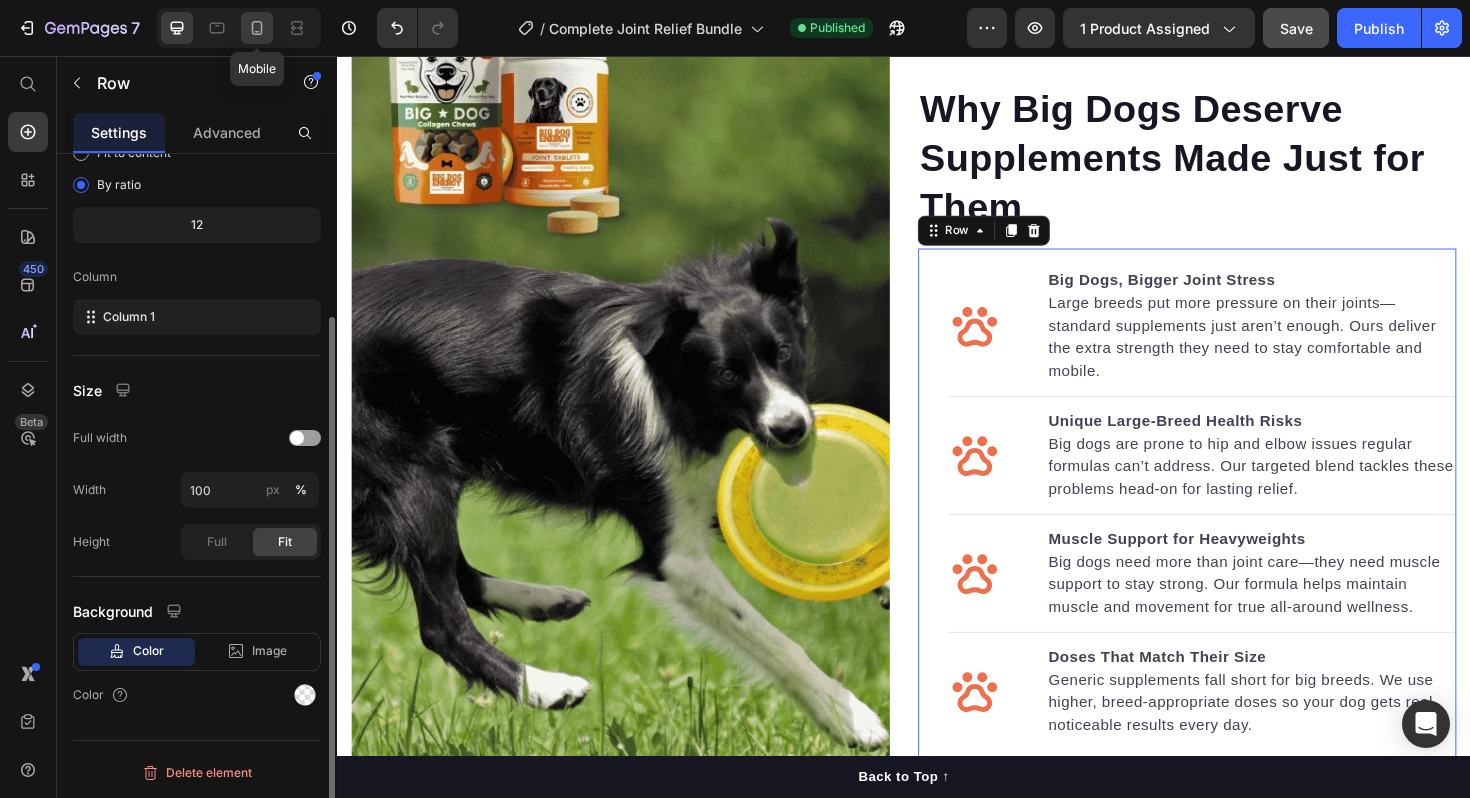 click 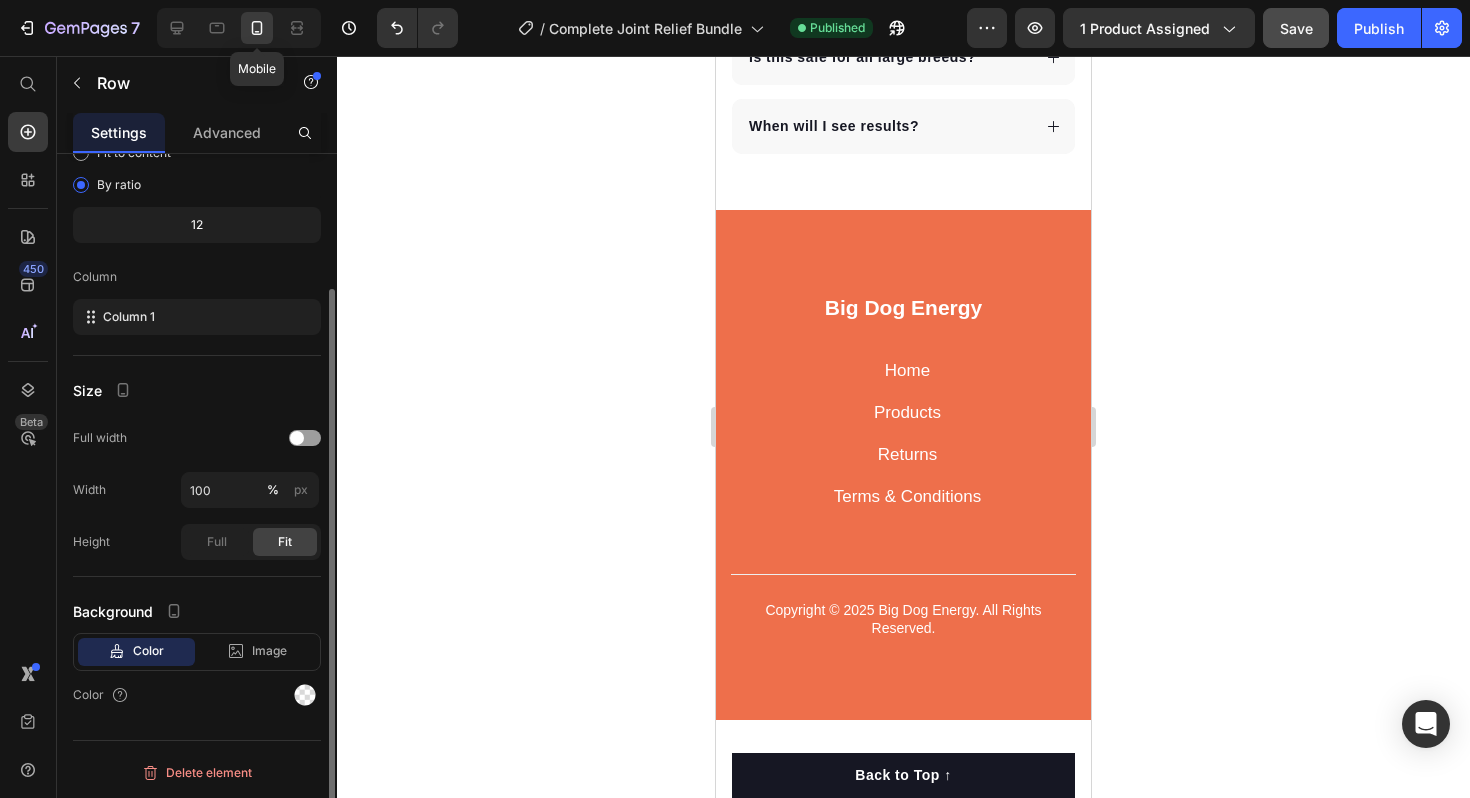 scroll, scrollTop: 3527, scrollLeft: 0, axis: vertical 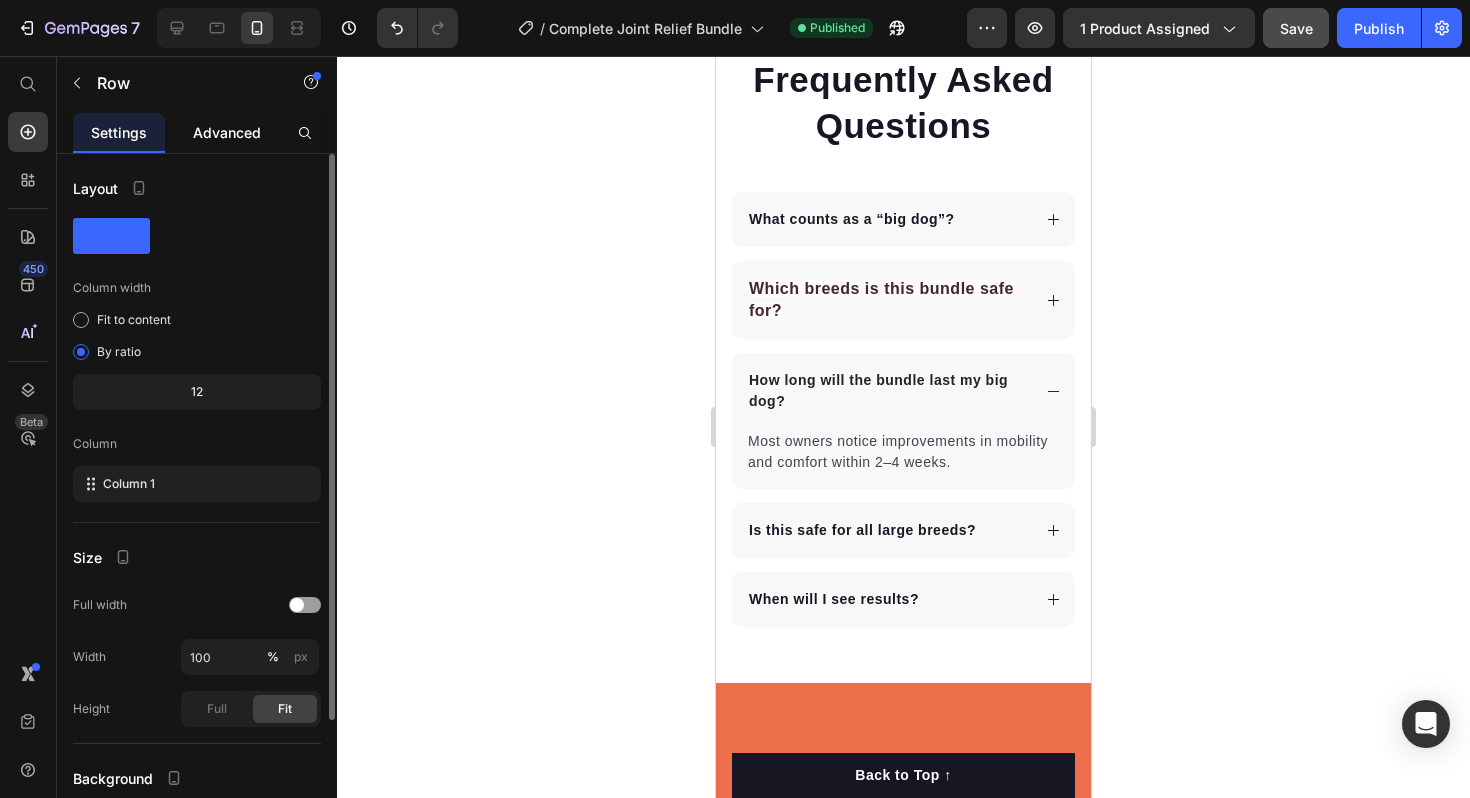 click on "Advanced" at bounding box center (227, 132) 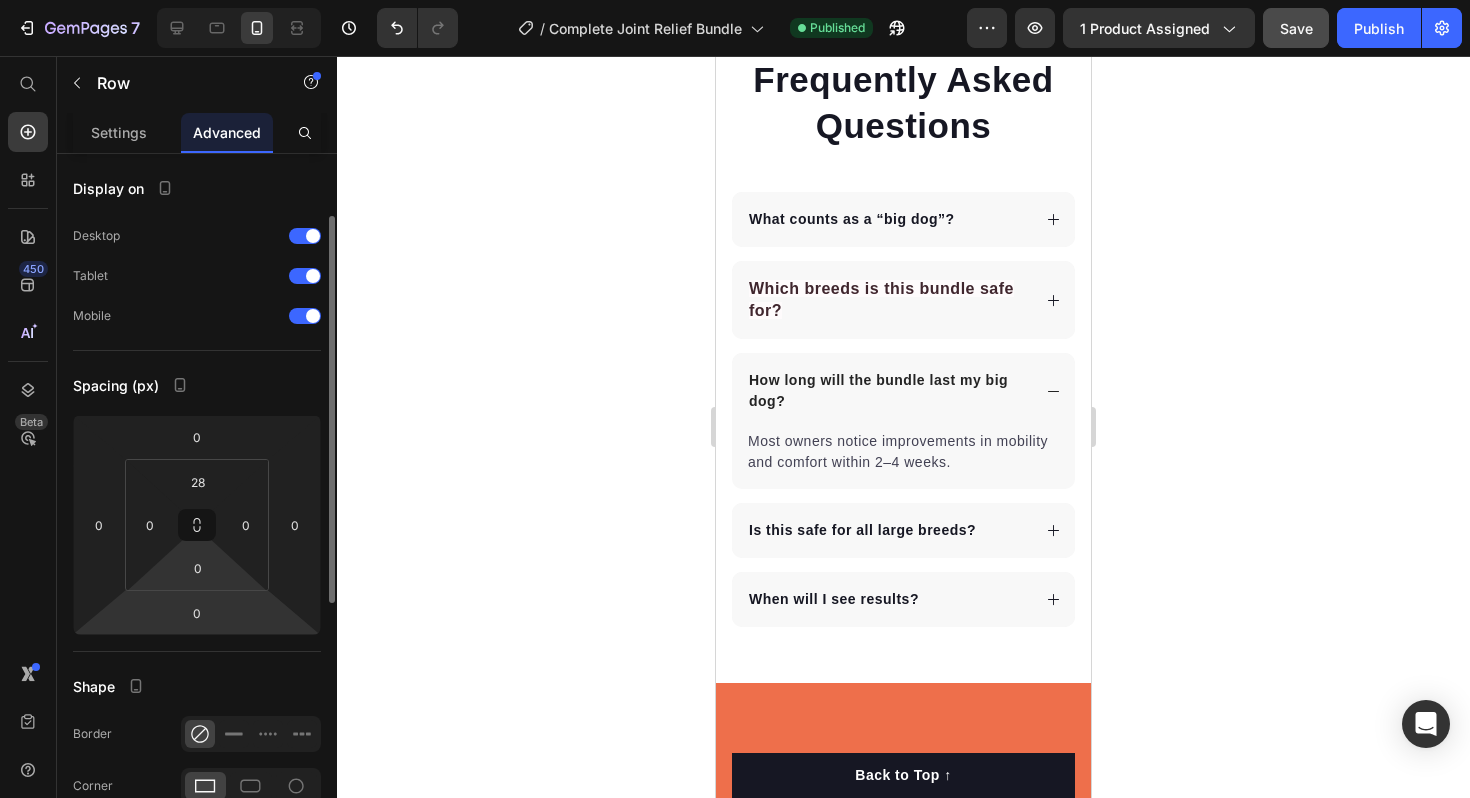 scroll, scrollTop: 568, scrollLeft: 0, axis: vertical 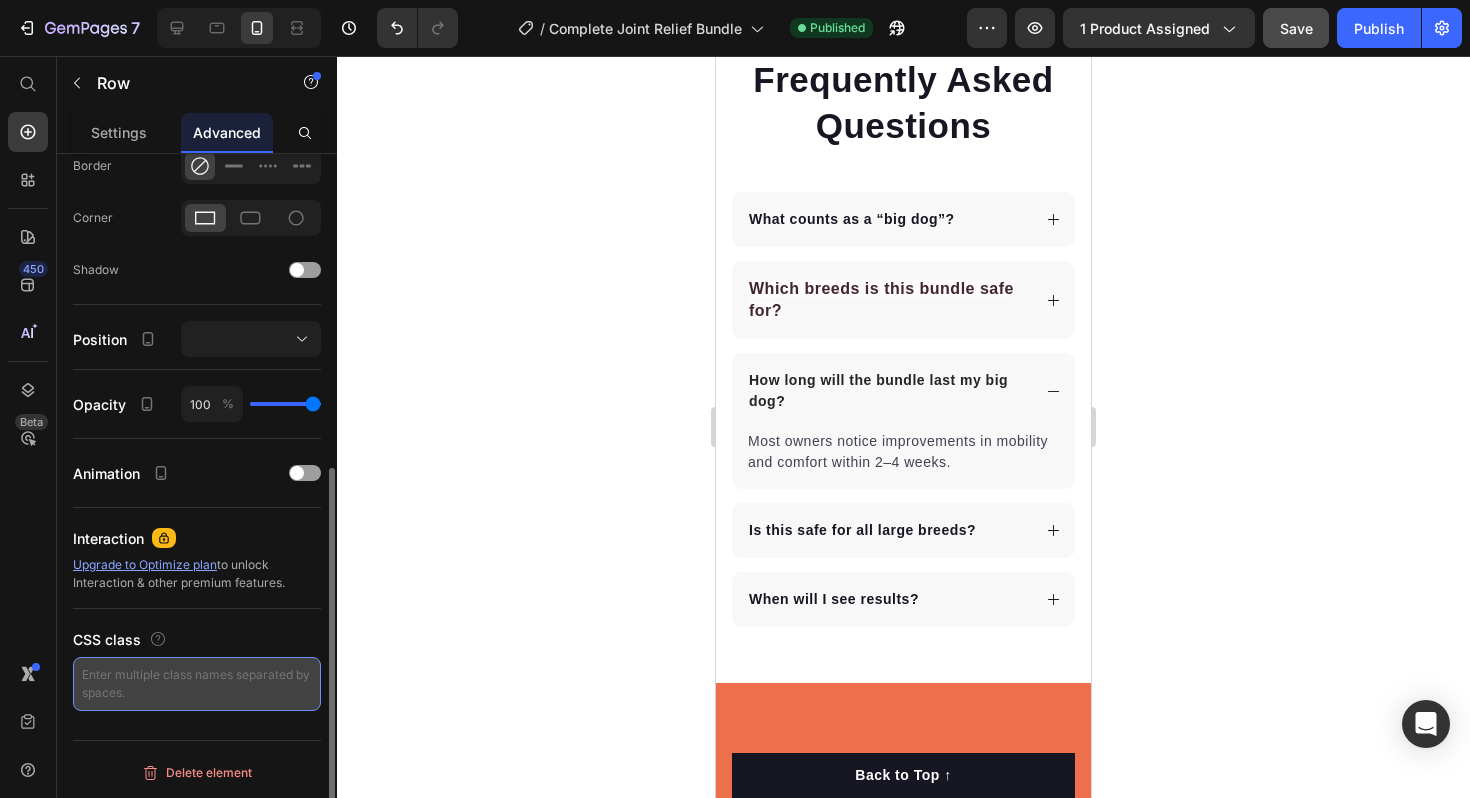click at bounding box center [197, 684] 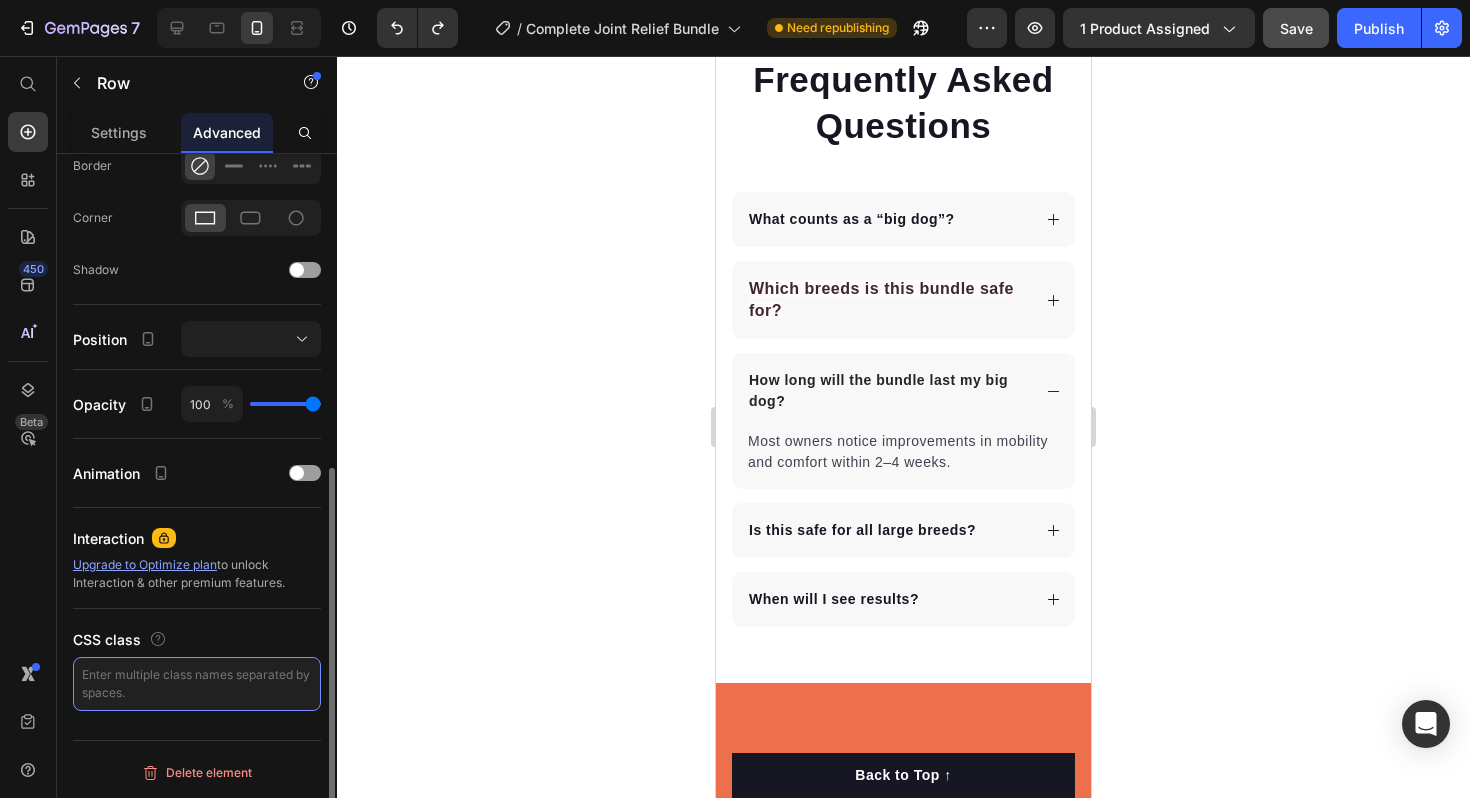 paste on "render-mobile-issue" 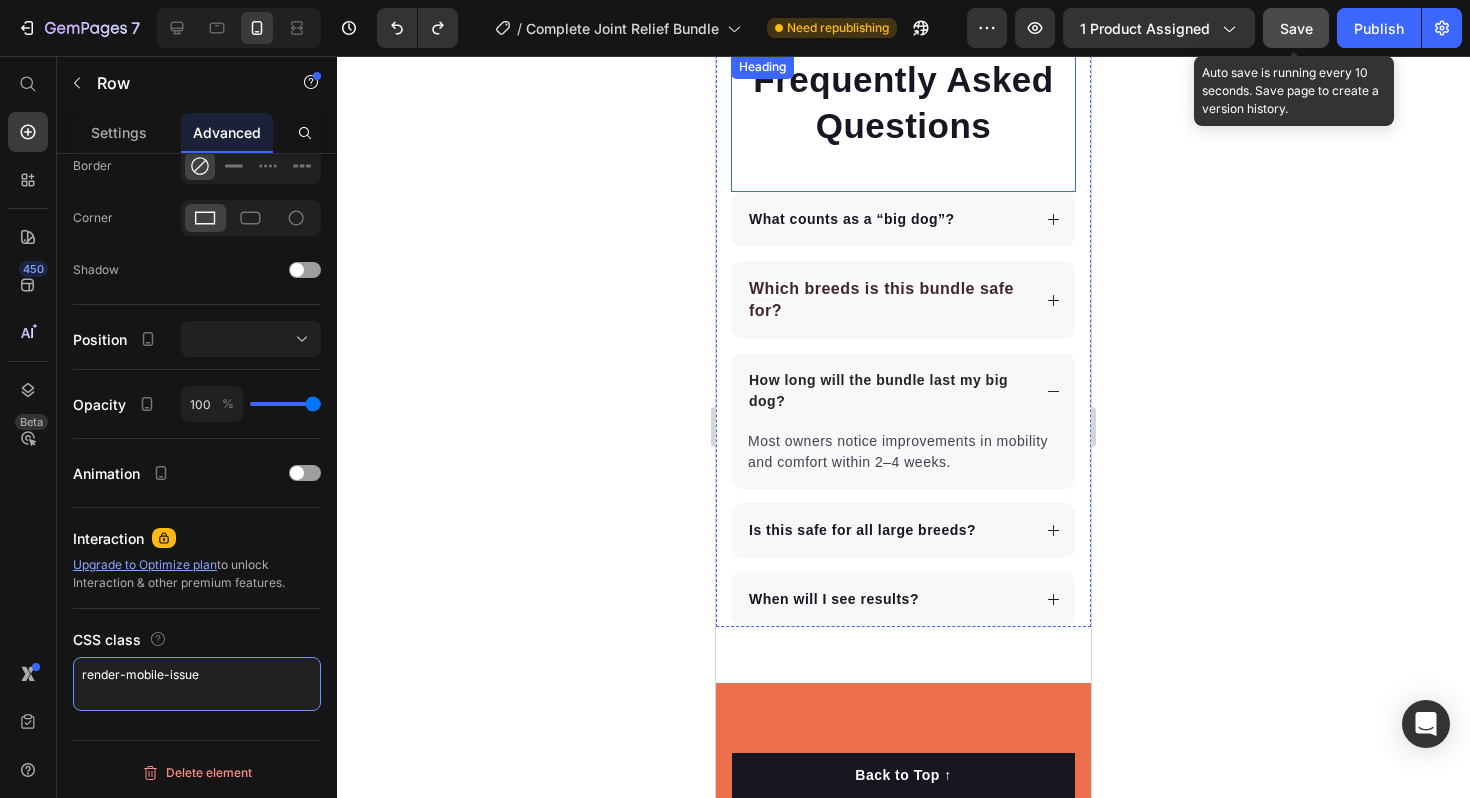 type on "render-mobile-issue" 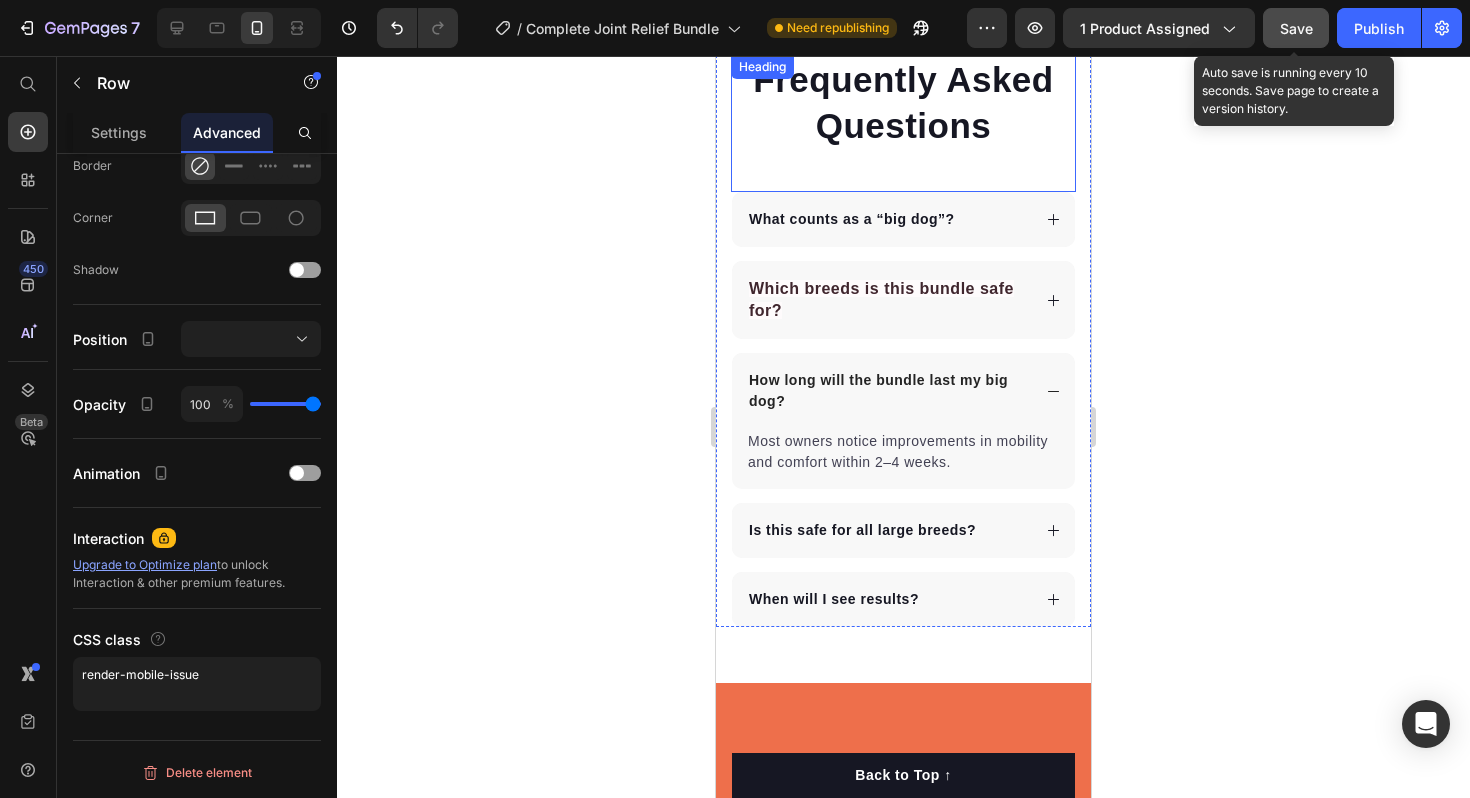 click on "Save" 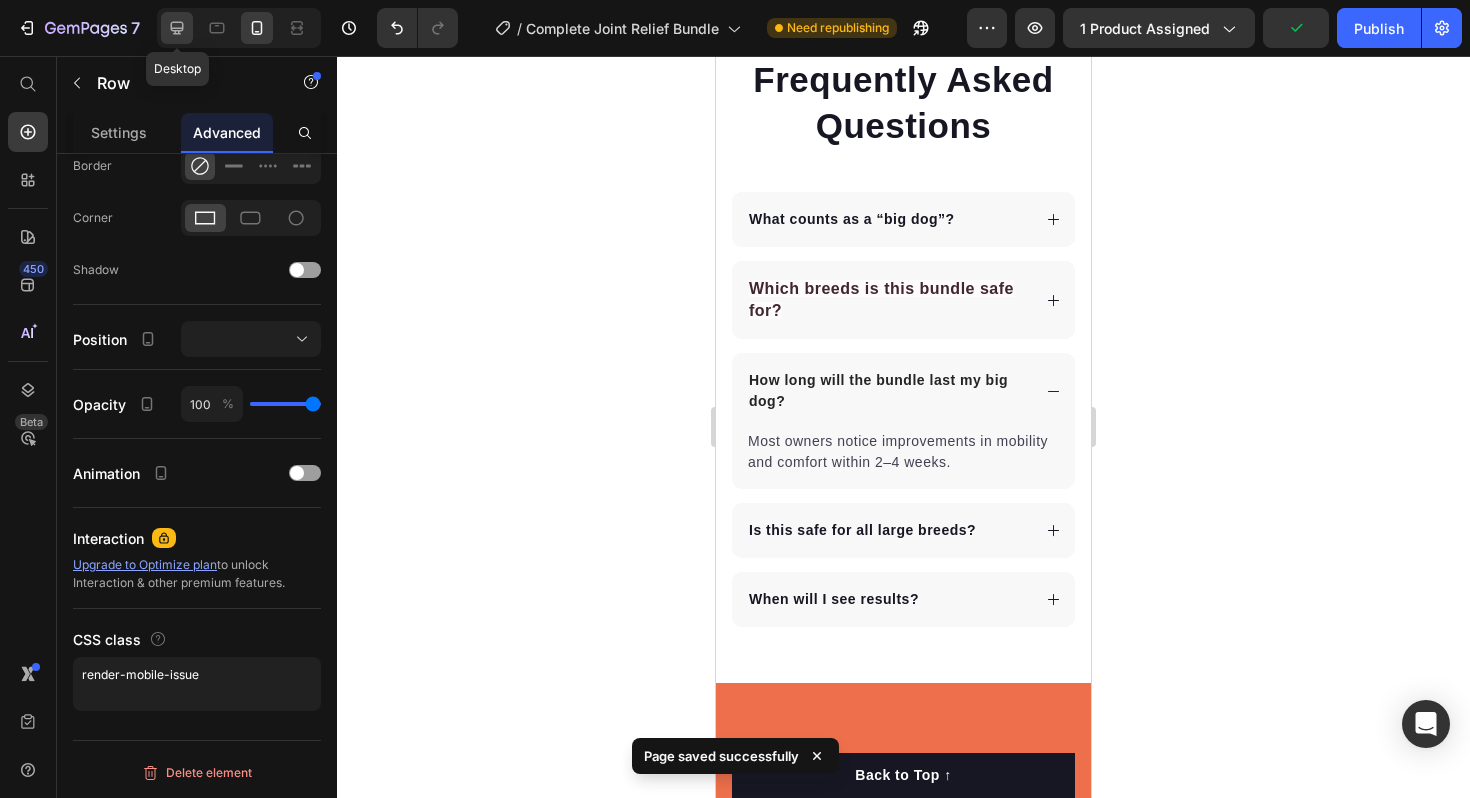 click 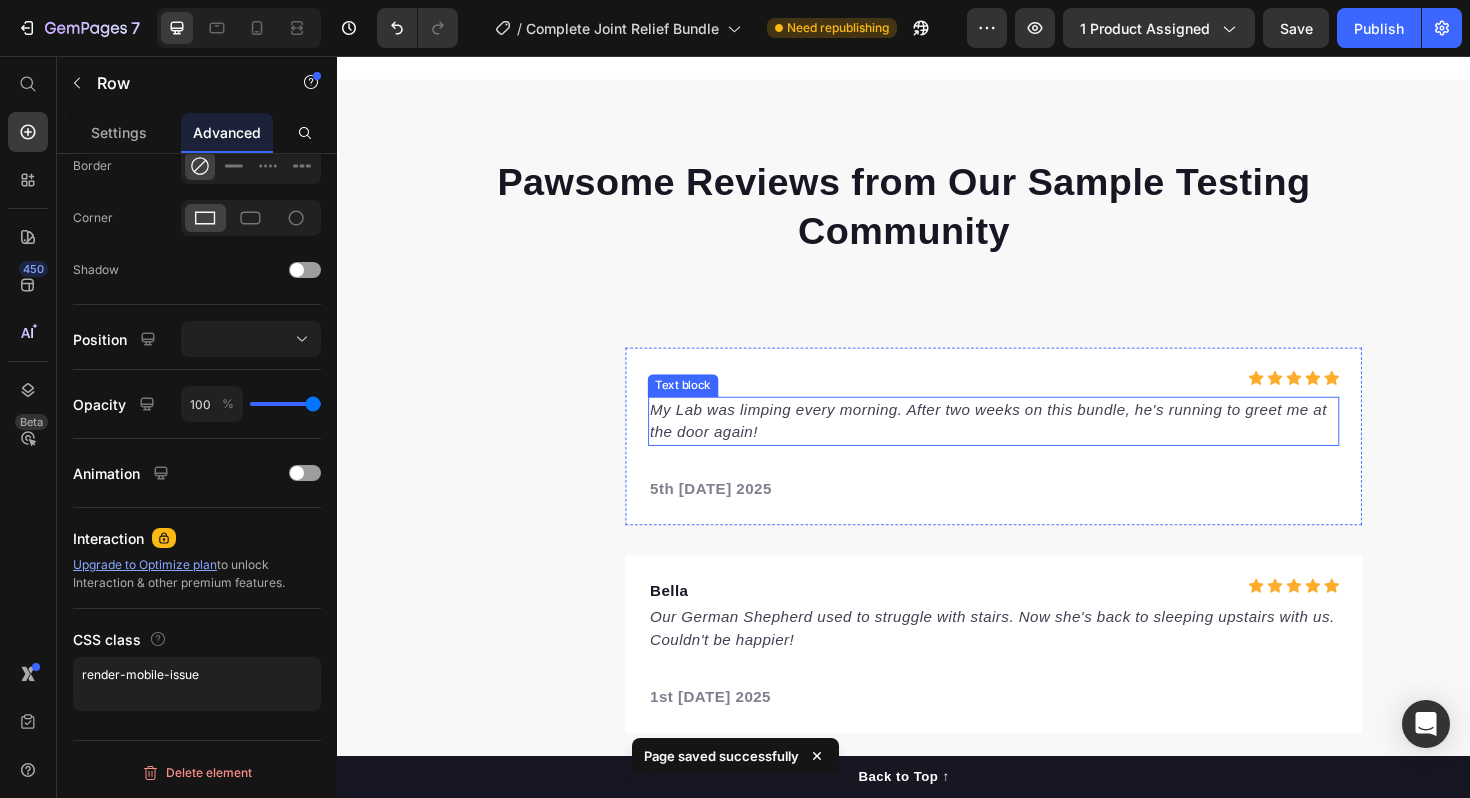 scroll, scrollTop: 8728, scrollLeft: 0, axis: vertical 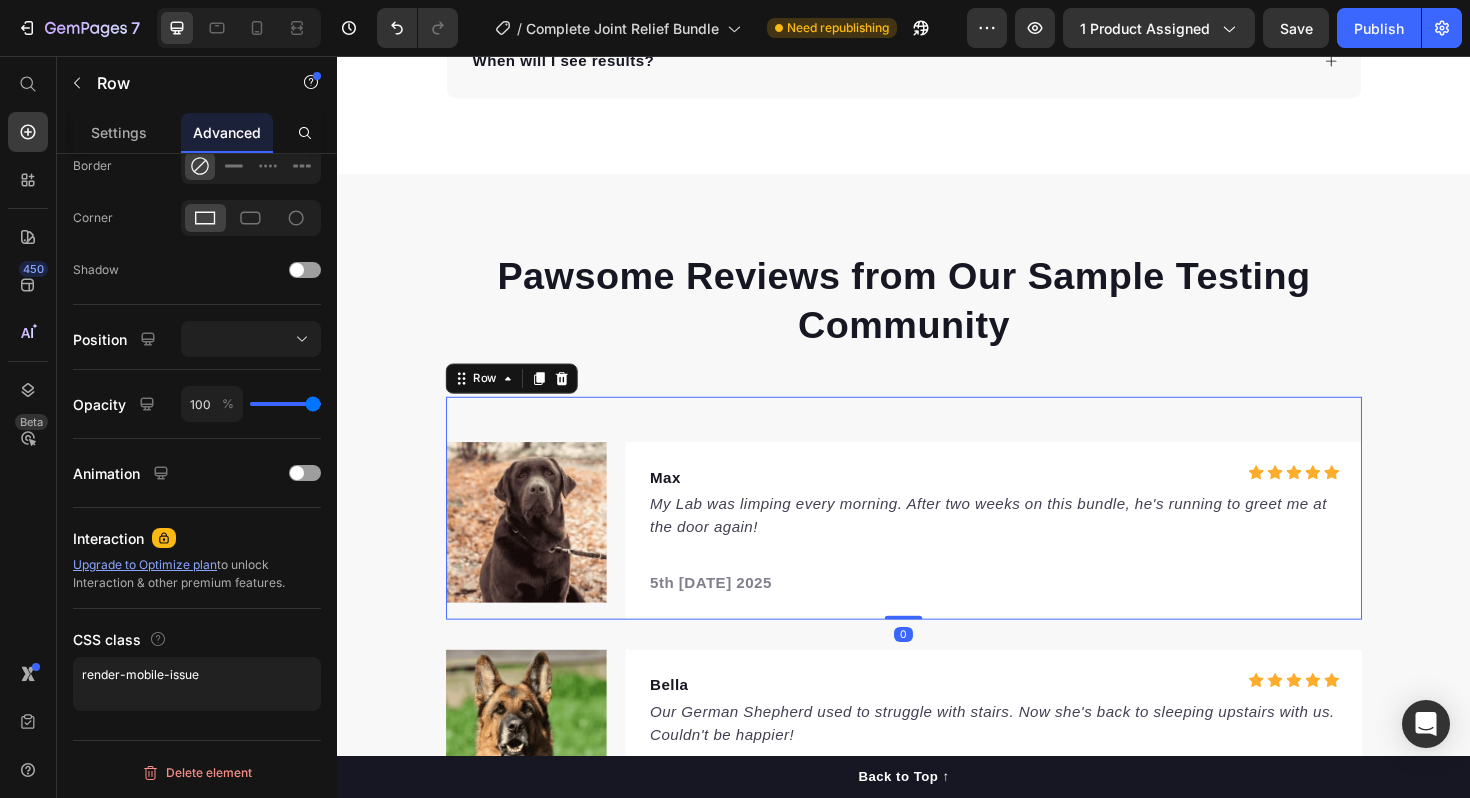 click on "Image Max Text block Icon Icon Icon Icon Icon Icon List Hoz Row My Lab was limping every morning. After two weeks on this bundle, he's running to greet me at the door again! Text block 5th June 2025 Text block Row Row   0" at bounding box center (937, 535) 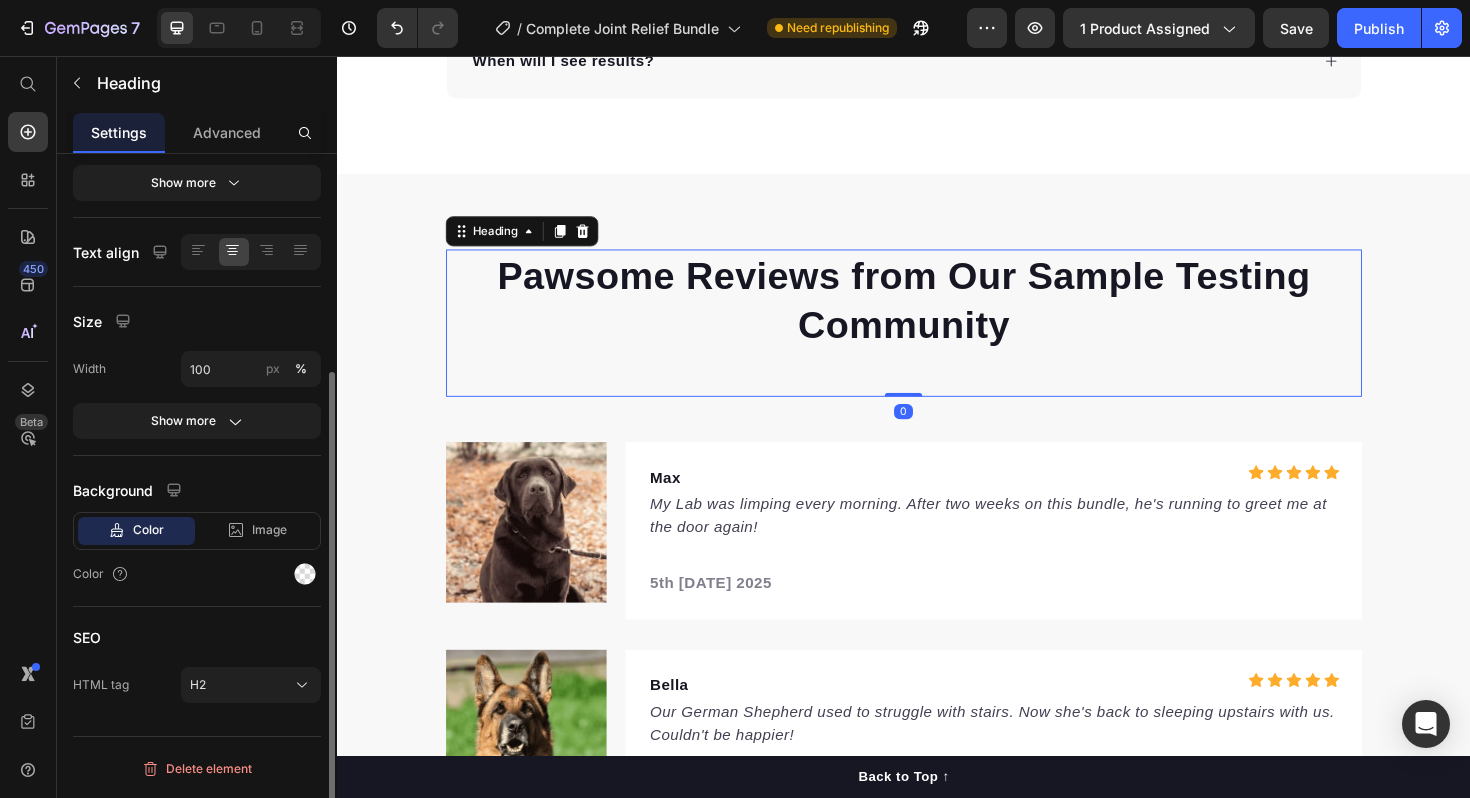 click on "Pawsome Reviews from Our Sample Testing Community" at bounding box center (937, 315) 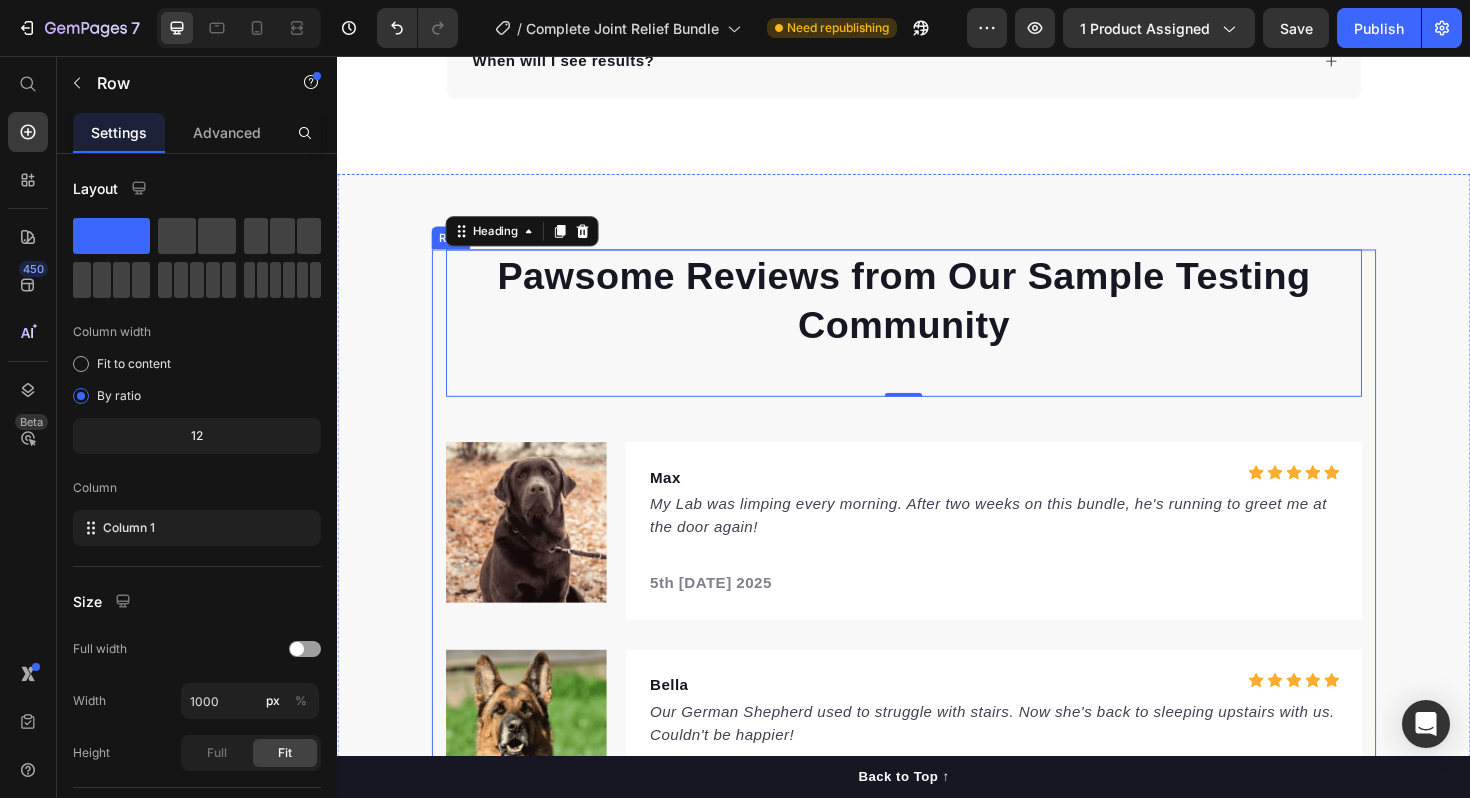 click on "Pawsome Reviews from Our Sample Testing Community Heading   0 Image Max Text block Icon Icon Icon Icon Icon Icon List Hoz Row My Lab was limping every morning. After two weeks on this bundle, he's running to greet me at the door again! Text block 5th June 2025 Text block Row Row Row Image Bella Text block Icon Icon Icon Icon Icon Icon List Hoz Row Our German Shepherd used to struggle with stairs. Now she's back to sleeping upstairs with us. Couldn't be happier! Text block 1st June 2025 Text block Row Row Image Duke Text block Icon Icon Icon Icon
Icon Icon List Hoz Row I noticed a difference in my Golden Retriever energy within days. He's playing fetch again and doesn't need help getting up.  Text block 22nd May 2025 Text block Row Row Row" at bounding box center (937, 677) 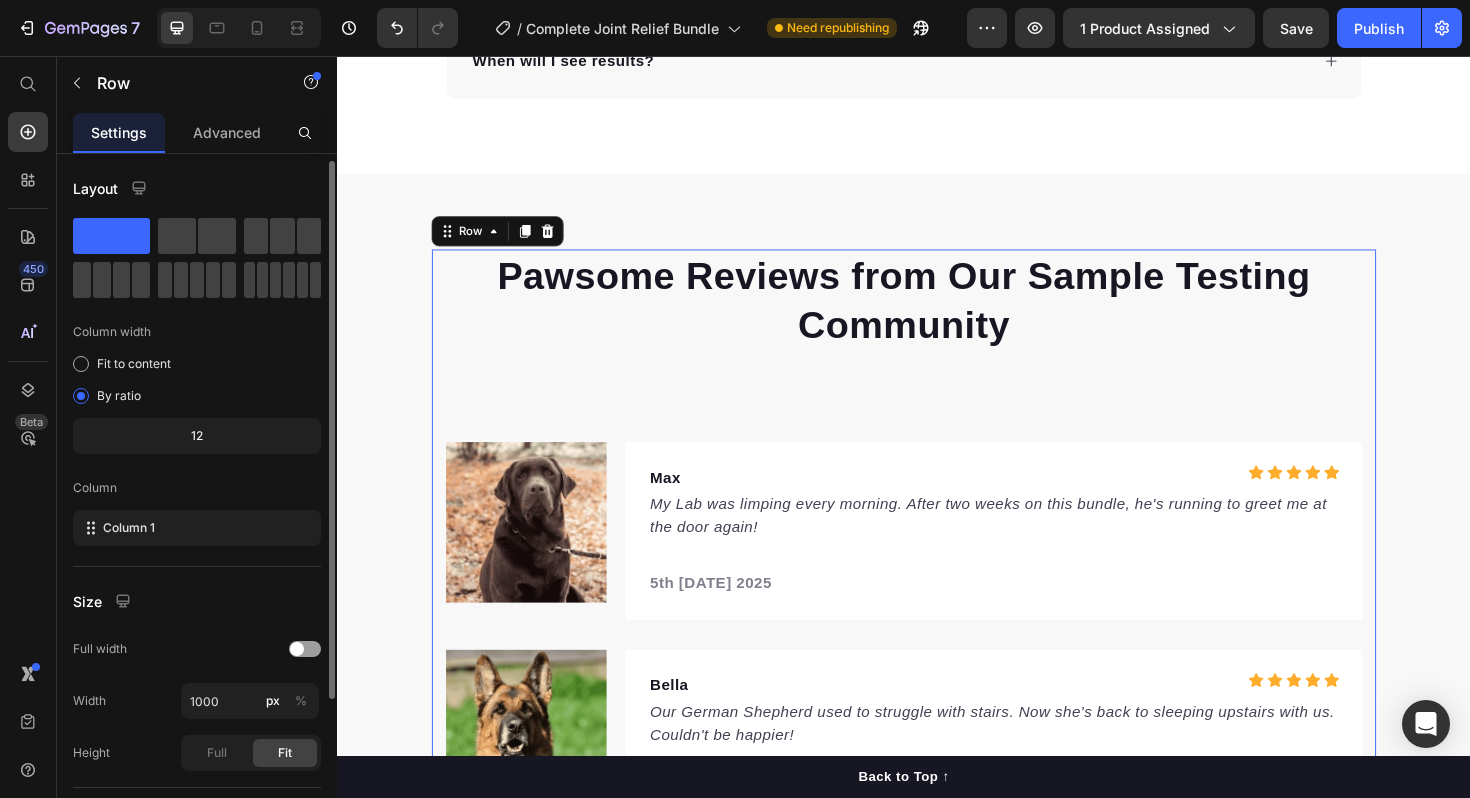 scroll, scrollTop: 211, scrollLeft: 0, axis: vertical 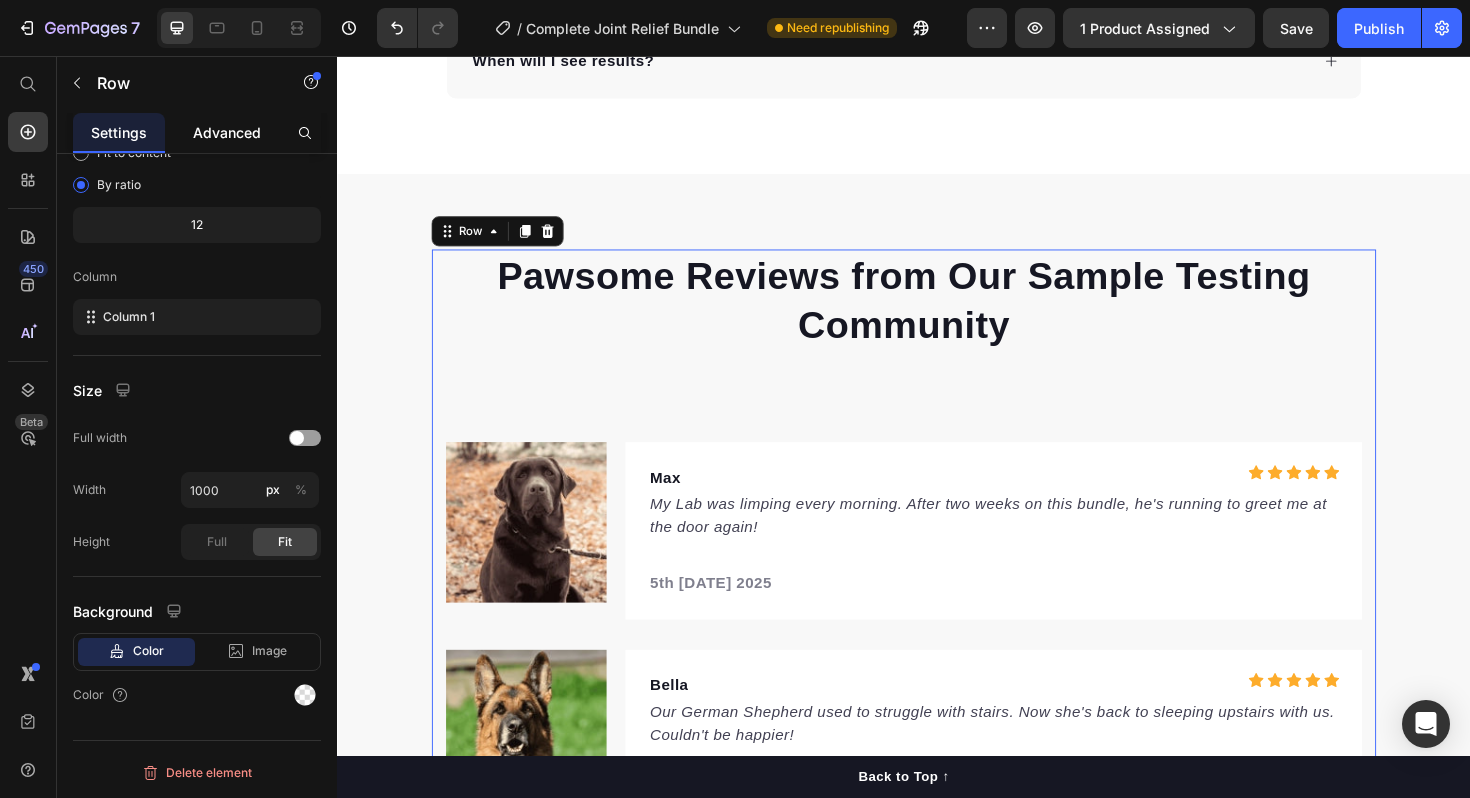 click on "Advanced" at bounding box center (227, 132) 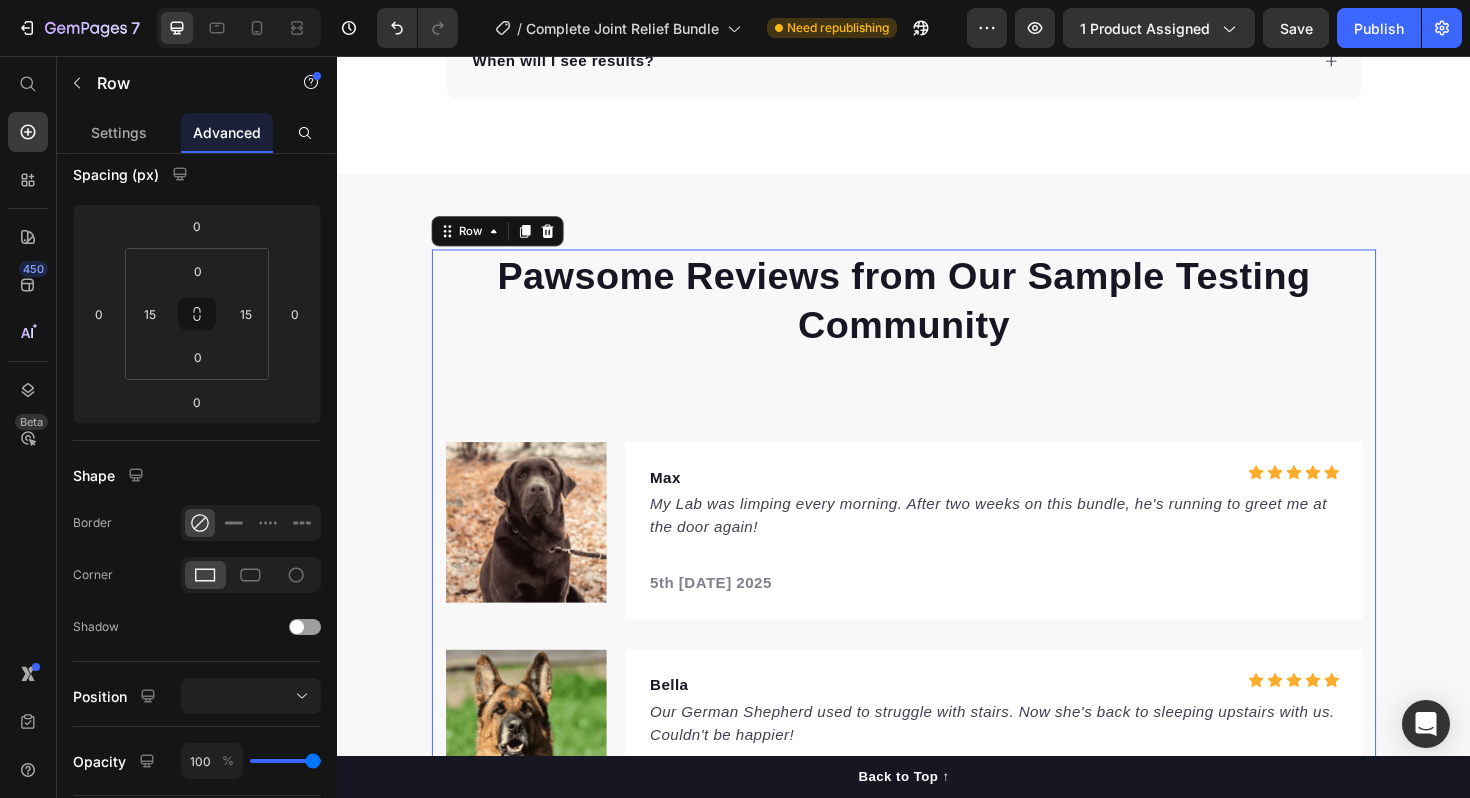 scroll, scrollTop: 0, scrollLeft: 0, axis: both 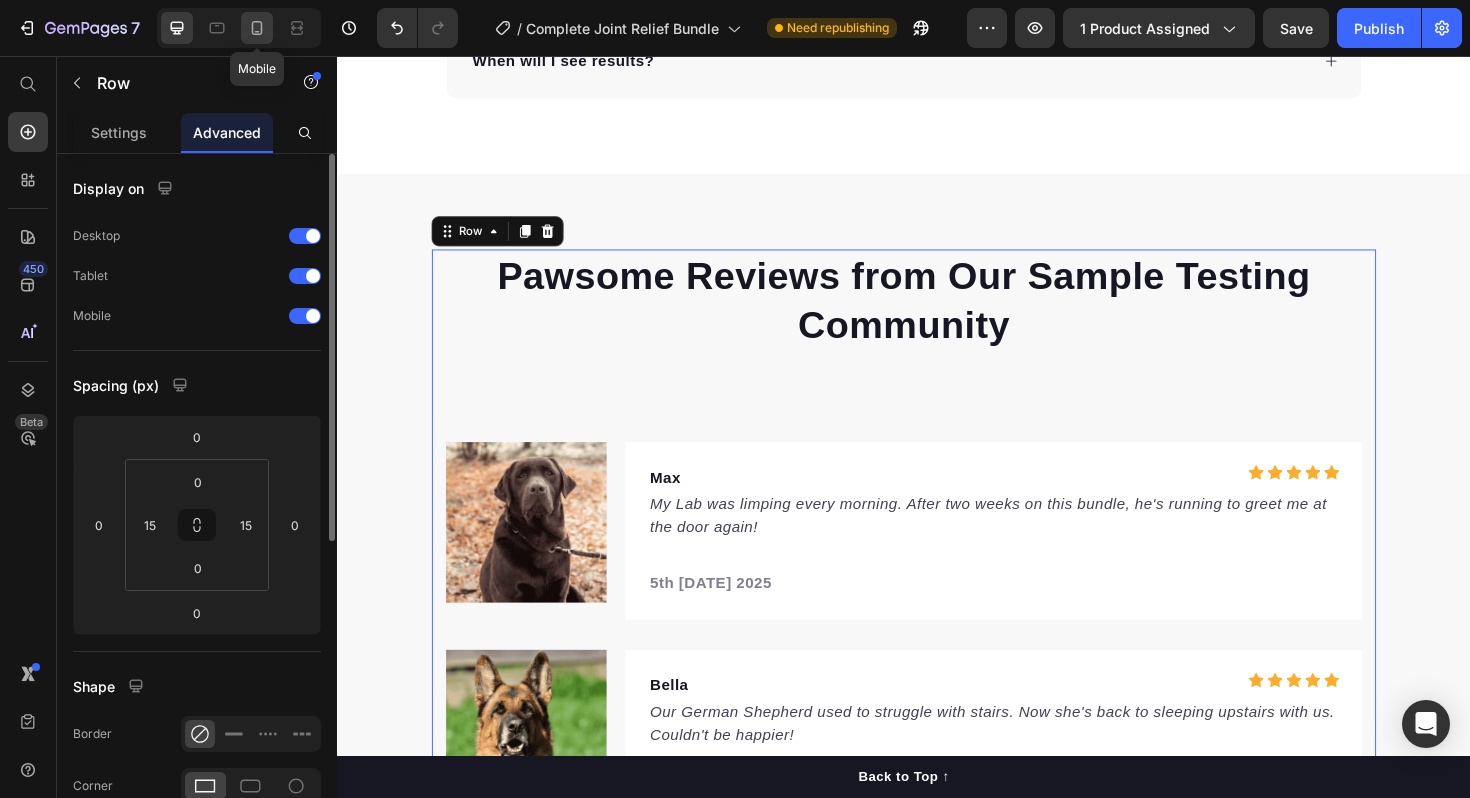 click 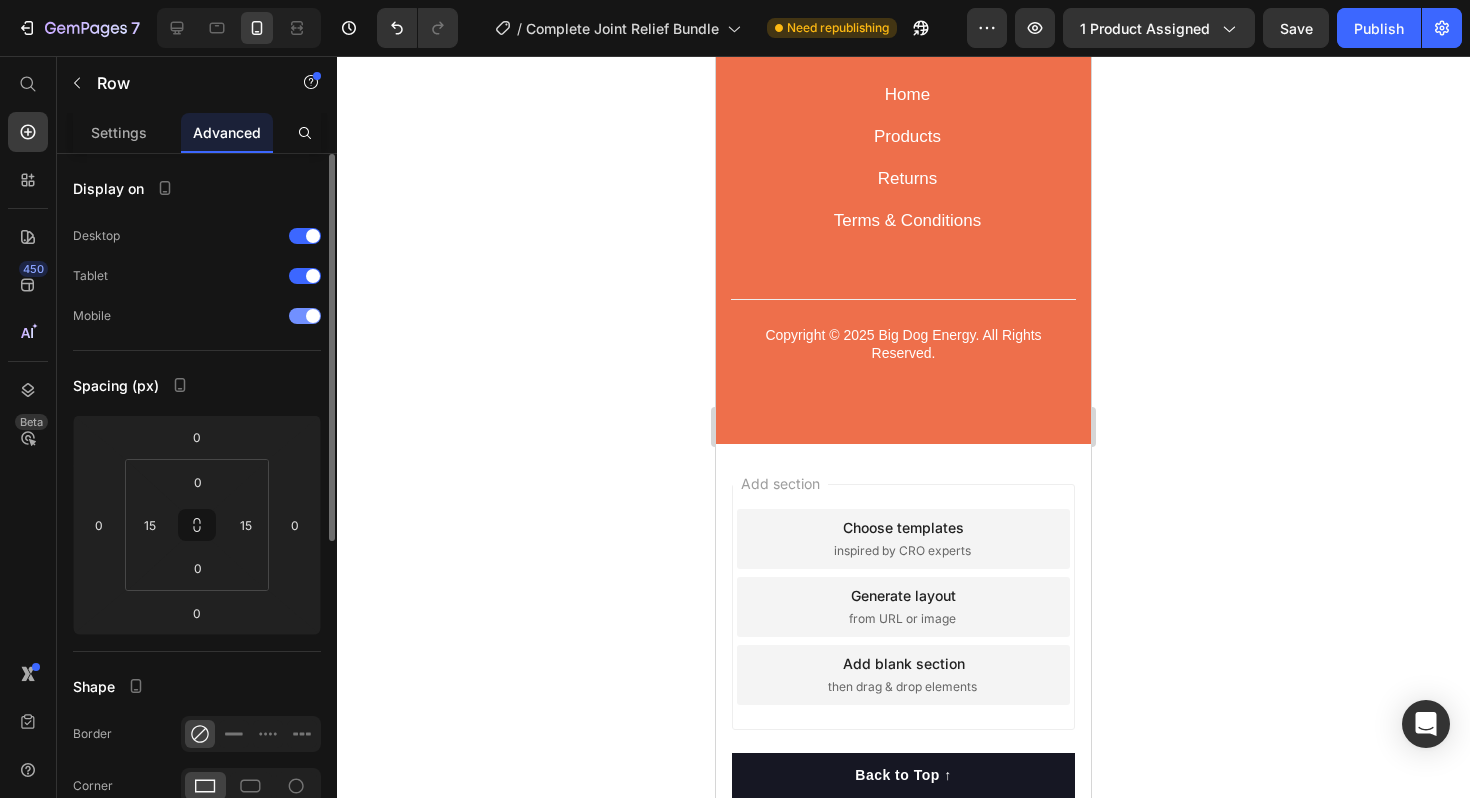 scroll, scrollTop: 4470, scrollLeft: 0, axis: vertical 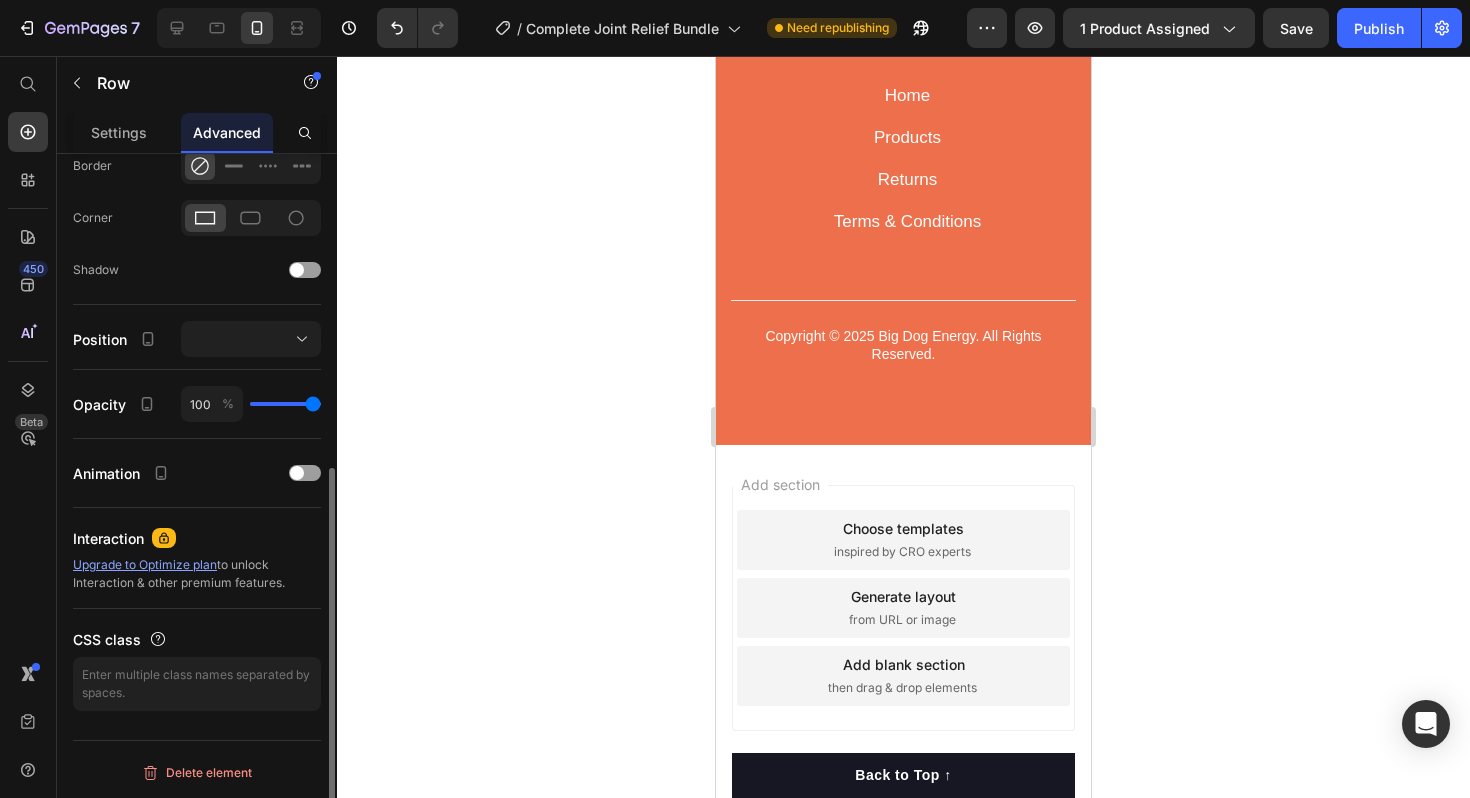 click 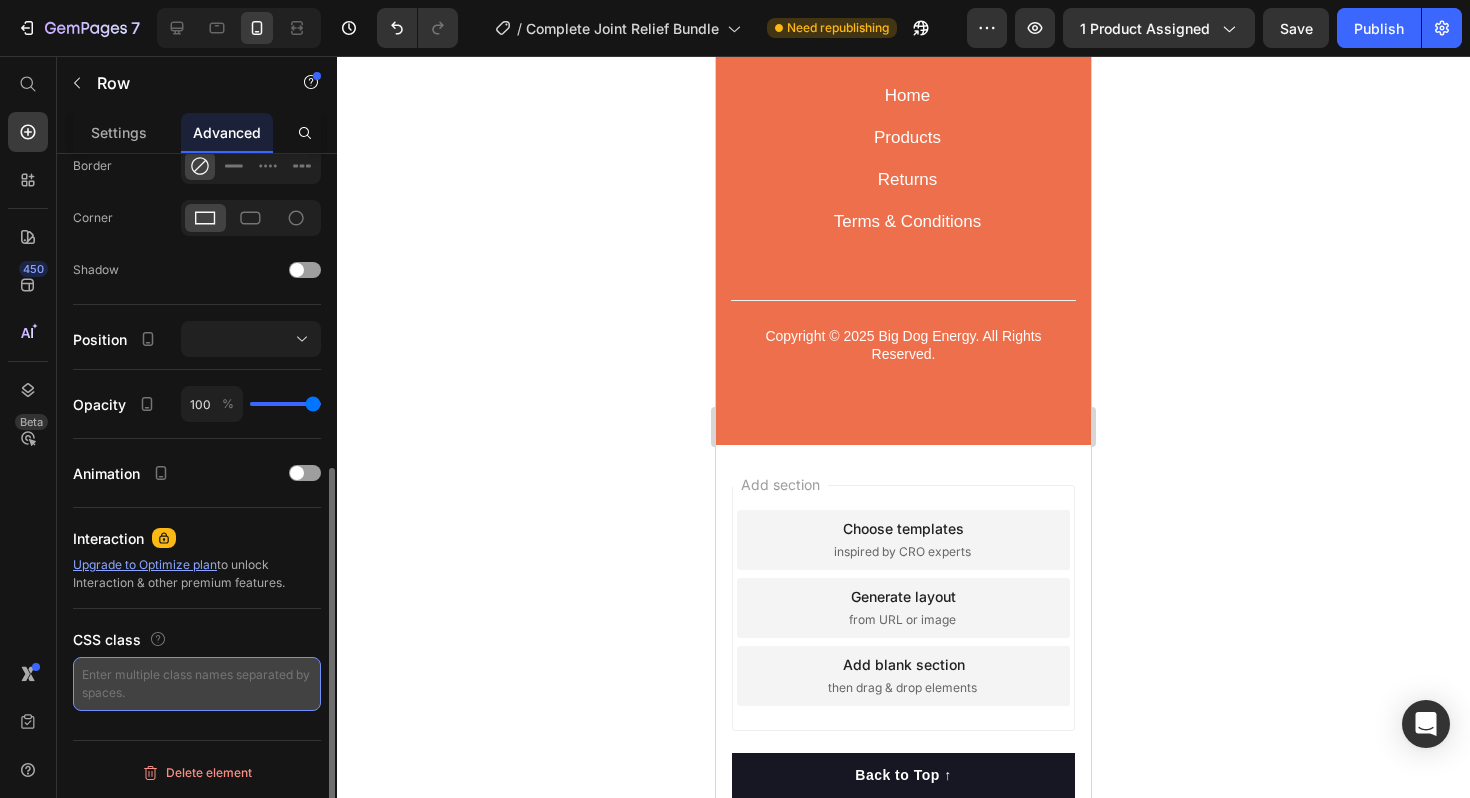 click at bounding box center [197, 684] 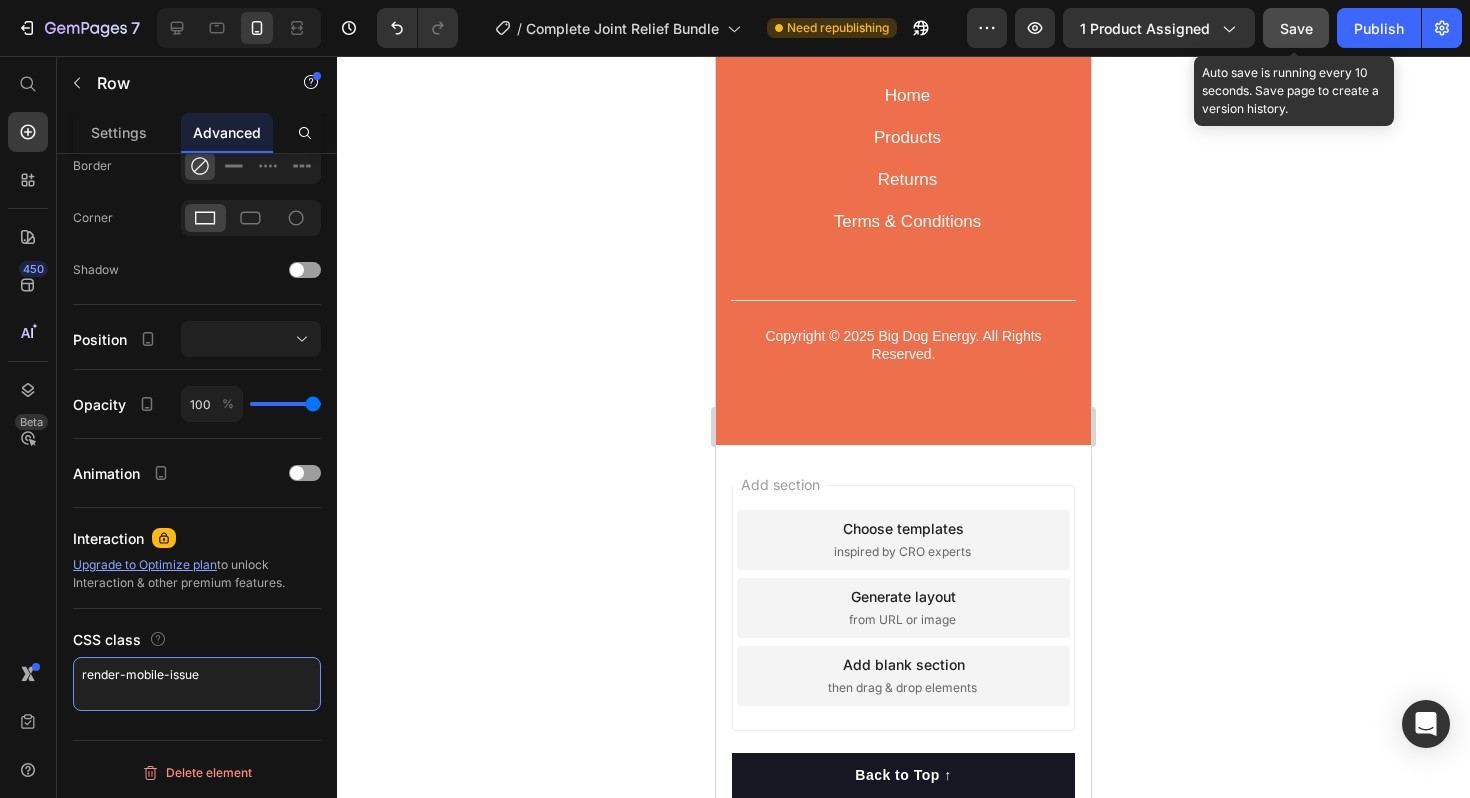 type on "render-mobile-issue" 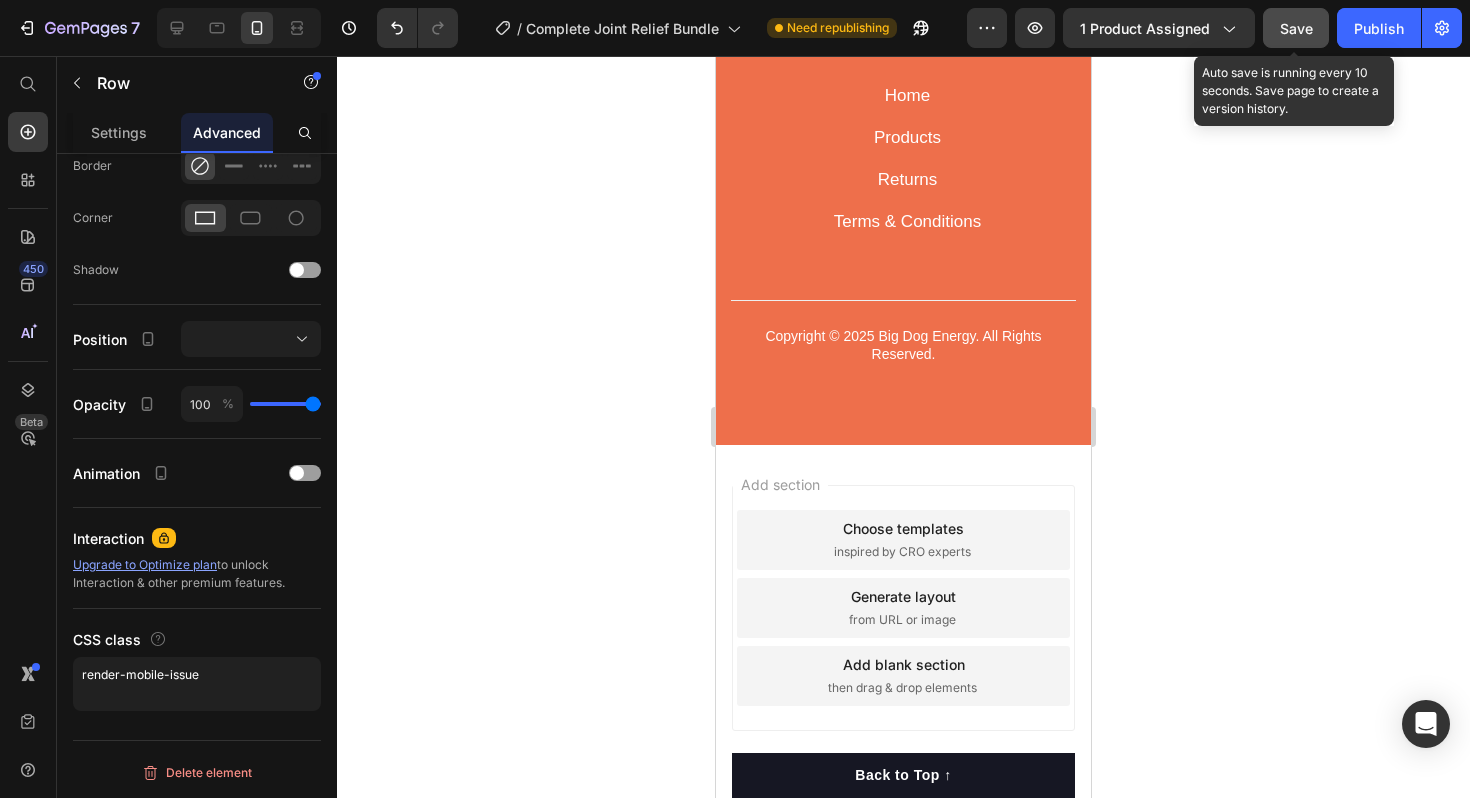 click on "Save" 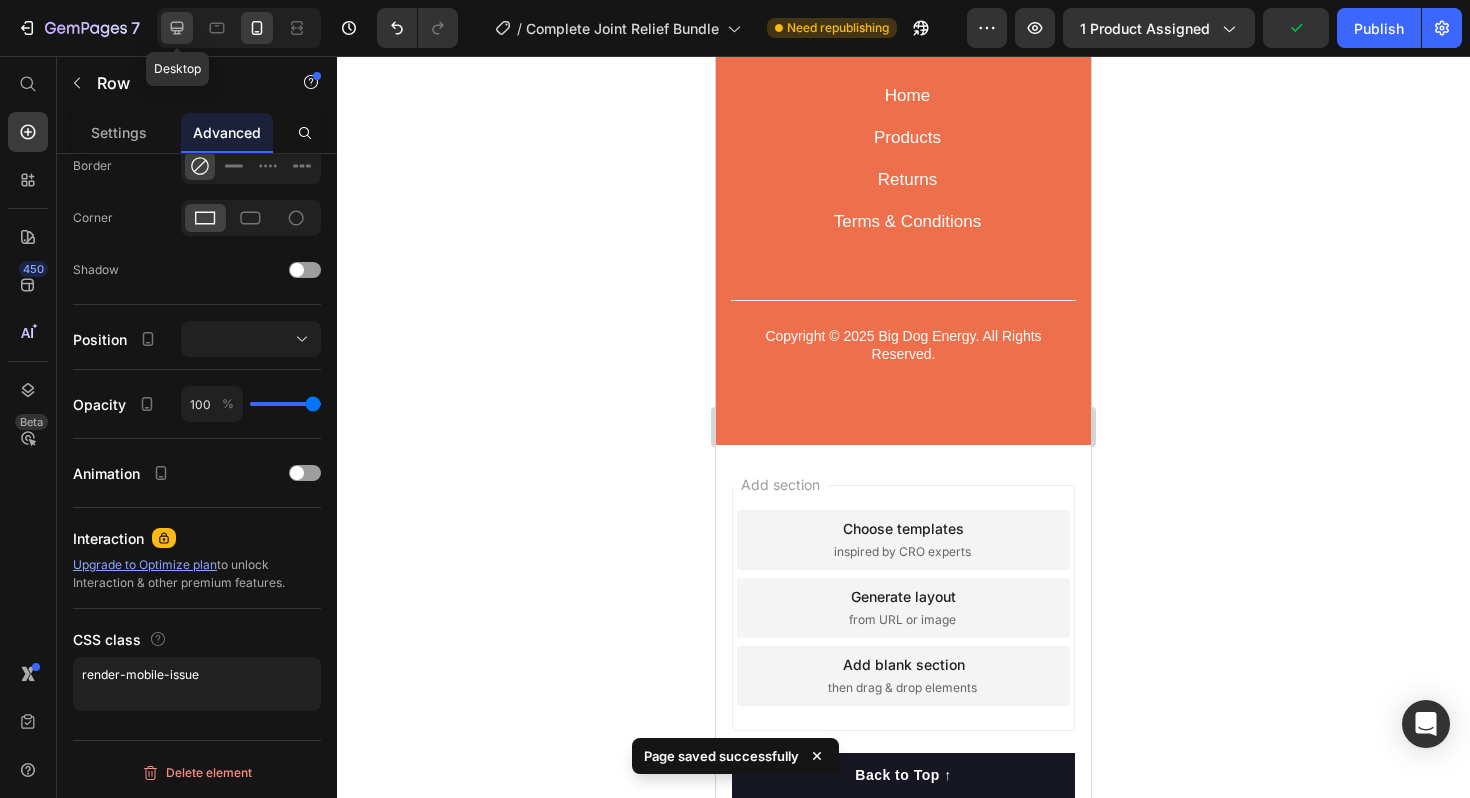 click 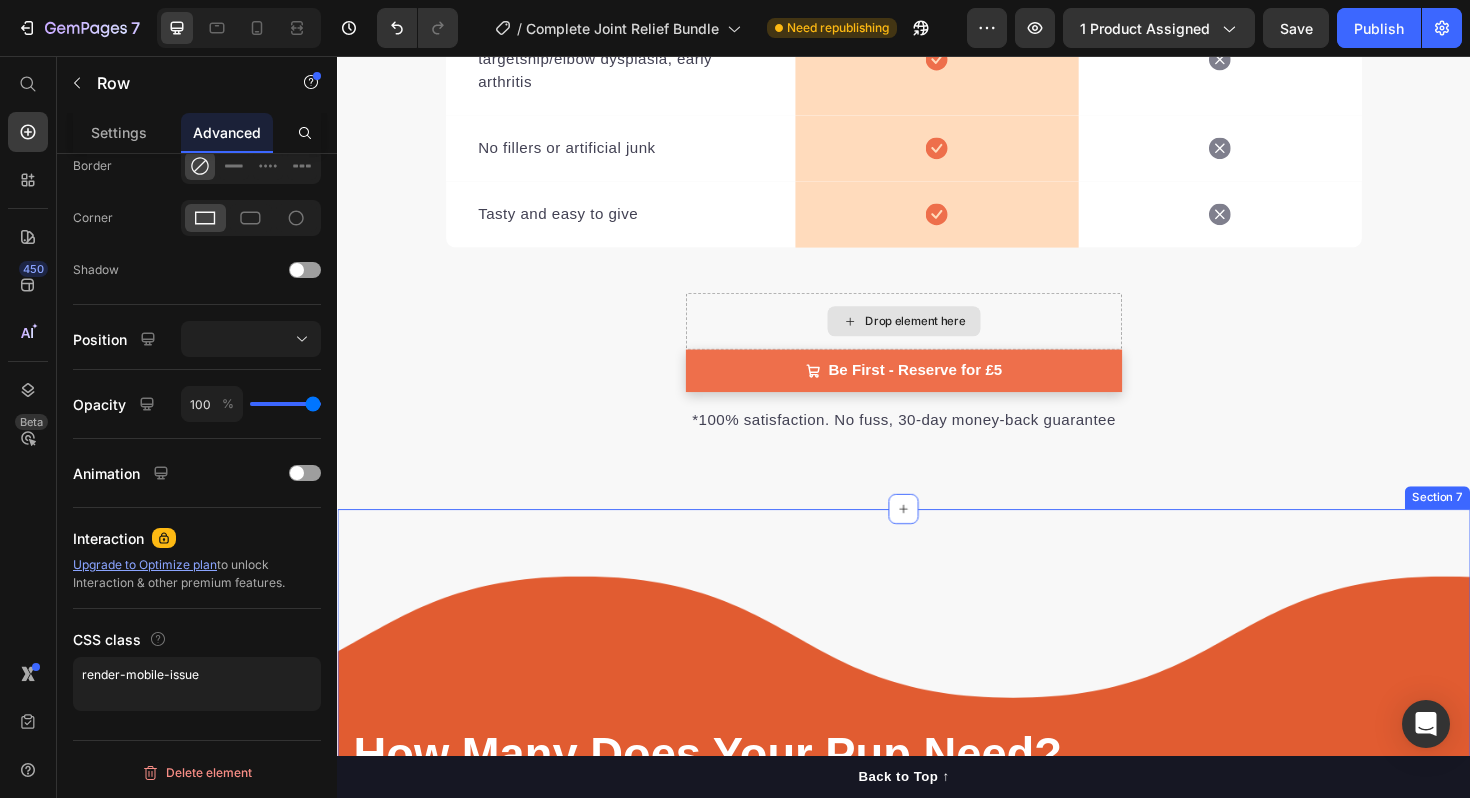 scroll, scrollTop: 6280, scrollLeft: 0, axis: vertical 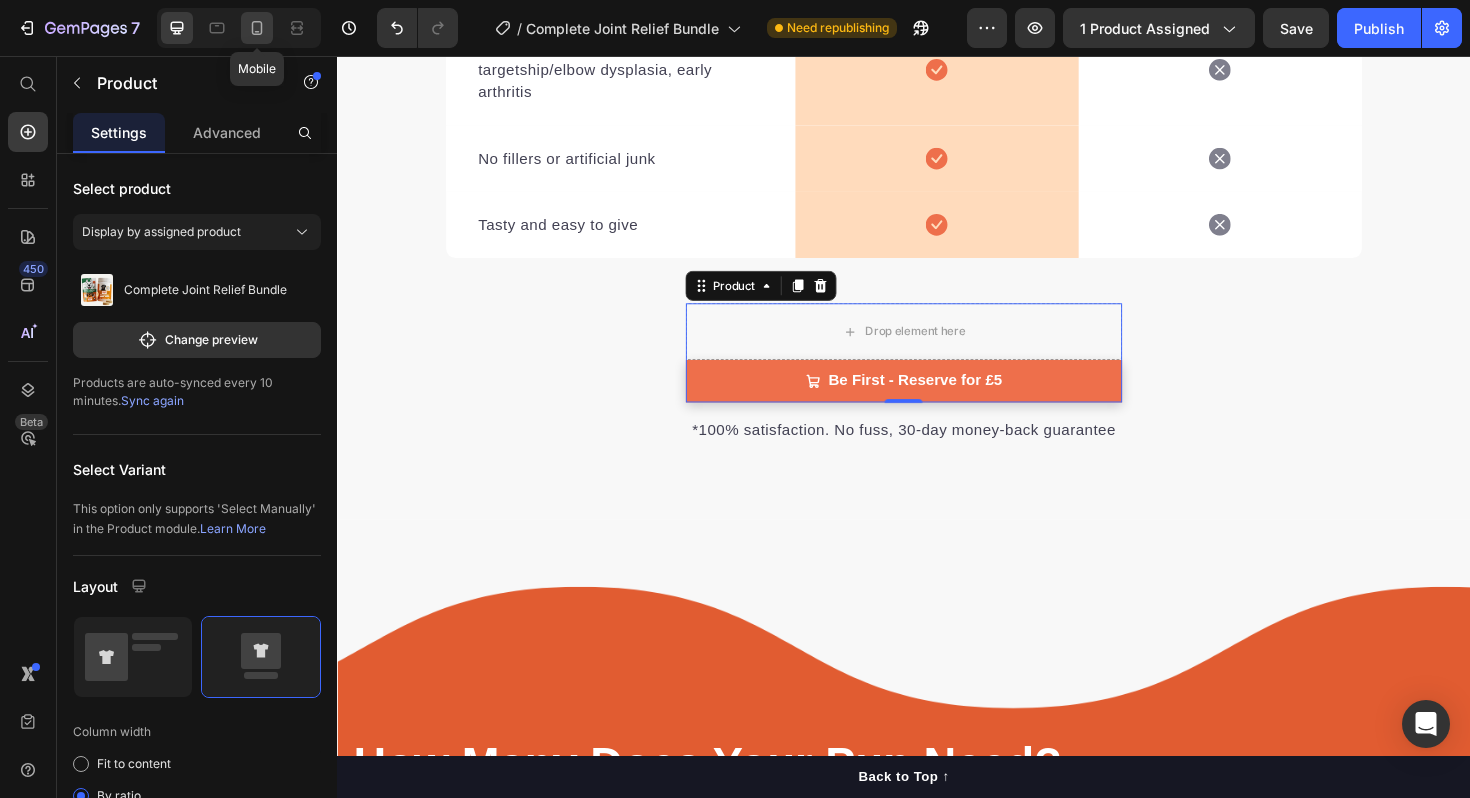 click 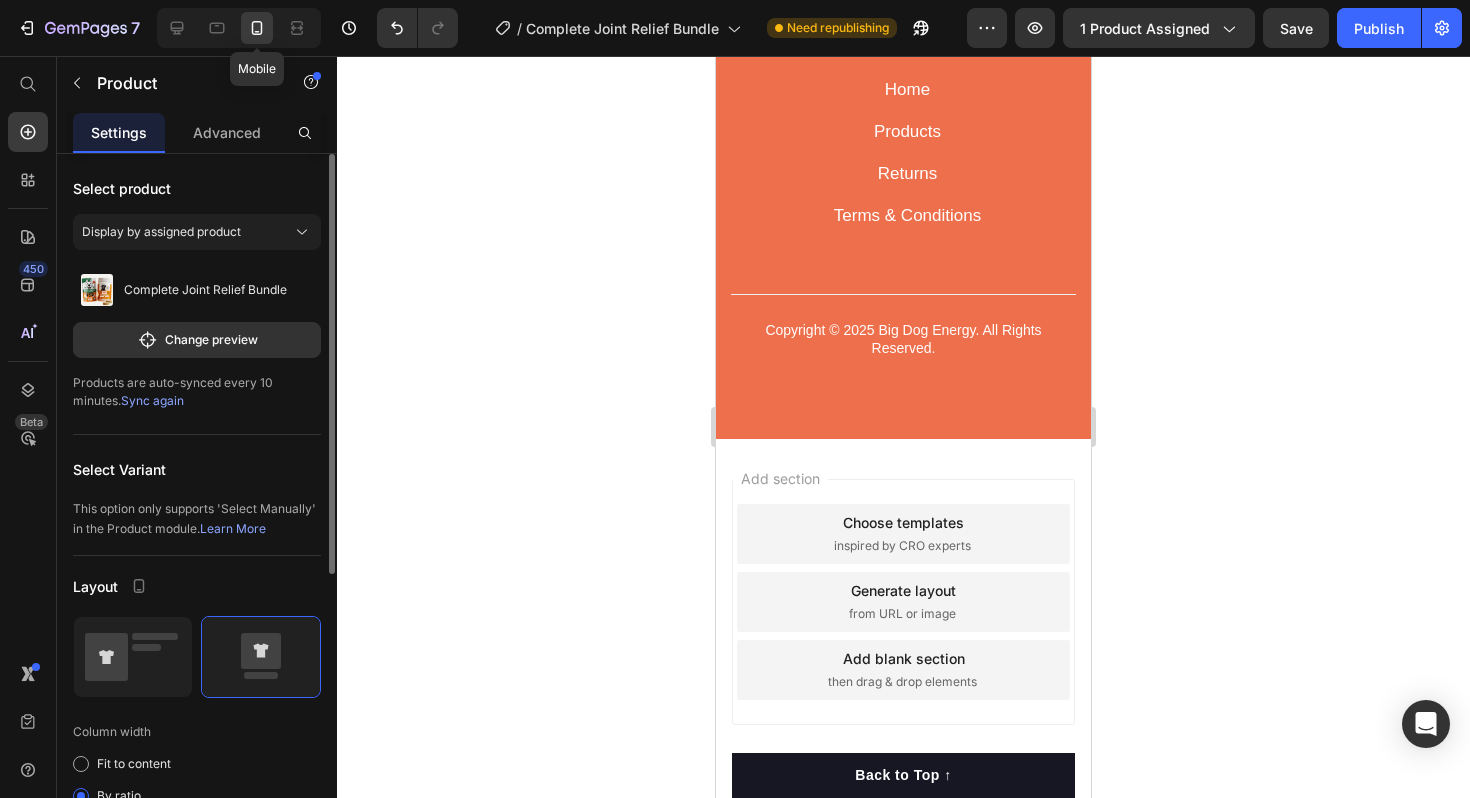scroll, scrollTop: 4406, scrollLeft: 0, axis: vertical 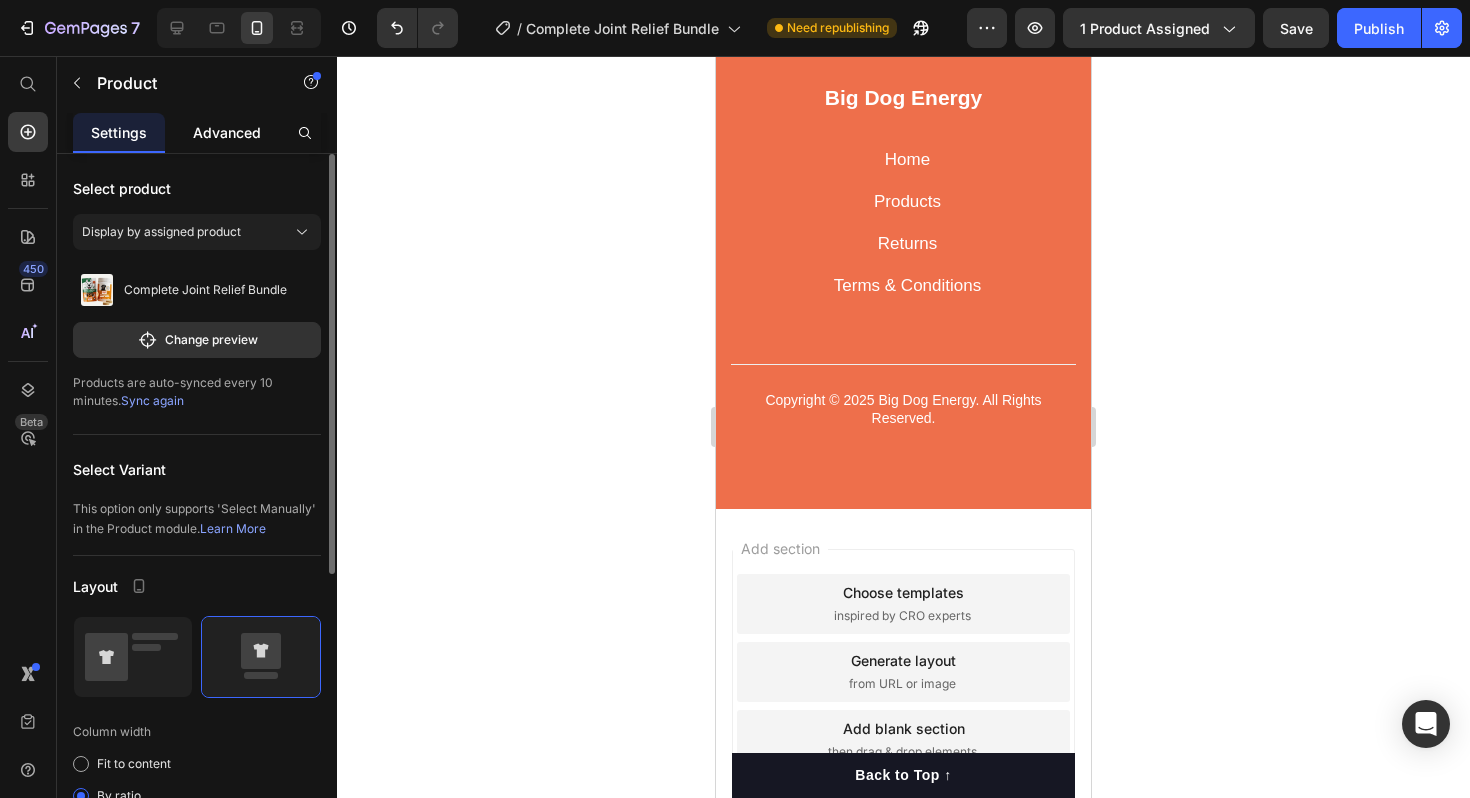 click on "Advanced" at bounding box center (227, 132) 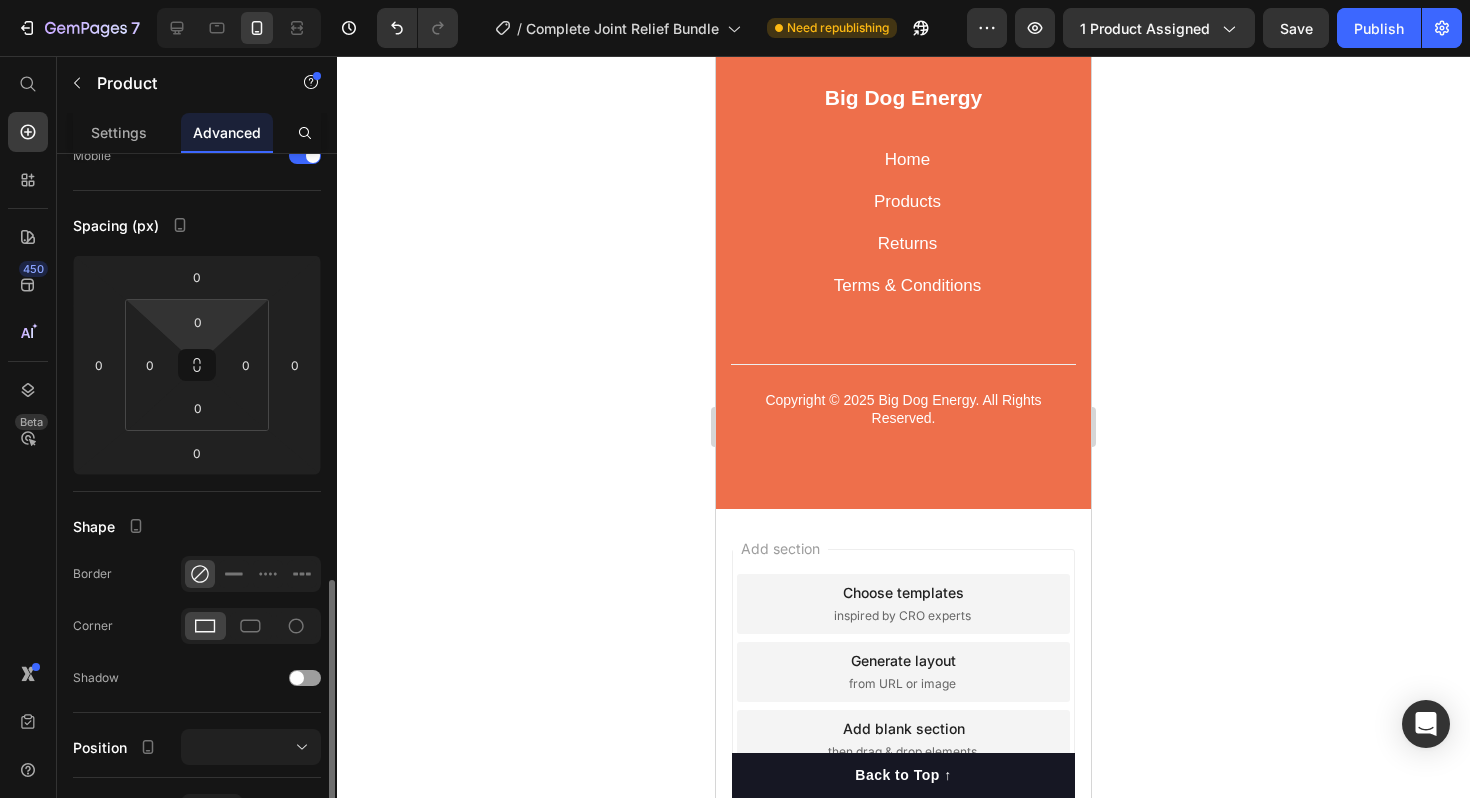 scroll, scrollTop: 568, scrollLeft: 0, axis: vertical 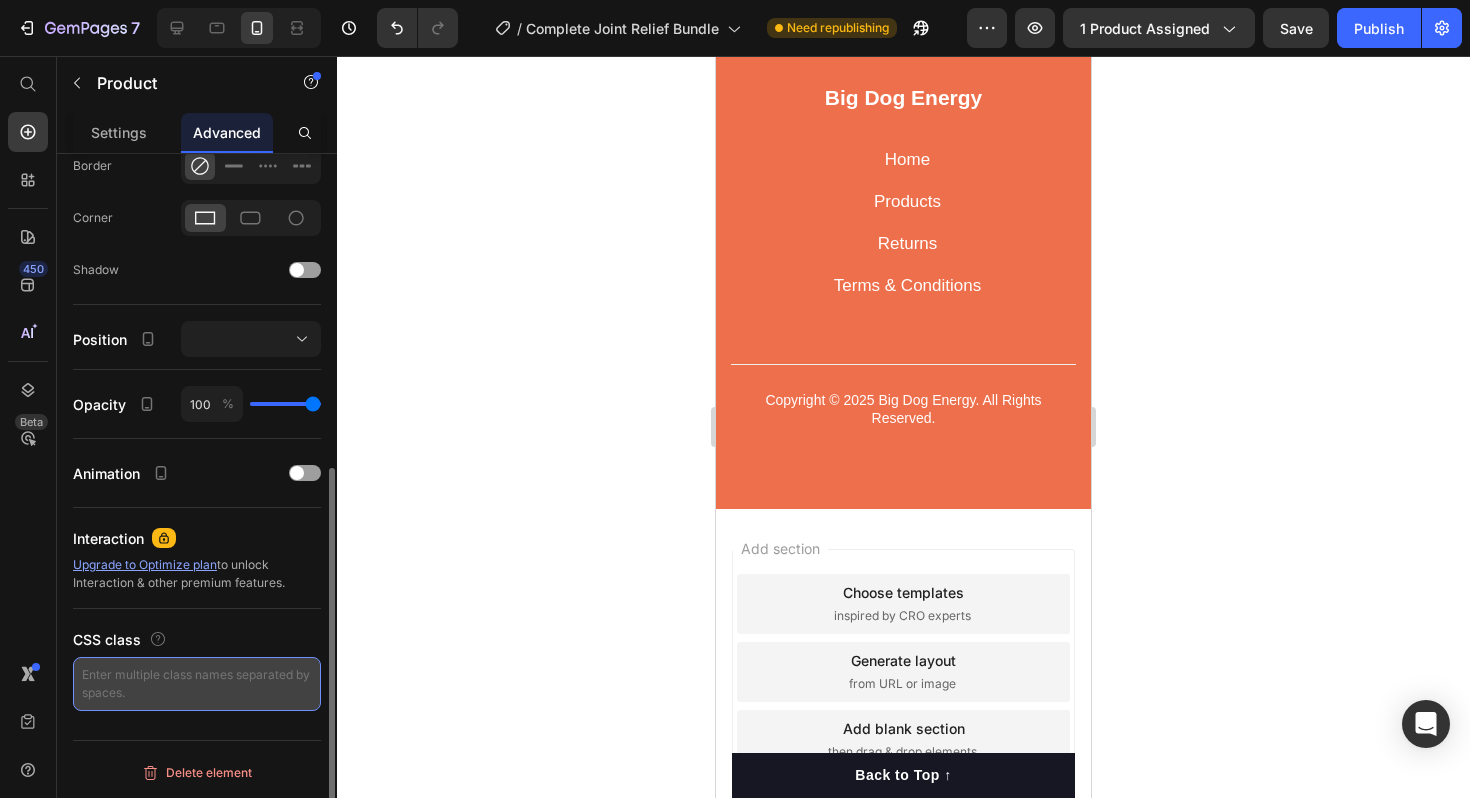 click at bounding box center (197, 684) 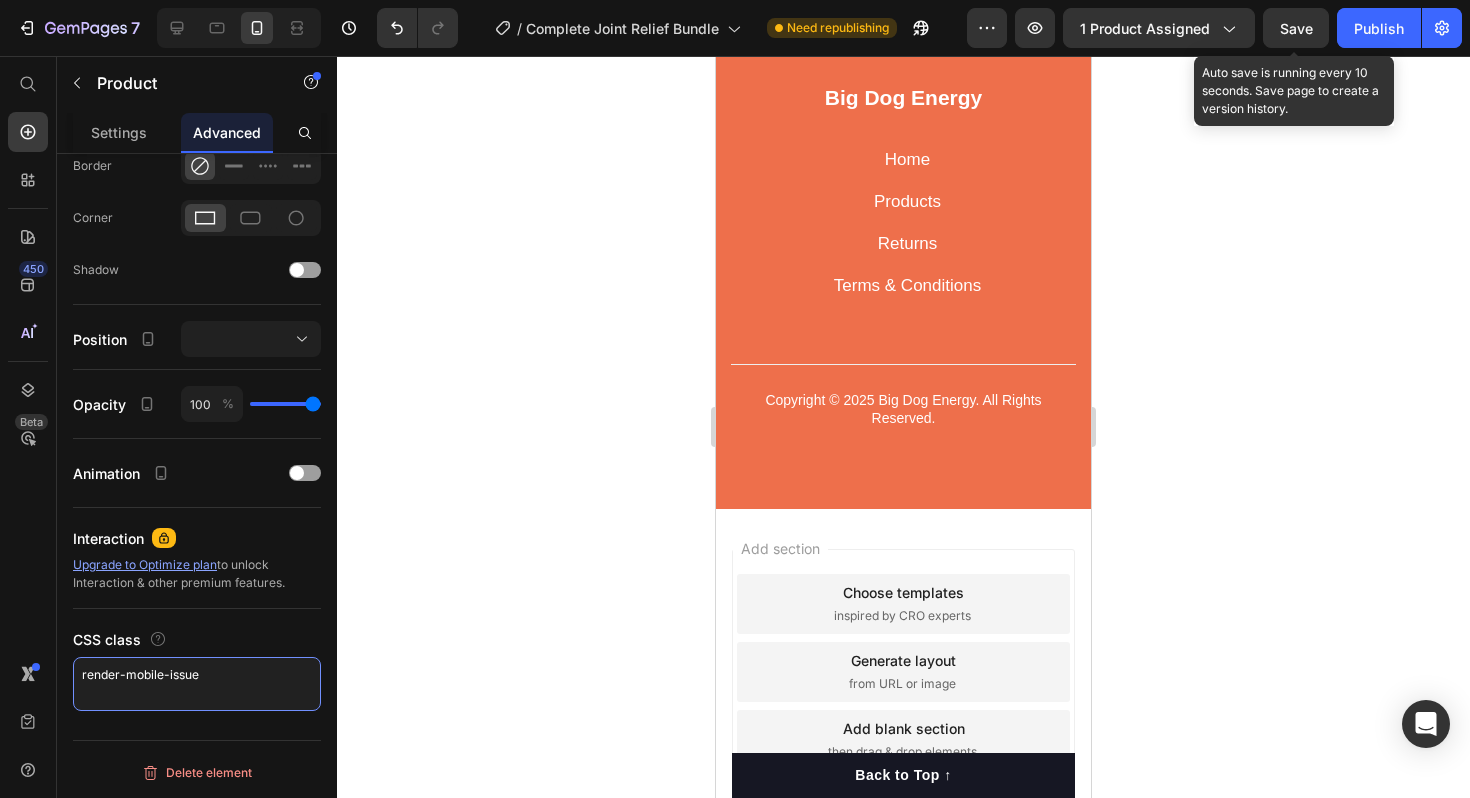 type on "render-mobile-issue" 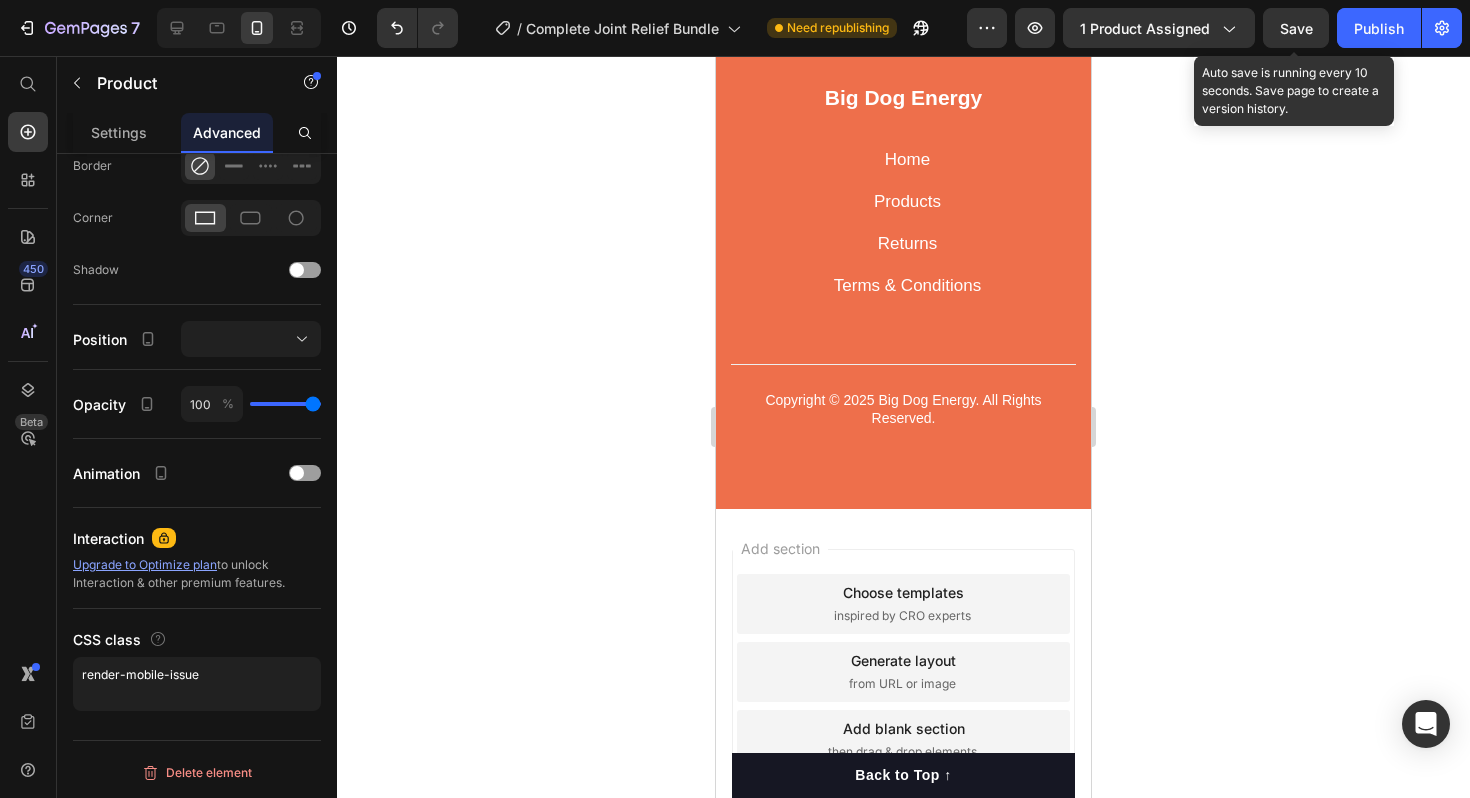 click on "Save" at bounding box center (1296, 28) 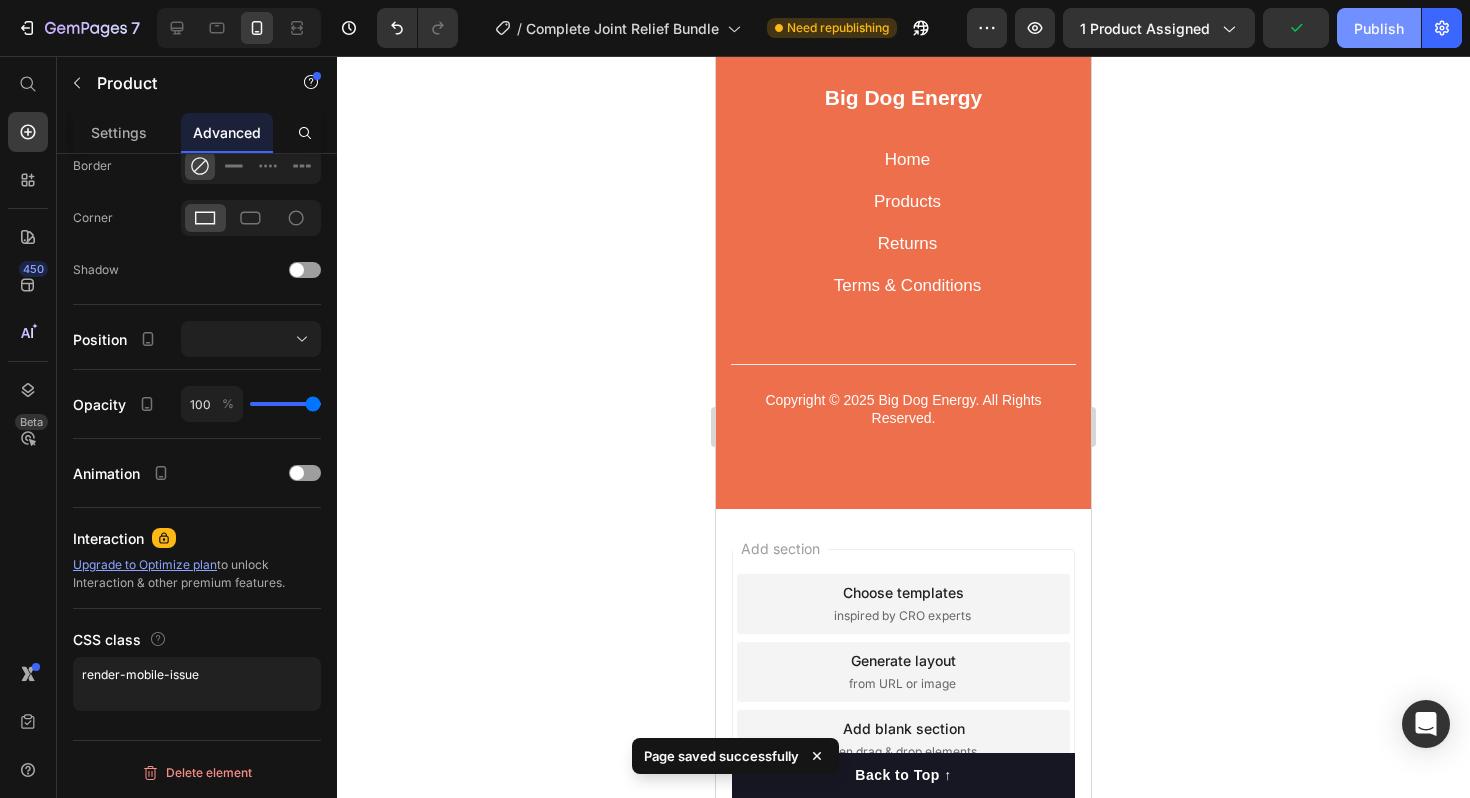 click on "Publish" at bounding box center (1379, 28) 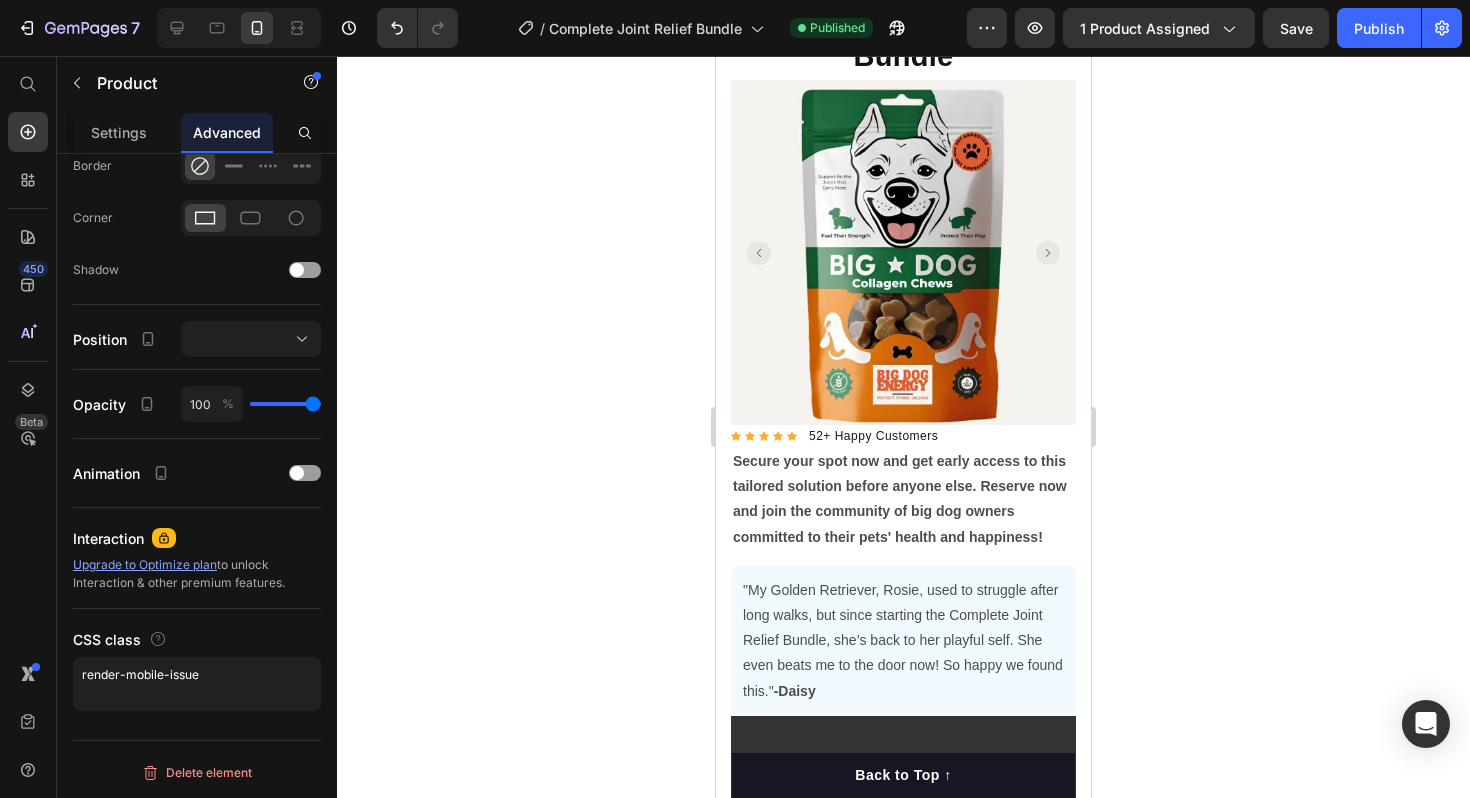 scroll, scrollTop: 0, scrollLeft: 0, axis: both 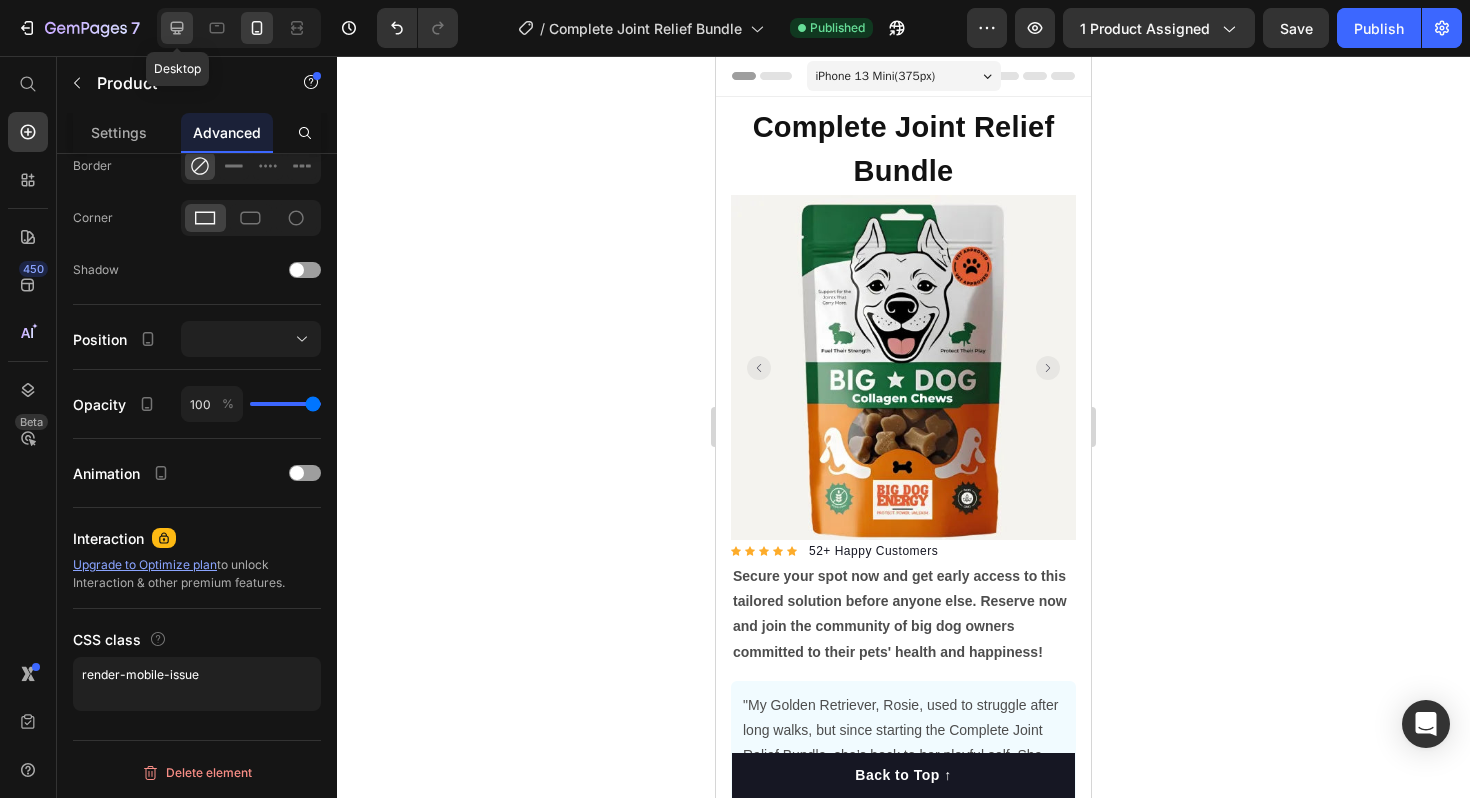 click 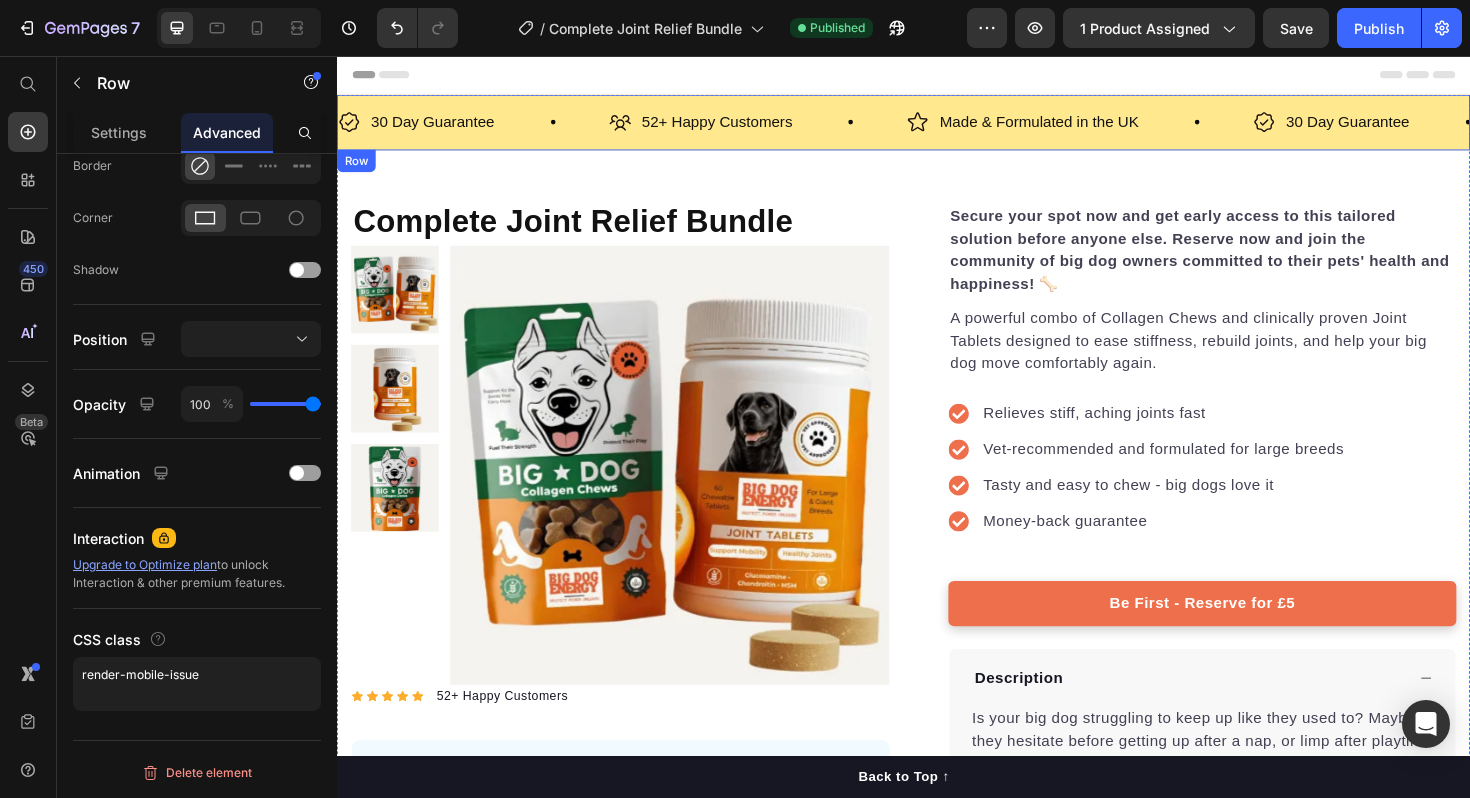 click on "30 Day Guarantee Item List
52+ Happy Customers Item List
Made & Formulated in the UK Item List
30 Day Guarantee Item List
52+ Happy Customers Item List
Made & Formulated in the UK Item List
30 Day Guarantee Item List
52+ Happy Customers Item List
Made & Formulated in the UK Item List
30 Day Guarantee Item List
52+ Happy Customers Item List
Made & Formulated in the UK Item List
30 Day Guarantee Item List
52+ Happy Customers Item List
Made & Formulated in the UK Item List
30 Day Guarantee Item List
Item List" at bounding box center [937, 126] 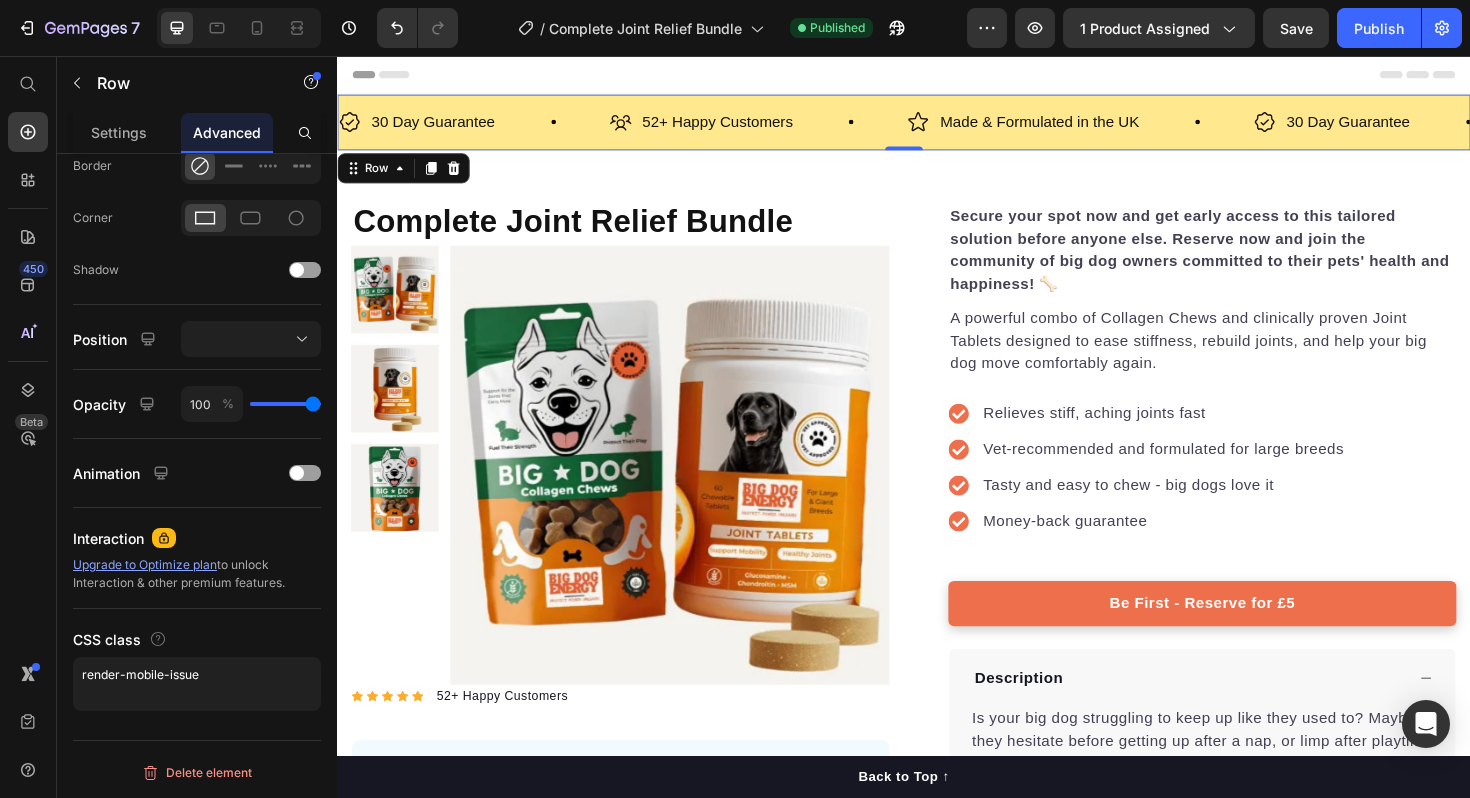 scroll, scrollTop: 0, scrollLeft: 0, axis: both 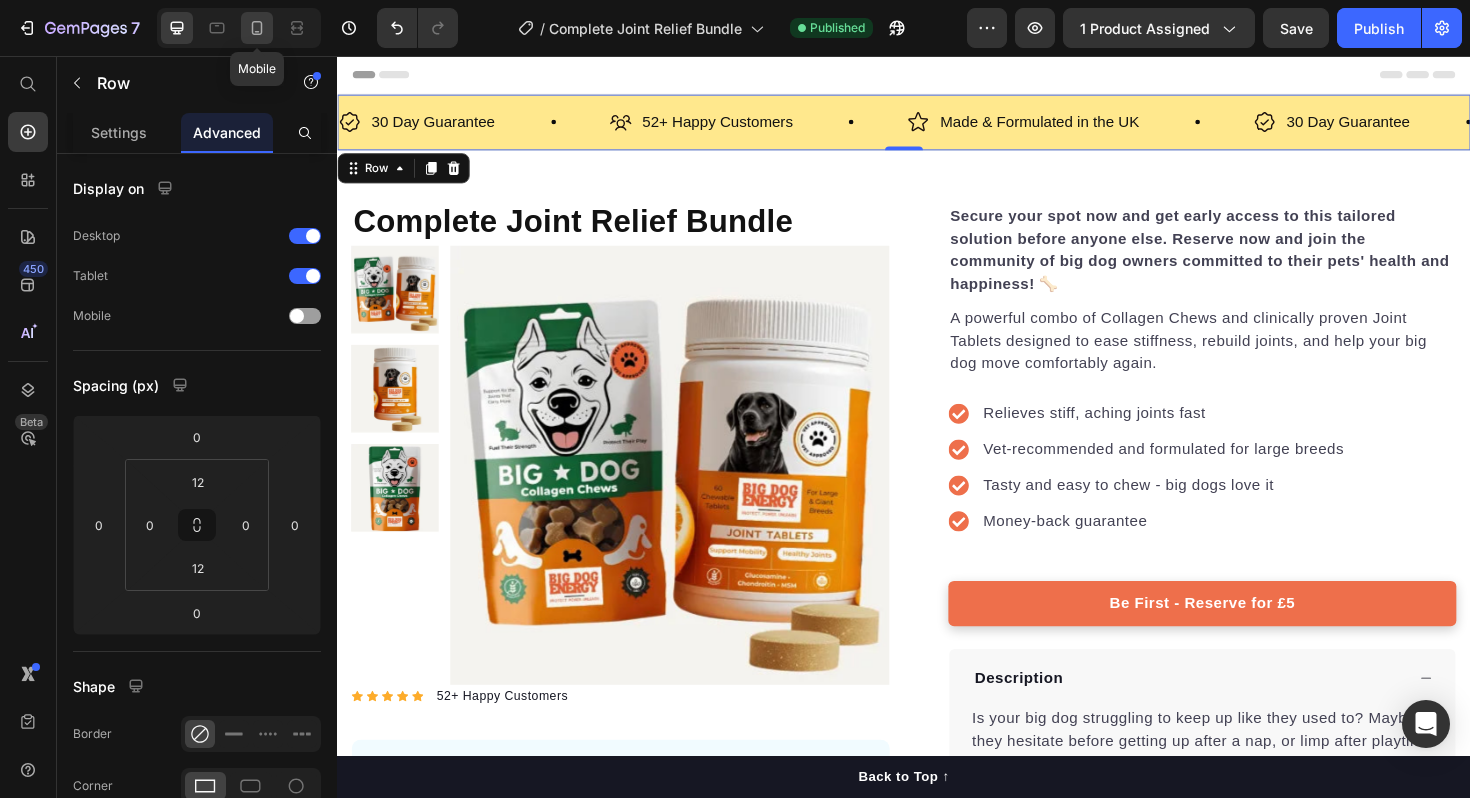 click 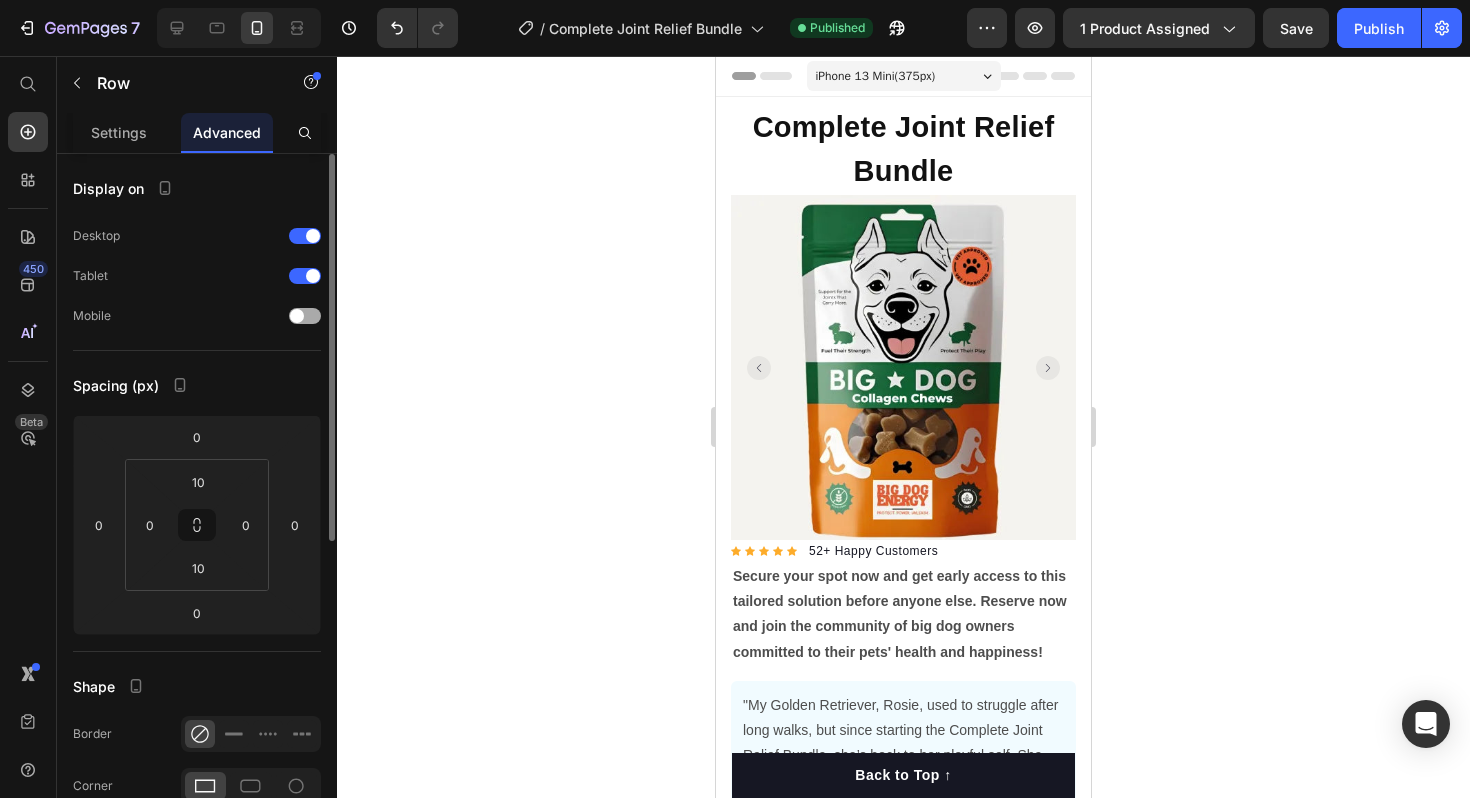 click at bounding box center [297, 316] 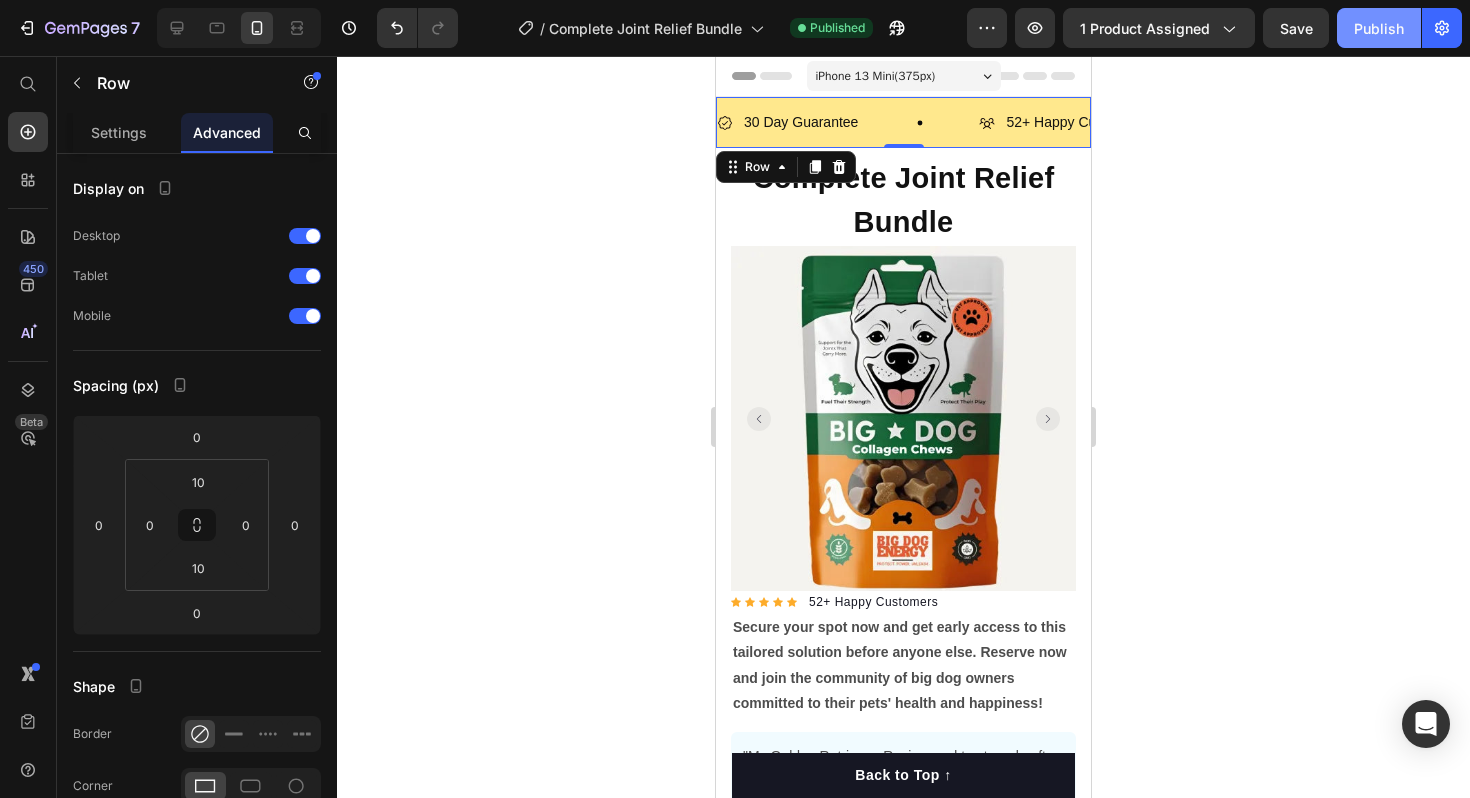 click on "Publish" at bounding box center [1379, 28] 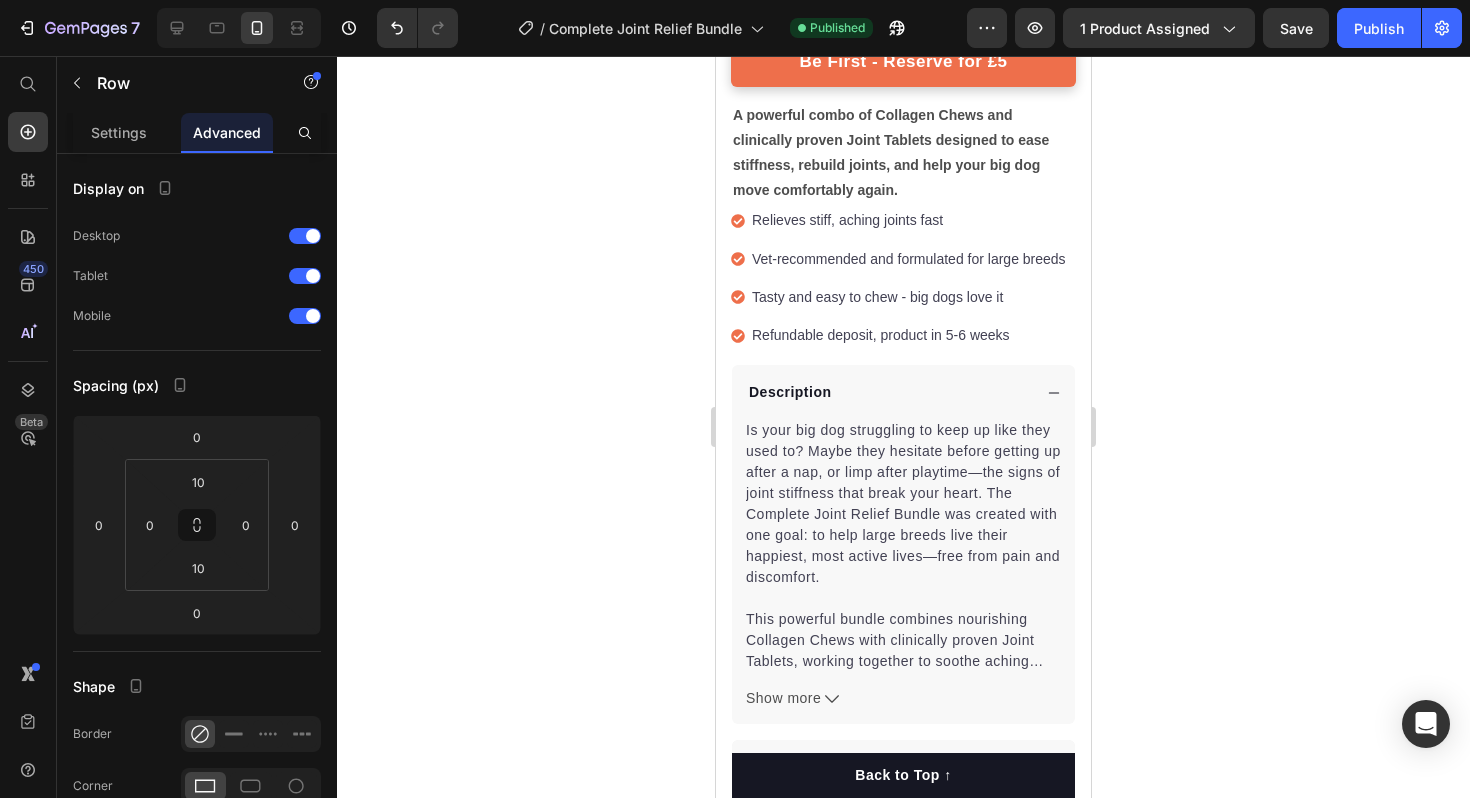 scroll, scrollTop: 1544, scrollLeft: 0, axis: vertical 